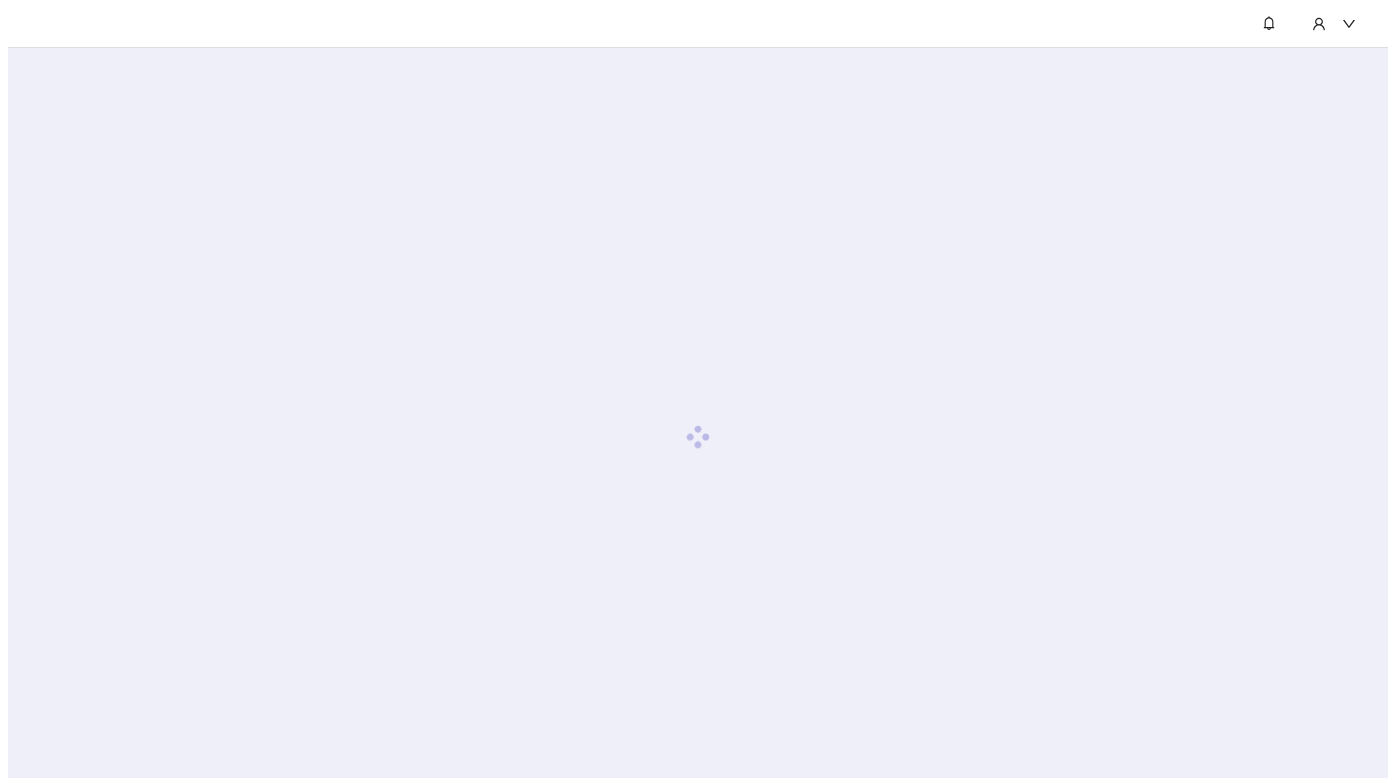 scroll, scrollTop: 0, scrollLeft: 0, axis: both 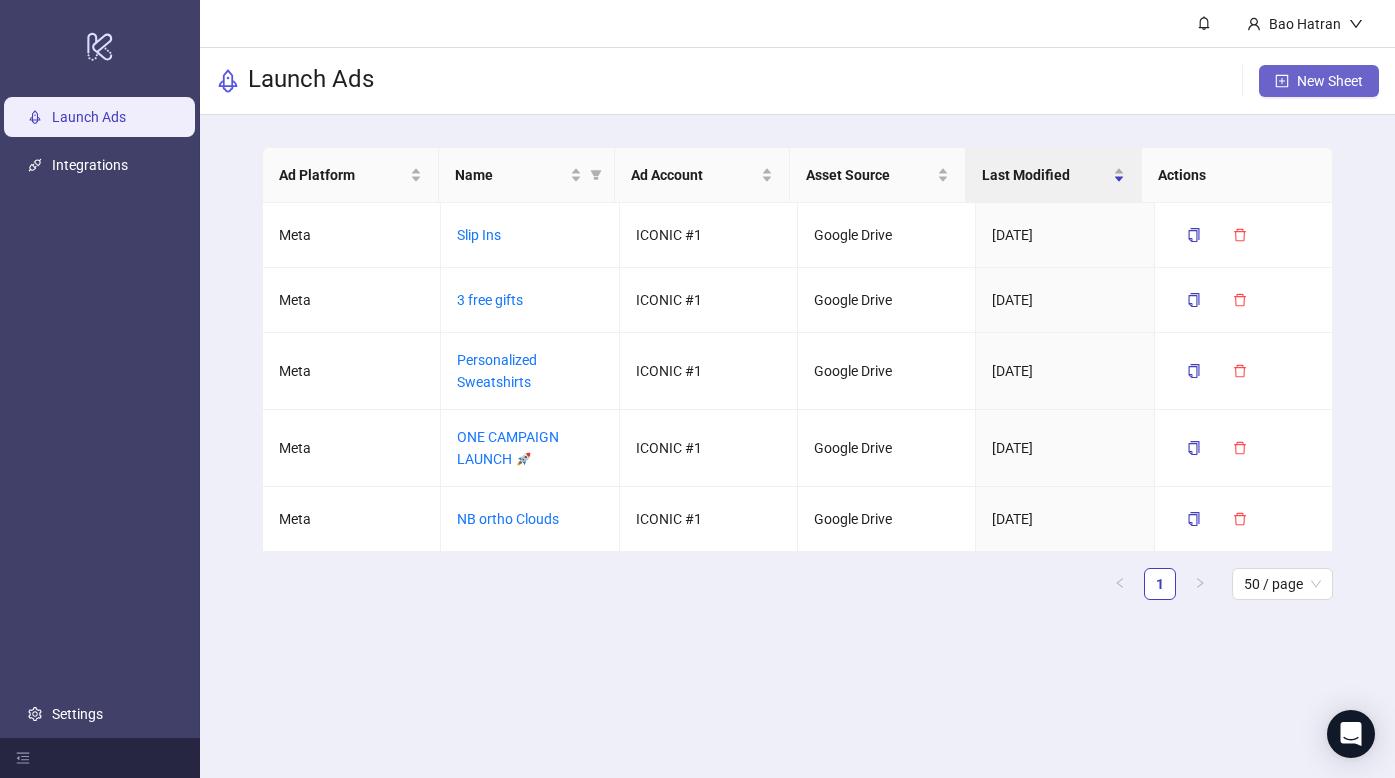 click on "New Sheet" at bounding box center (1330, 81) 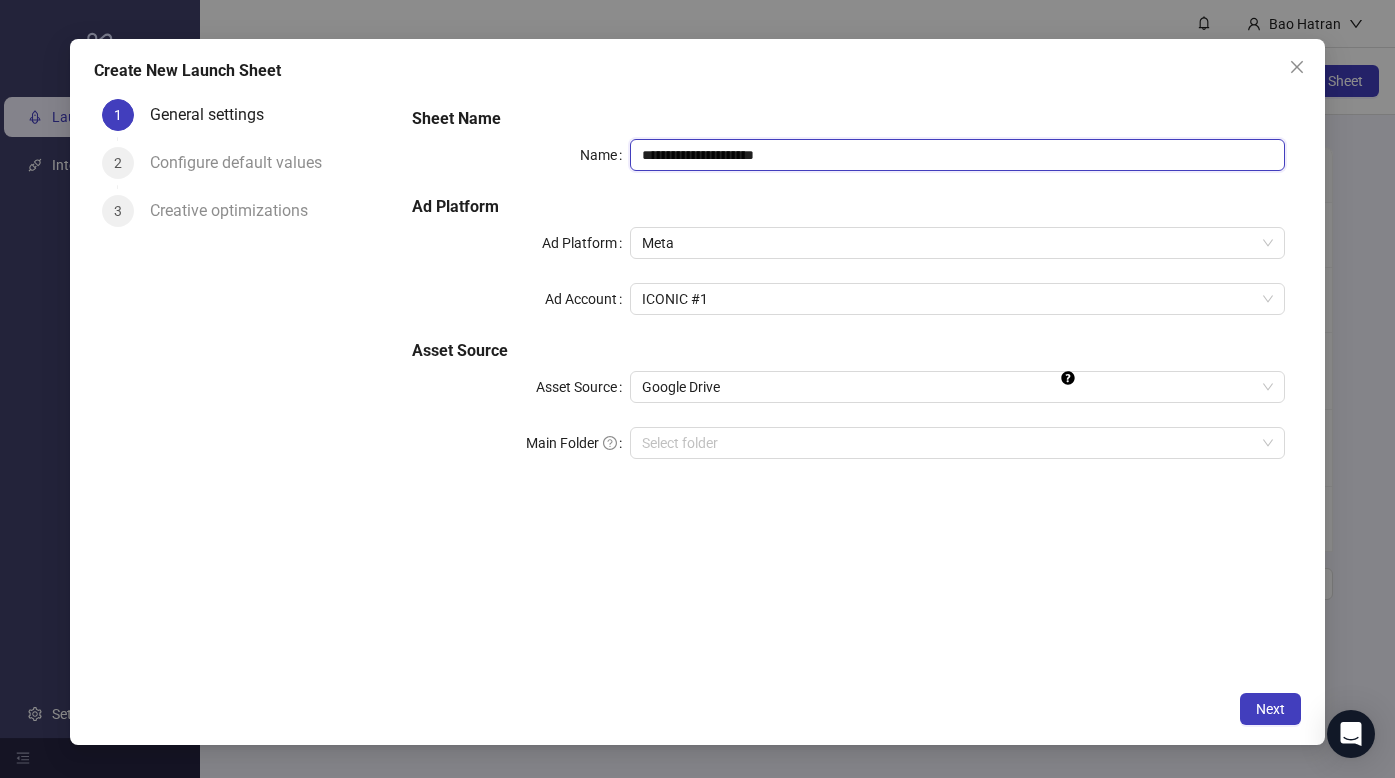 drag, startPoint x: 825, startPoint y: 155, endPoint x: 534, endPoint y: 160, distance: 291.04294 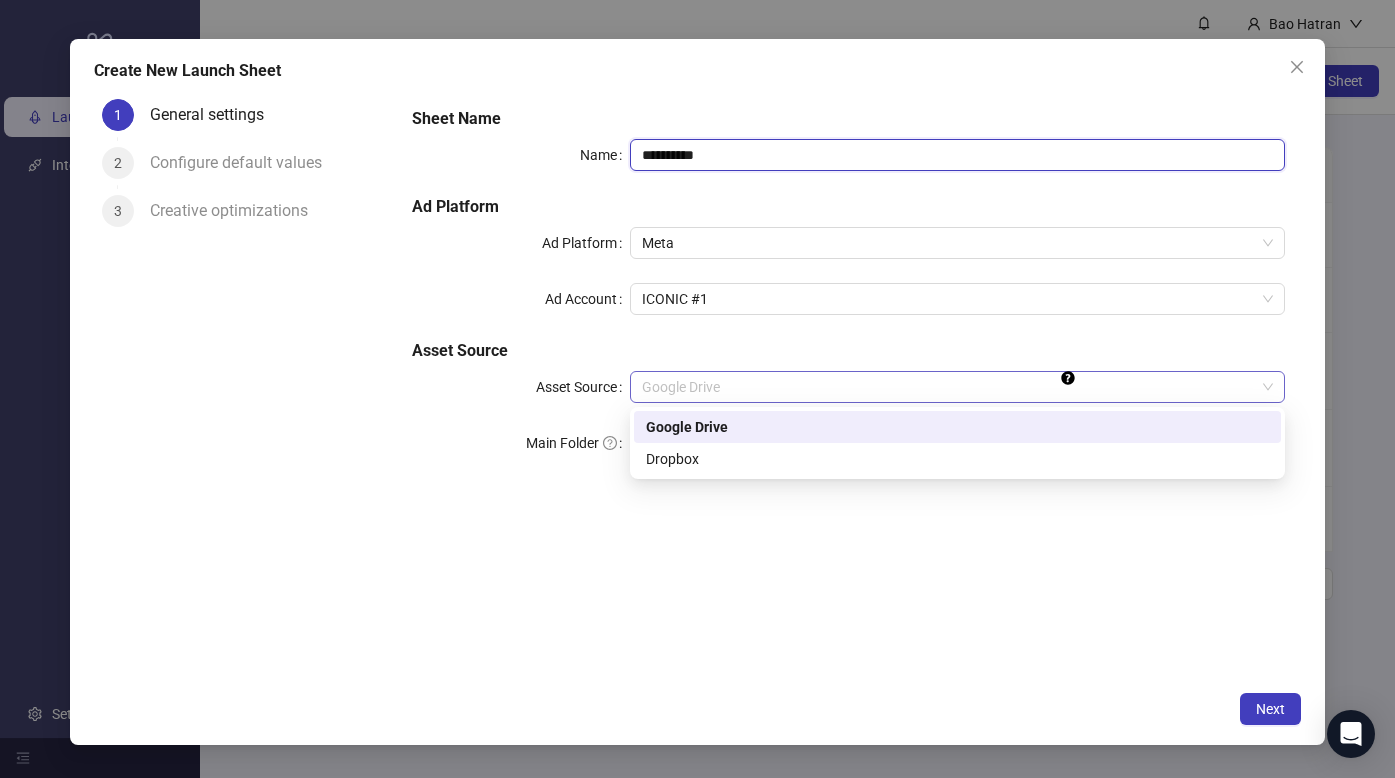 click on "Google Drive" at bounding box center [957, 387] 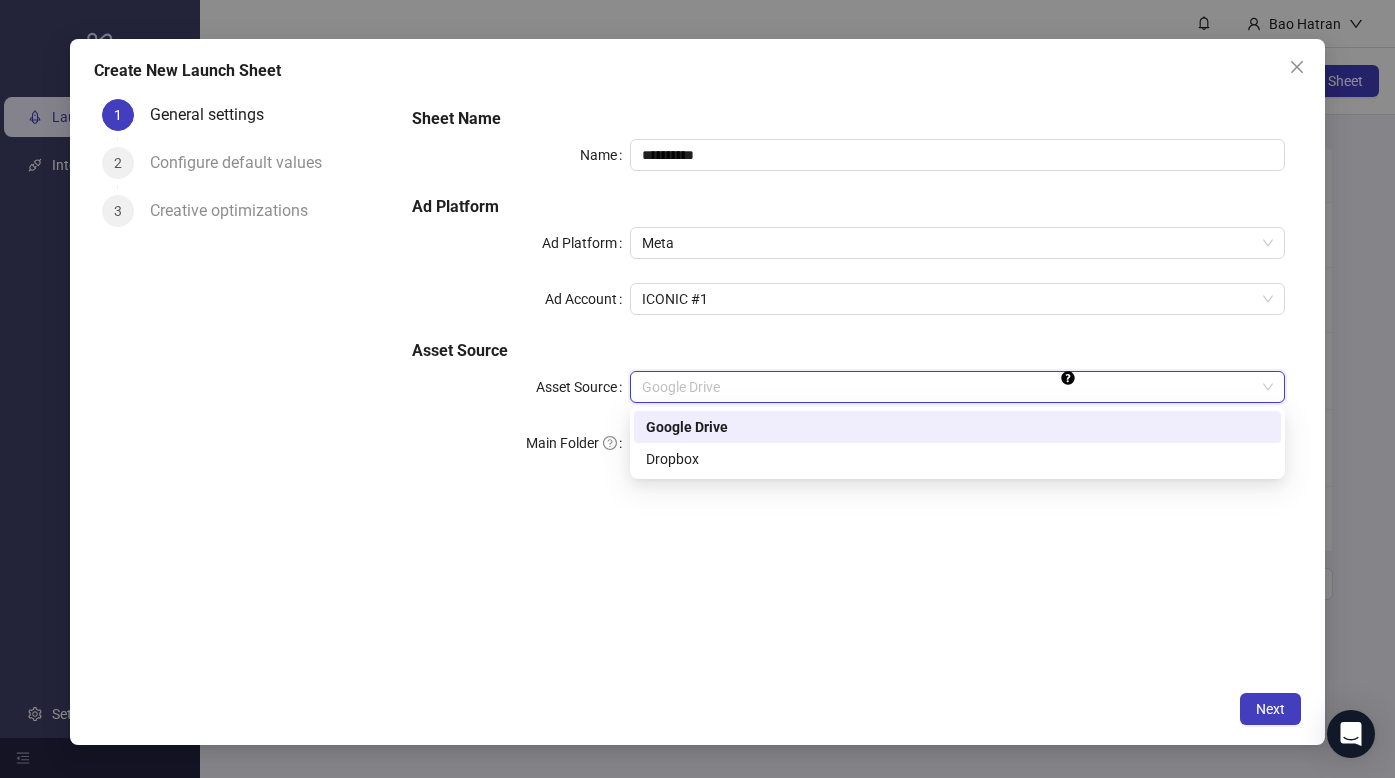 click on "Google Drive" at bounding box center (957, 387) 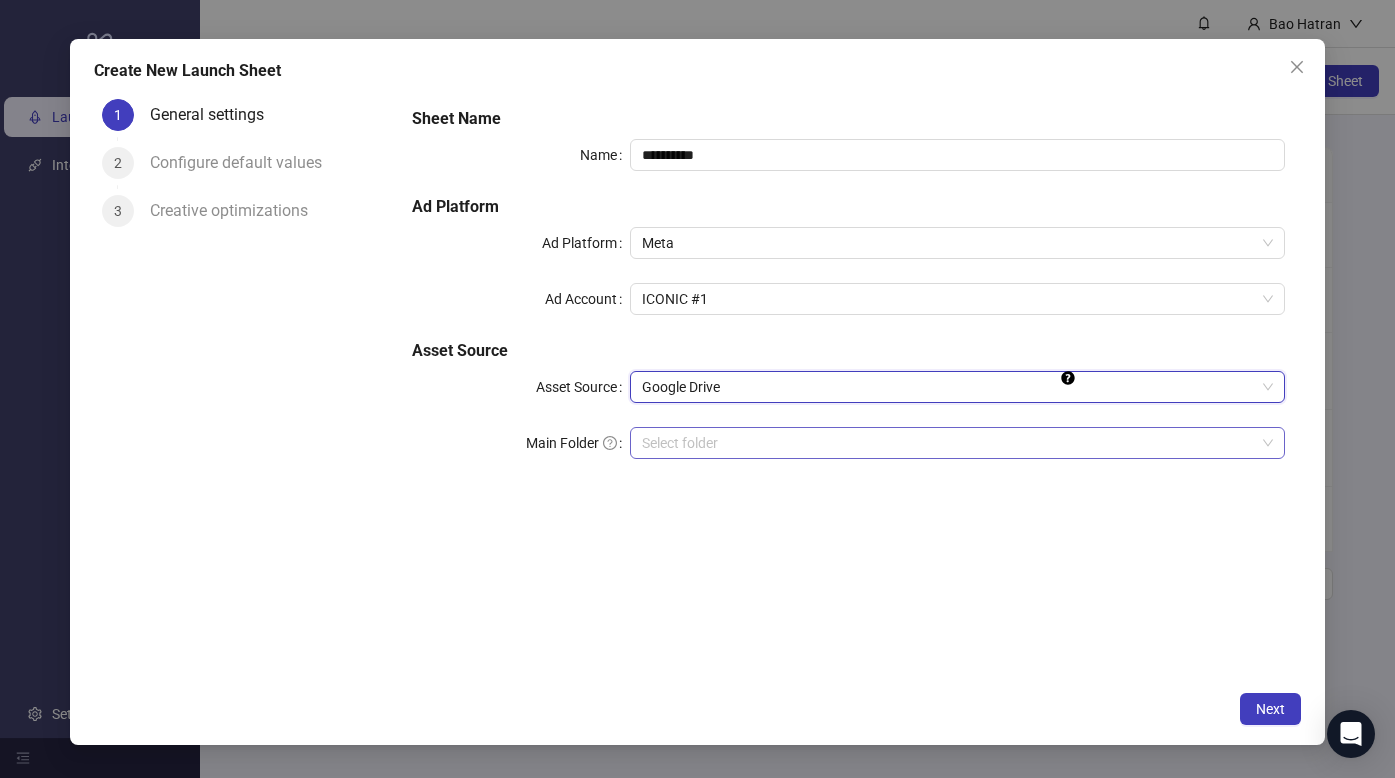 click on "Main Folder" at bounding box center [948, 443] 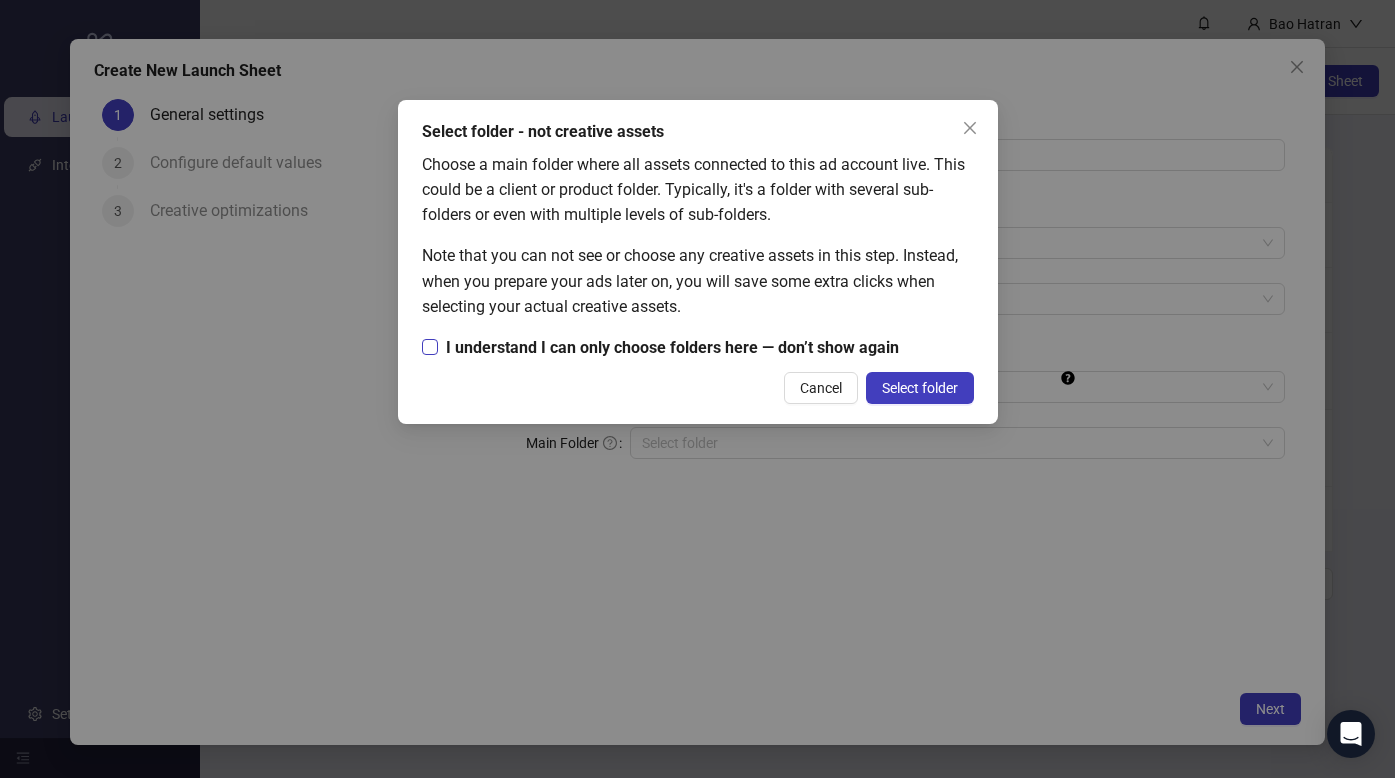 click on "I understand I can only choose folders here — don’t show again" at bounding box center [672, 347] 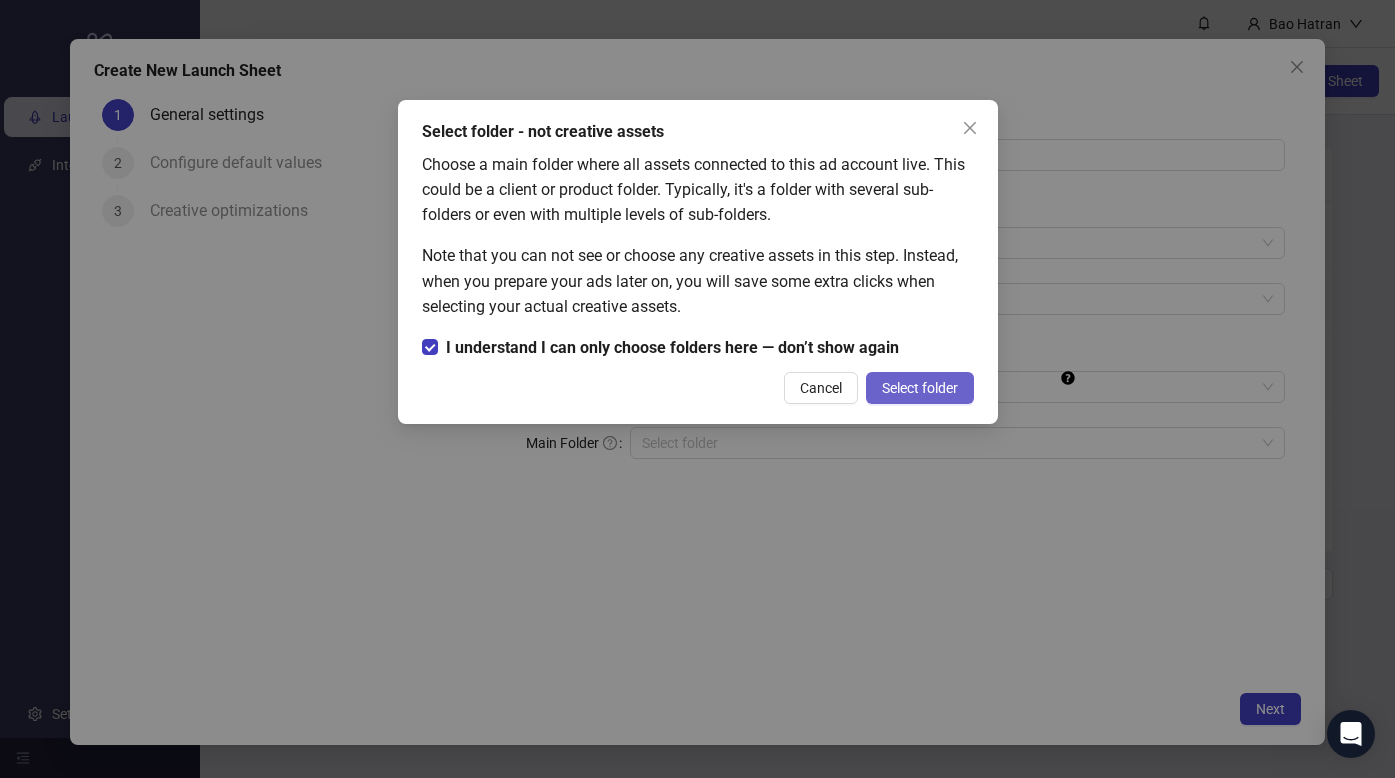 click on "Select folder" at bounding box center (920, 388) 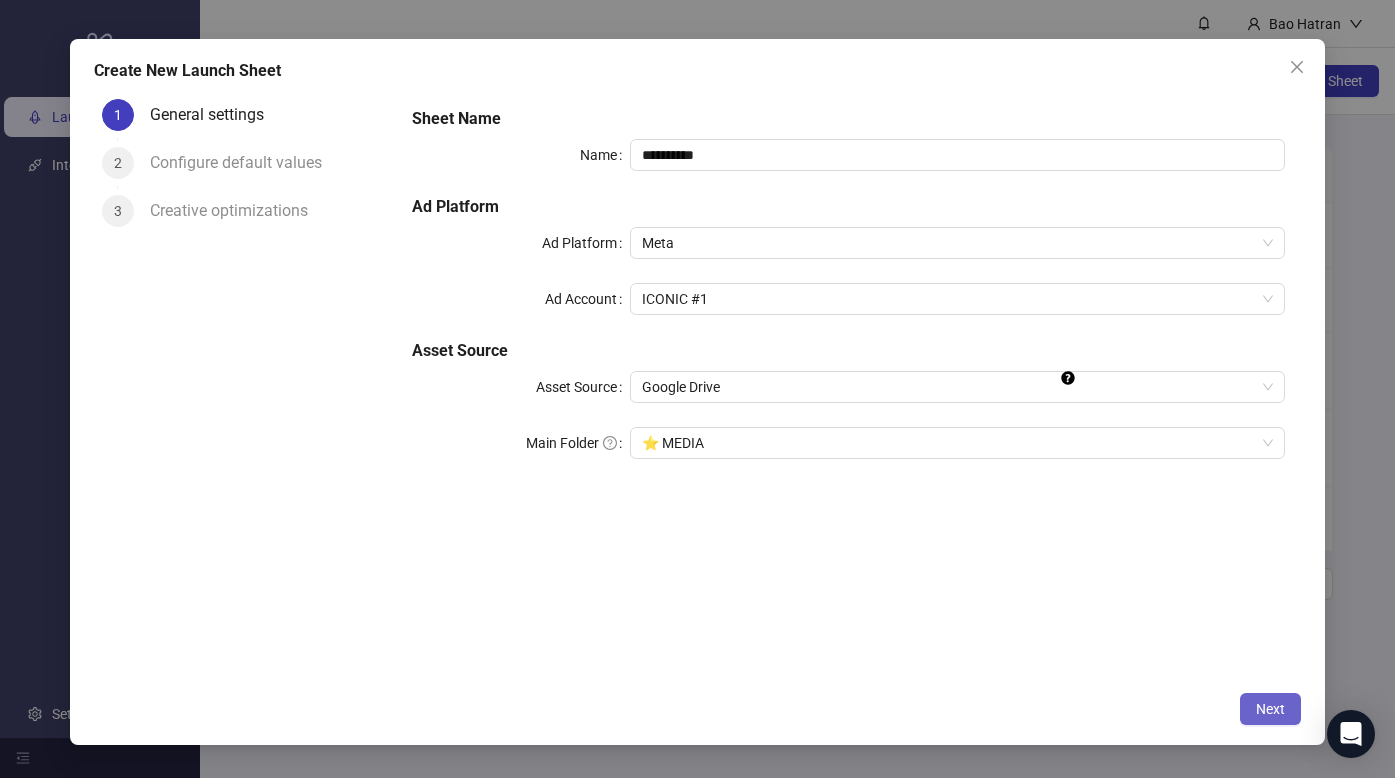 click on "Next" at bounding box center [1270, 709] 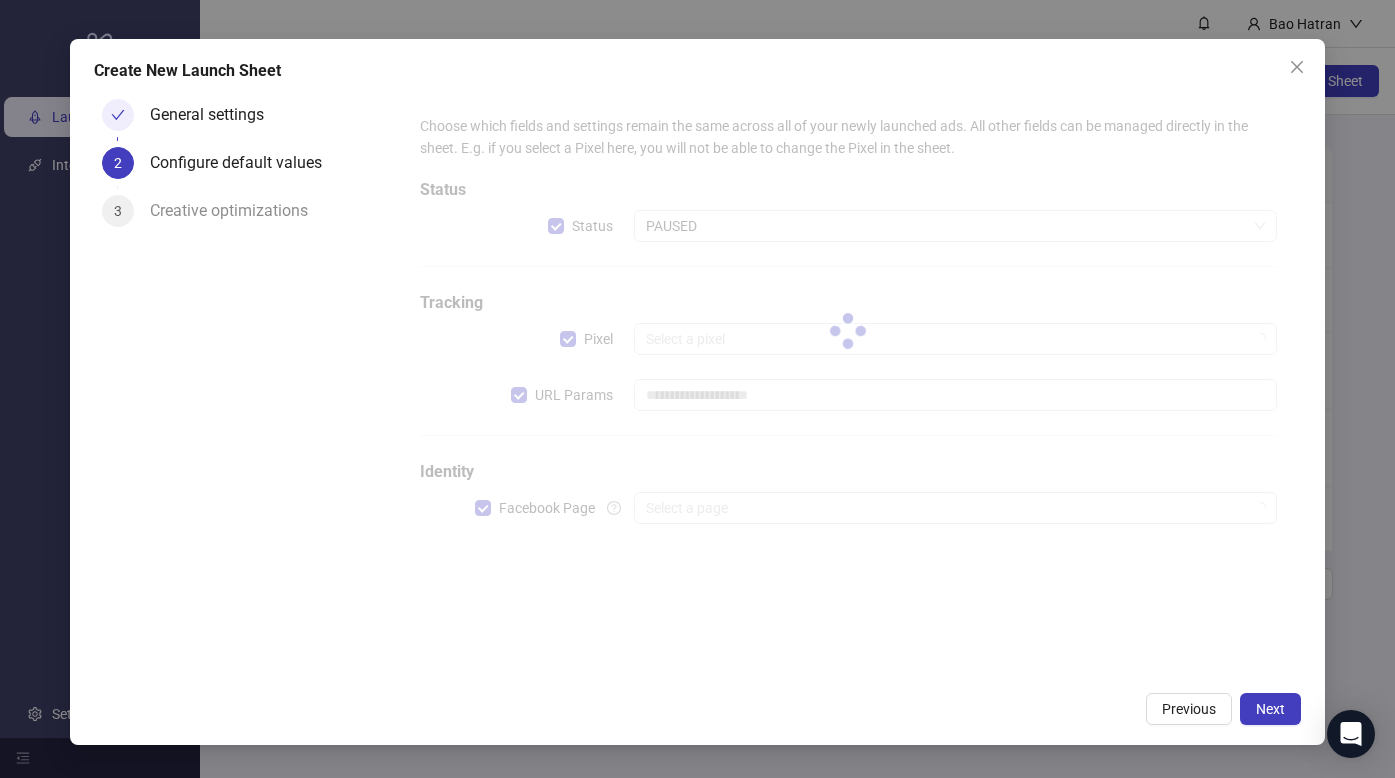 type on "**********" 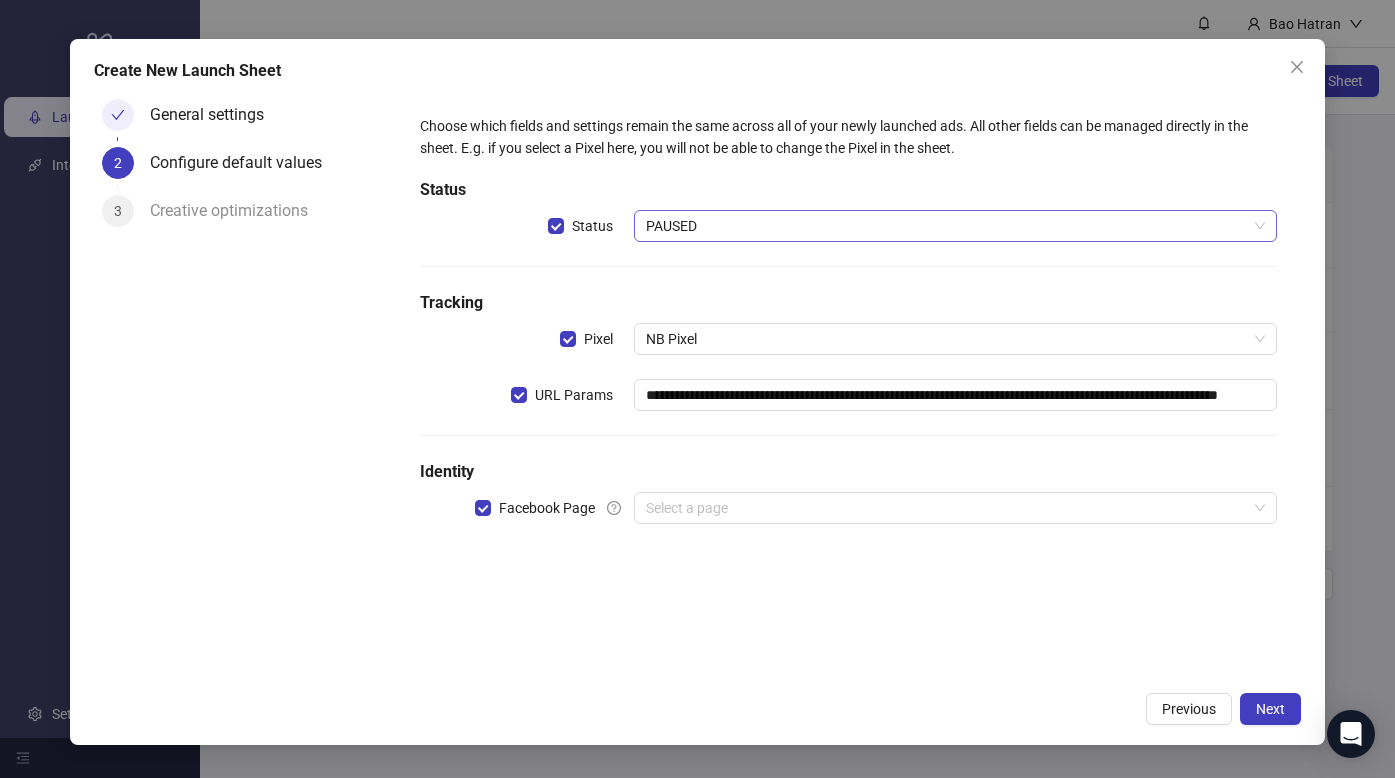 click on "**********" at bounding box center [849, 331] 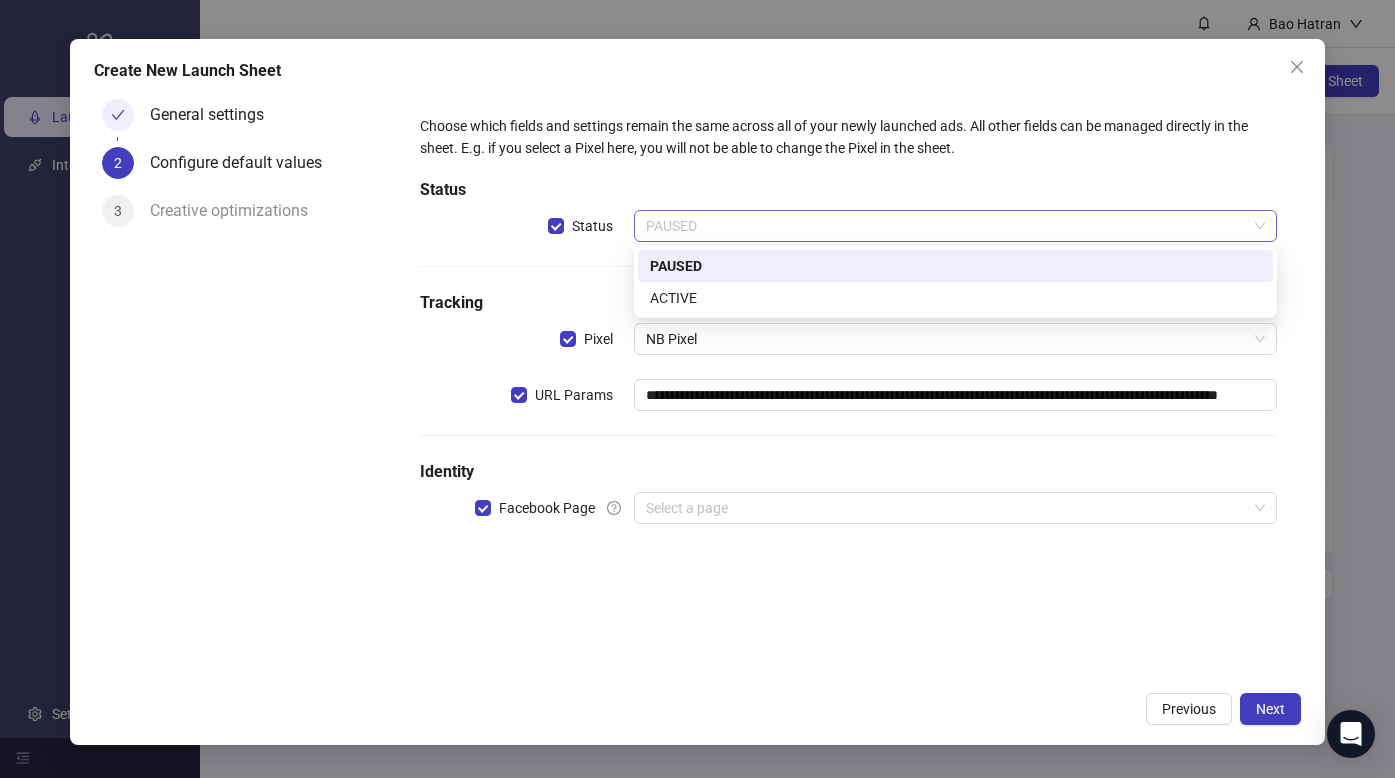 click on "PAUSED" at bounding box center (955, 226) 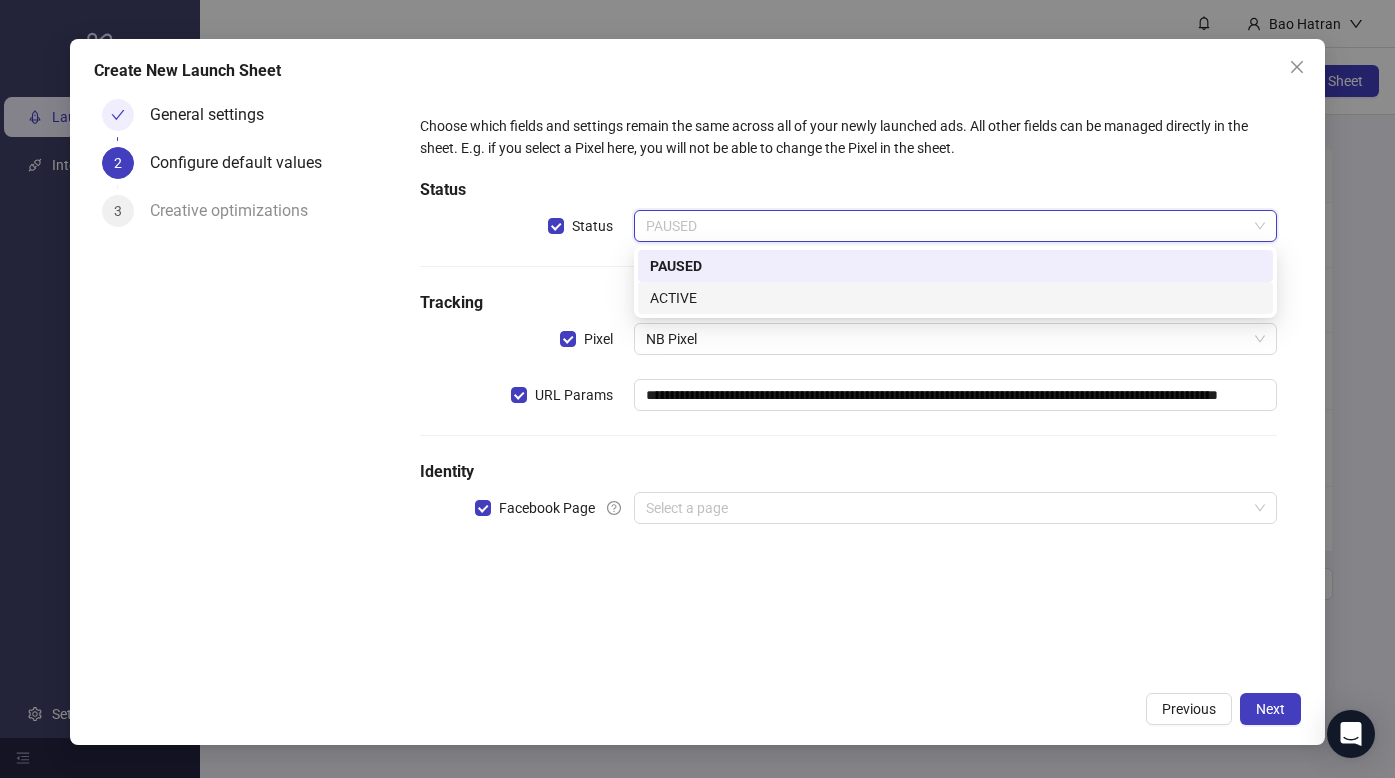 click on "ACTIVE" at bounding box center [955, 298] 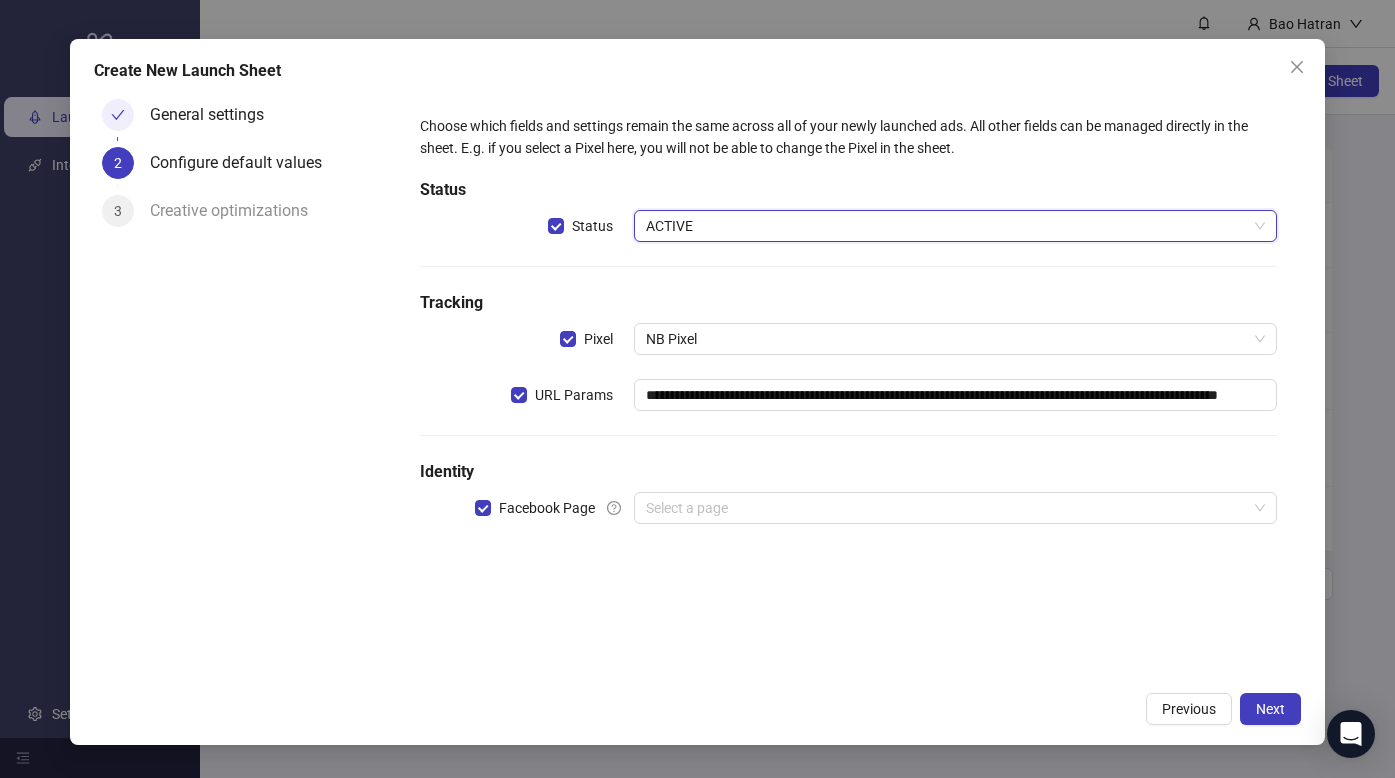 click on "Tracking" at bounding box center [849, 303] 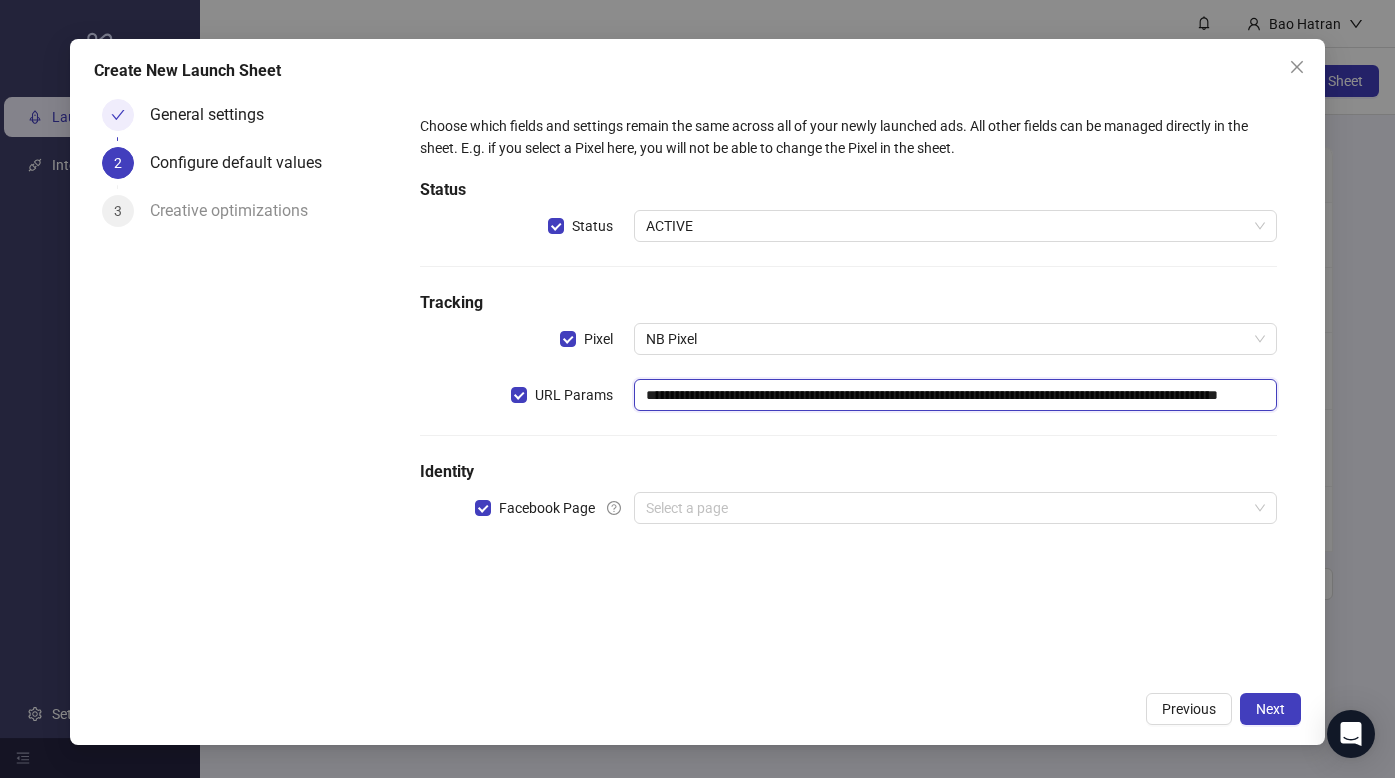 scroll, scrollTop: 0, scrollLeft: 210, axis: horizontal 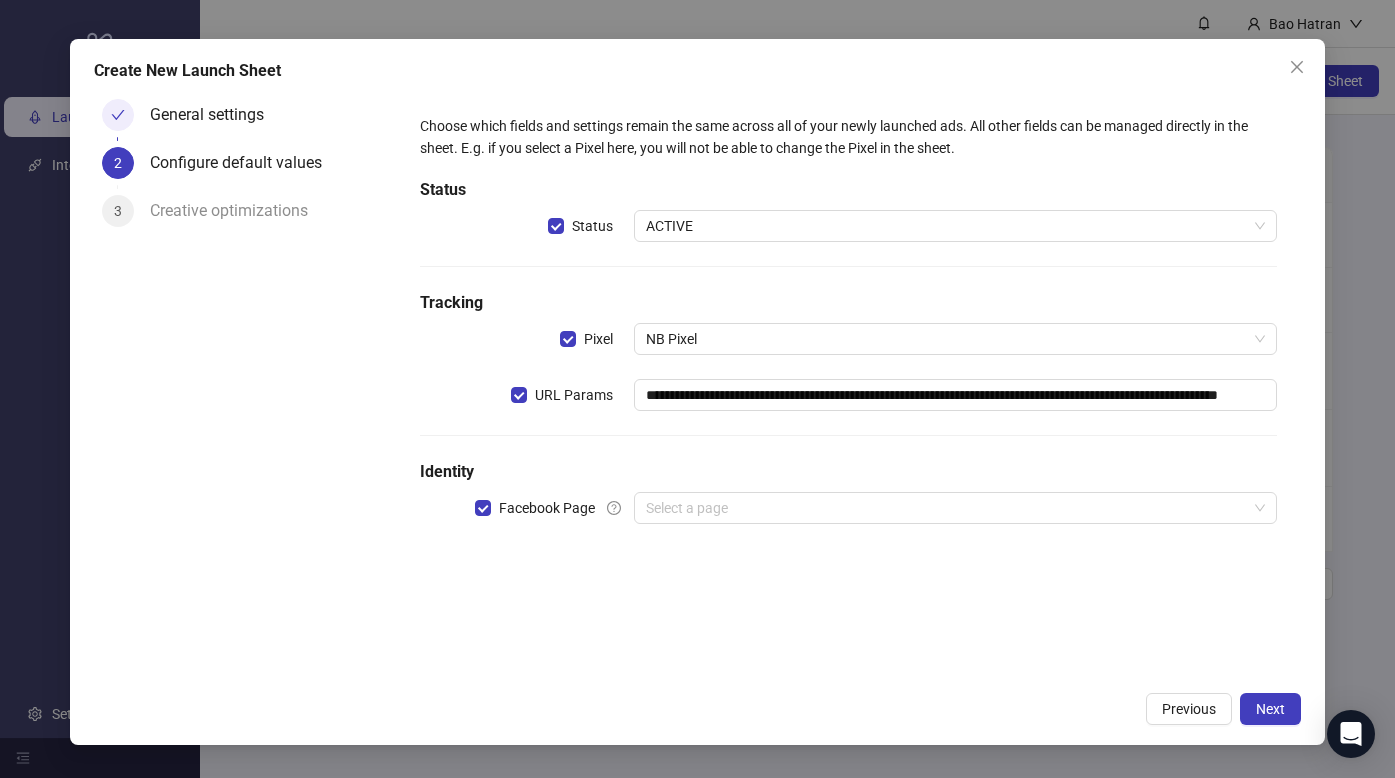click on "**********" at bounding box center (849, 331) 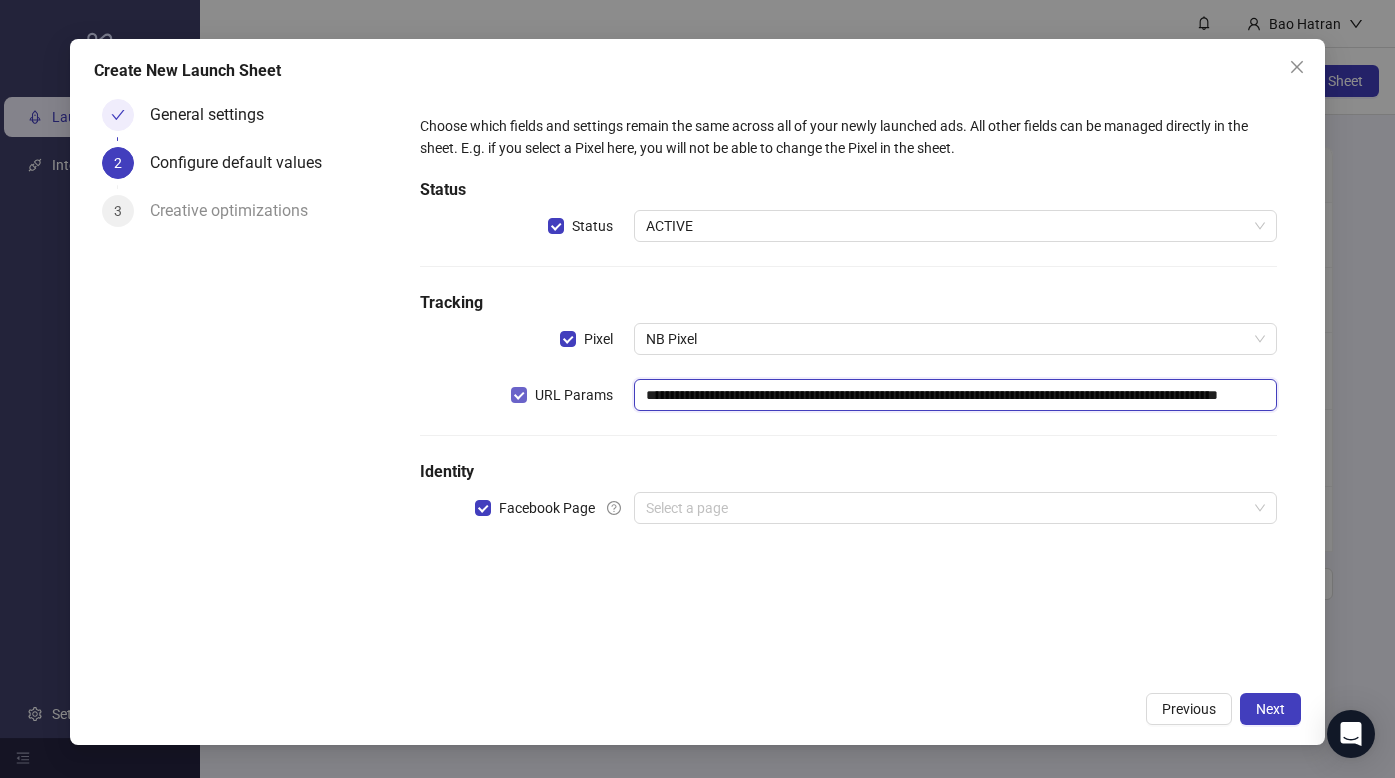 drag, startPoint x: 658, startPoint y: 401, endPoint x: 542, endPoint y: 402, distance: 116.00431 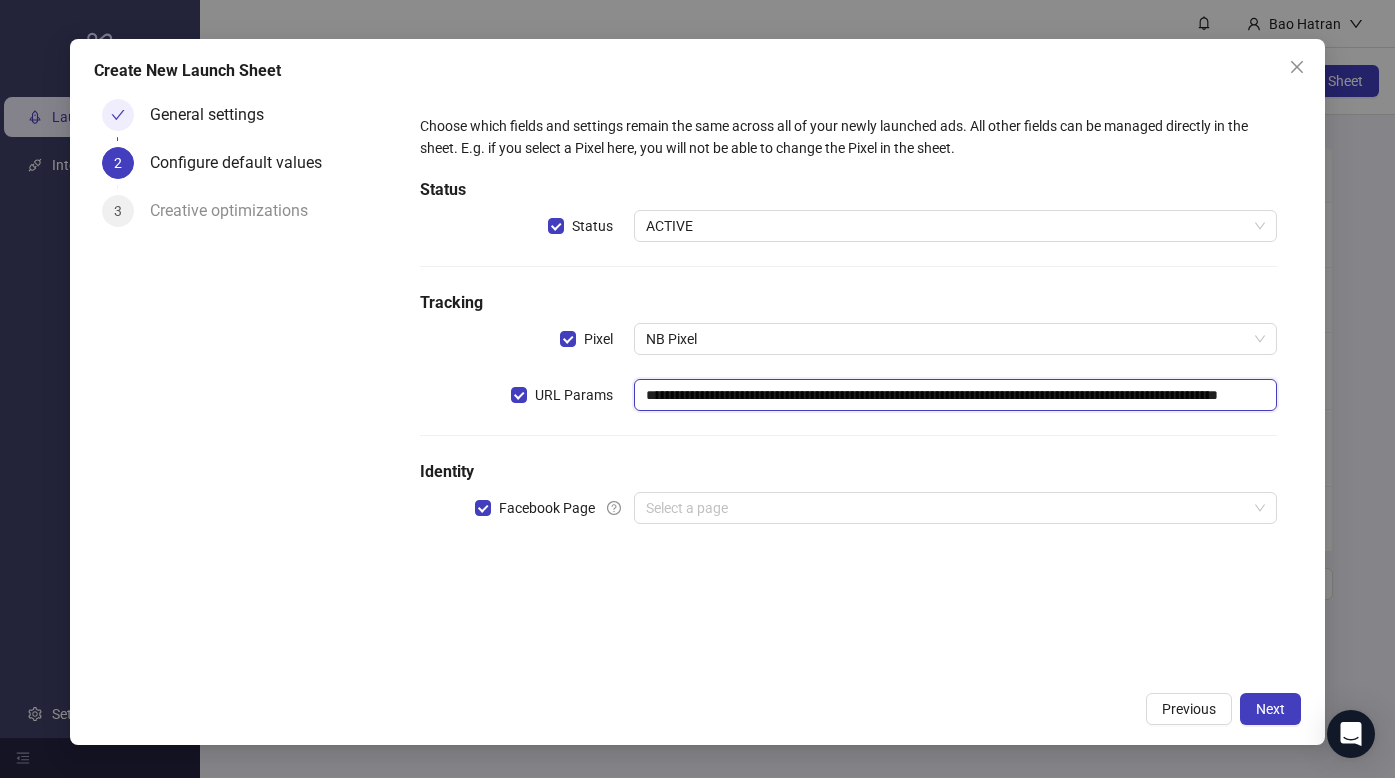 click on "**********" at bounding box center (955, 395) 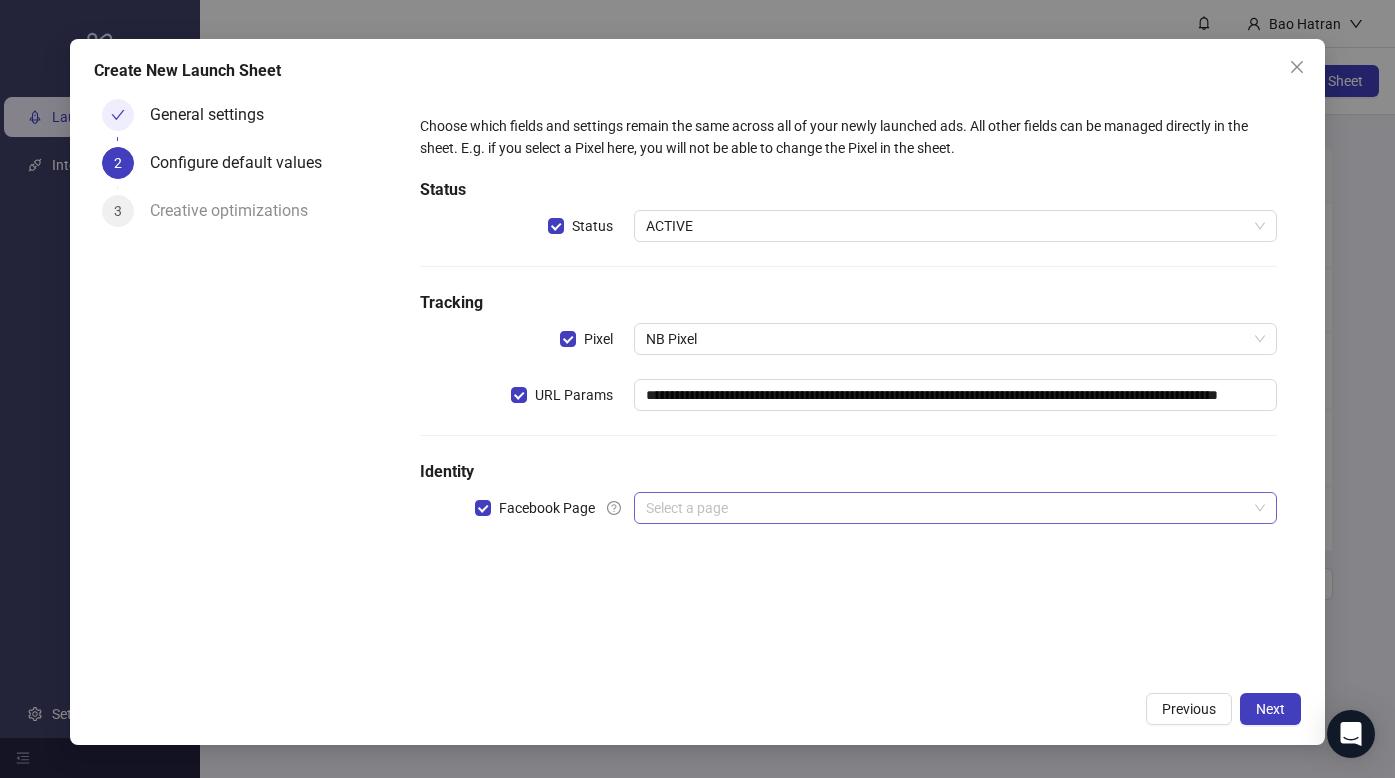 click at bounding box center (946, 508) 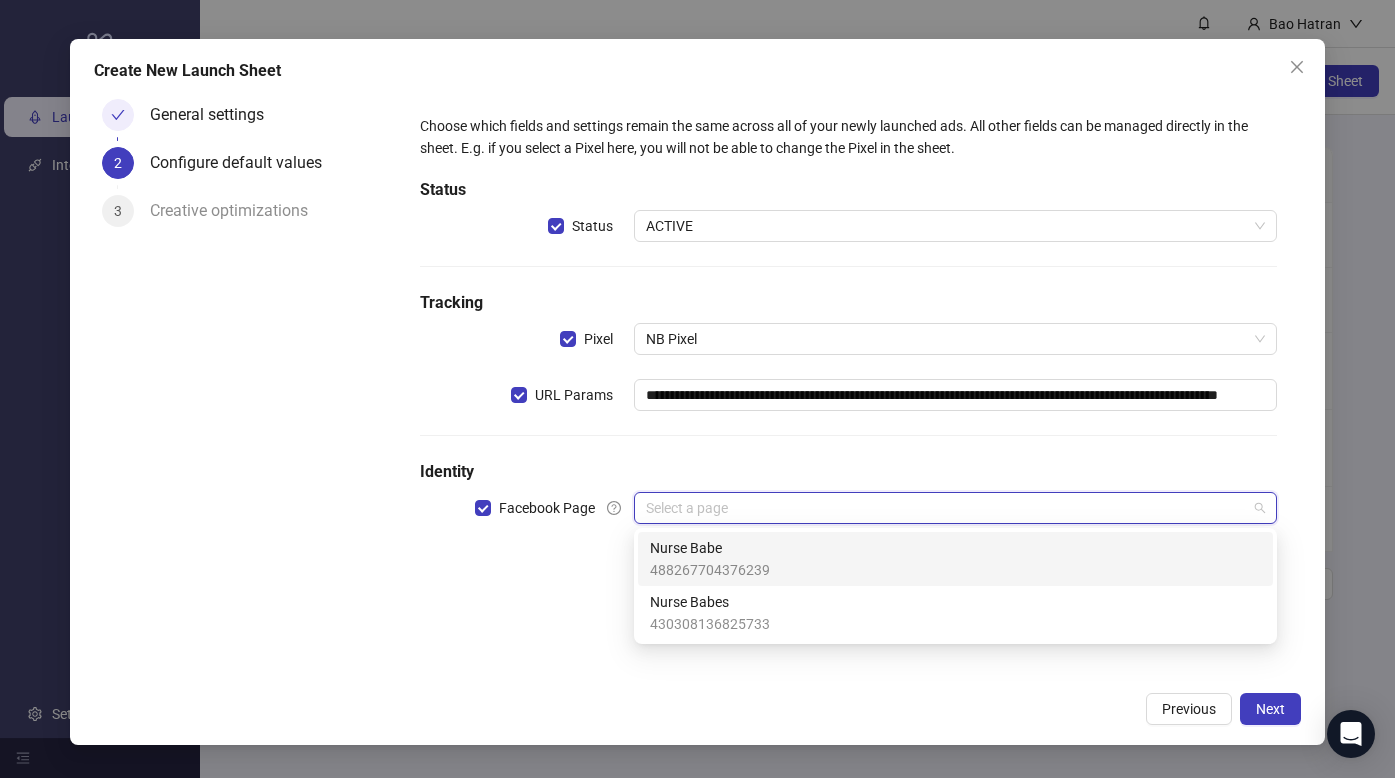 click on "488267704376239" at bounding box center [710, 570] 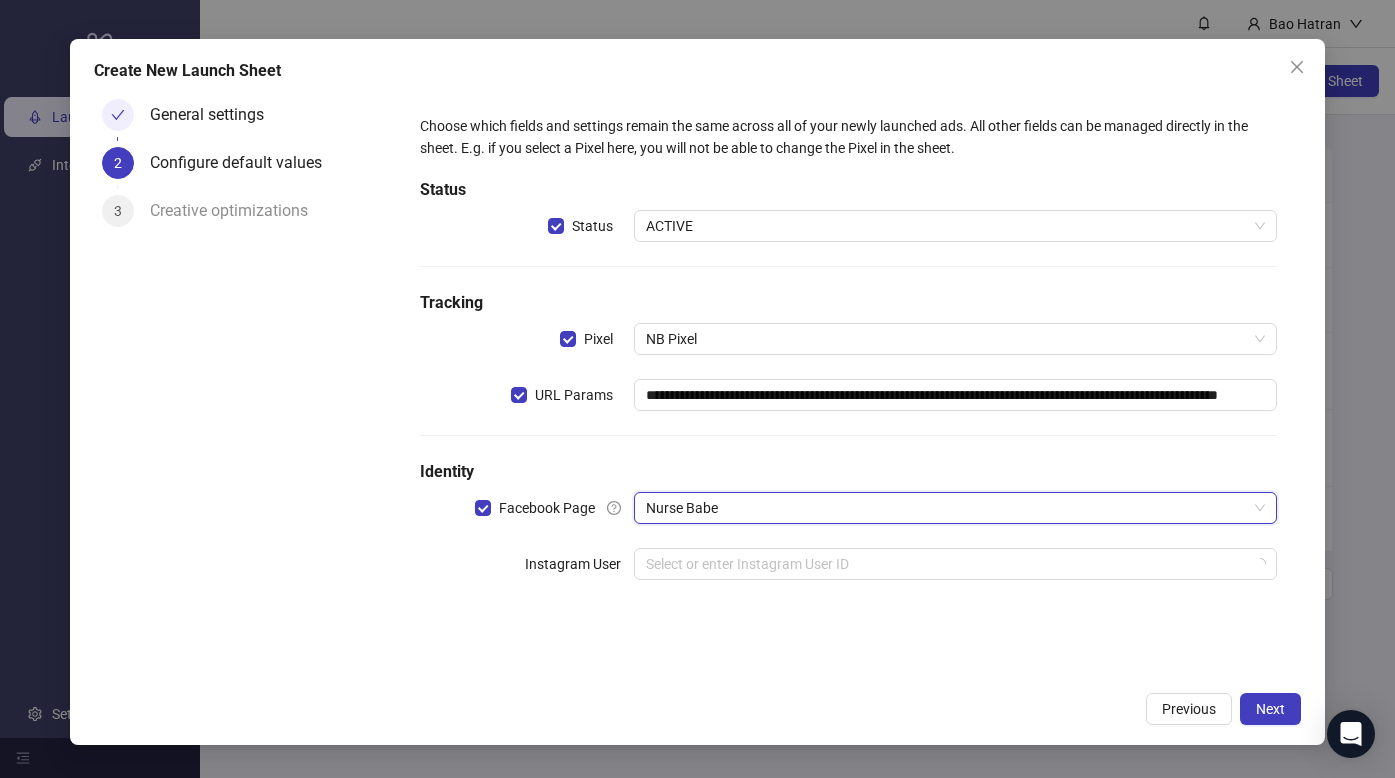 click on "**********" at bounding box center [849, 359] 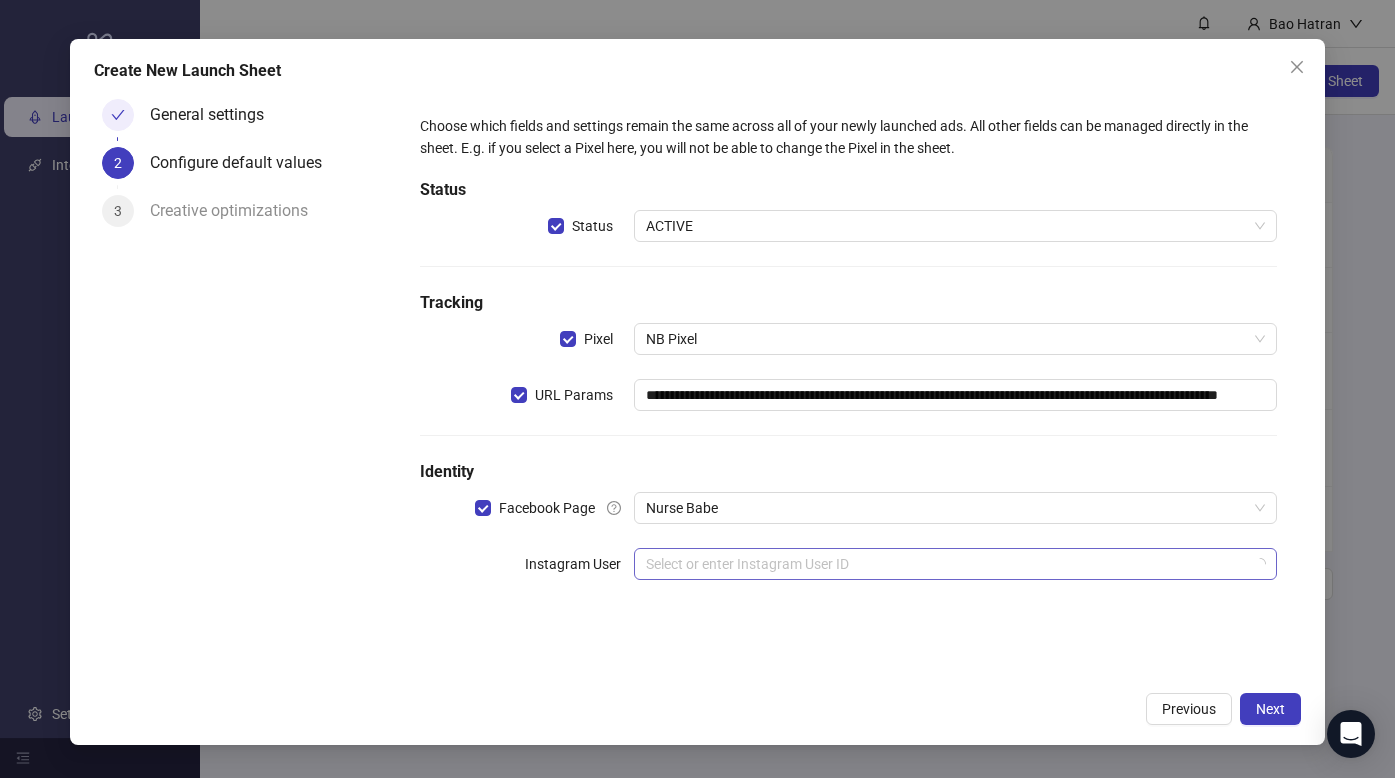 click at bounding box center [946, 564] 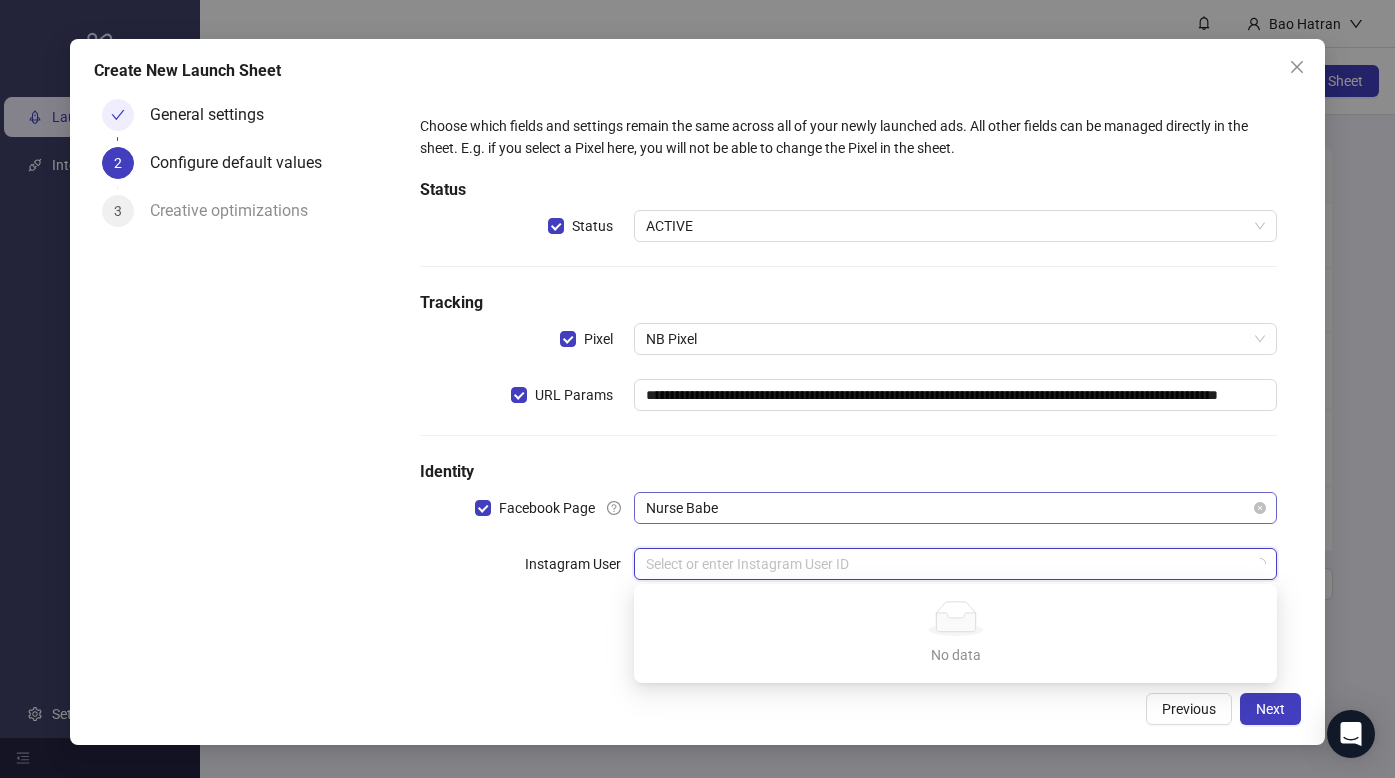 click on "Nurse Babe" at bounding box center (955, 508) 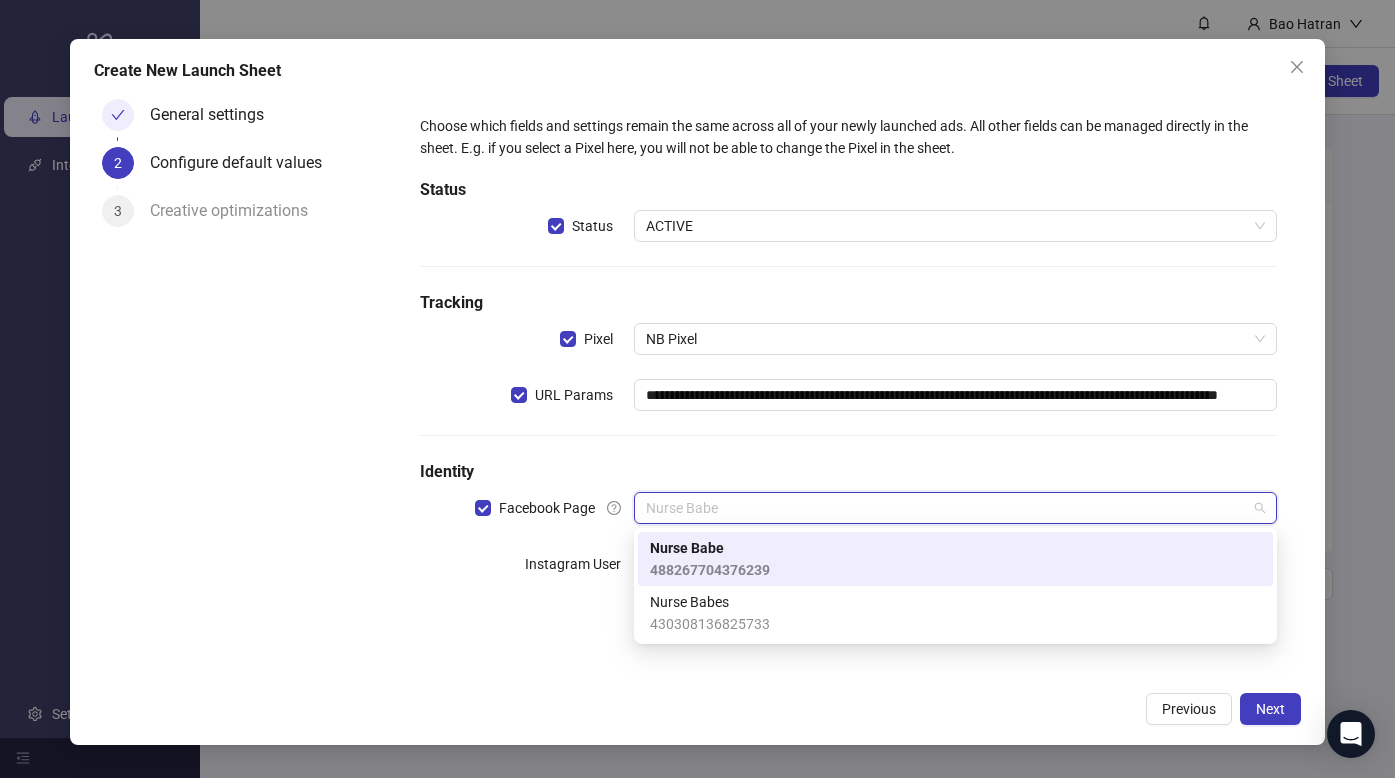 click on "Nurse Babes" at bounding box center [710, 602] 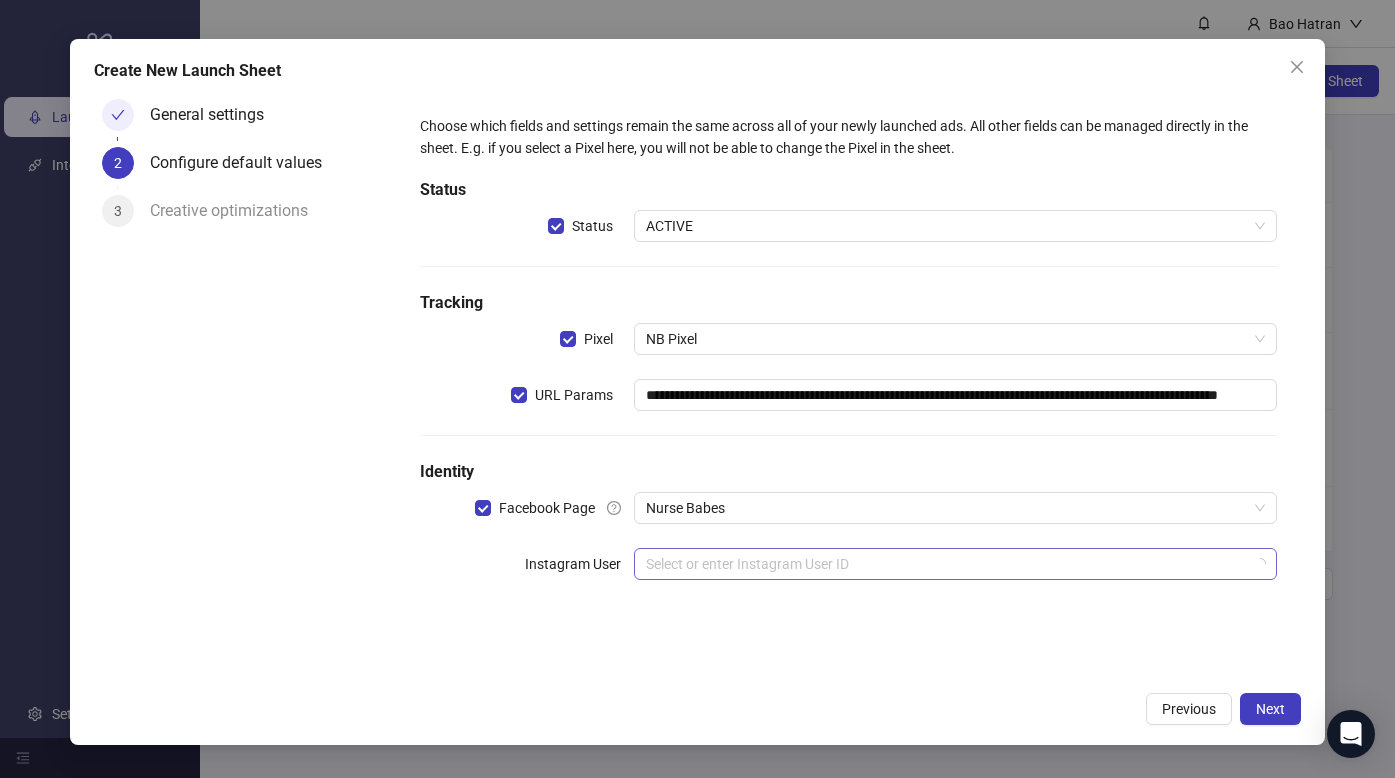 click at bounding box center [946, 564] 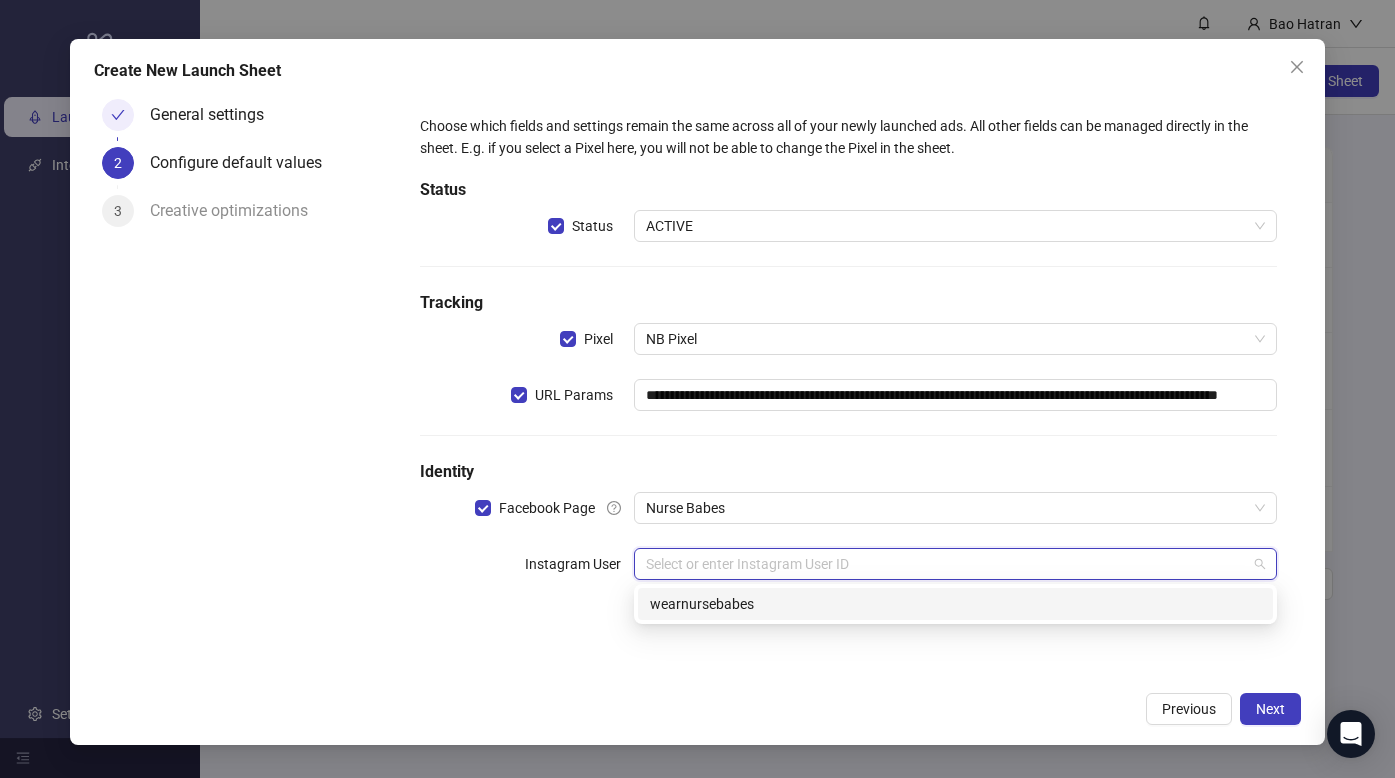 click on "17841470773416683 wearnursebabes" at bounding box center [955, 604] 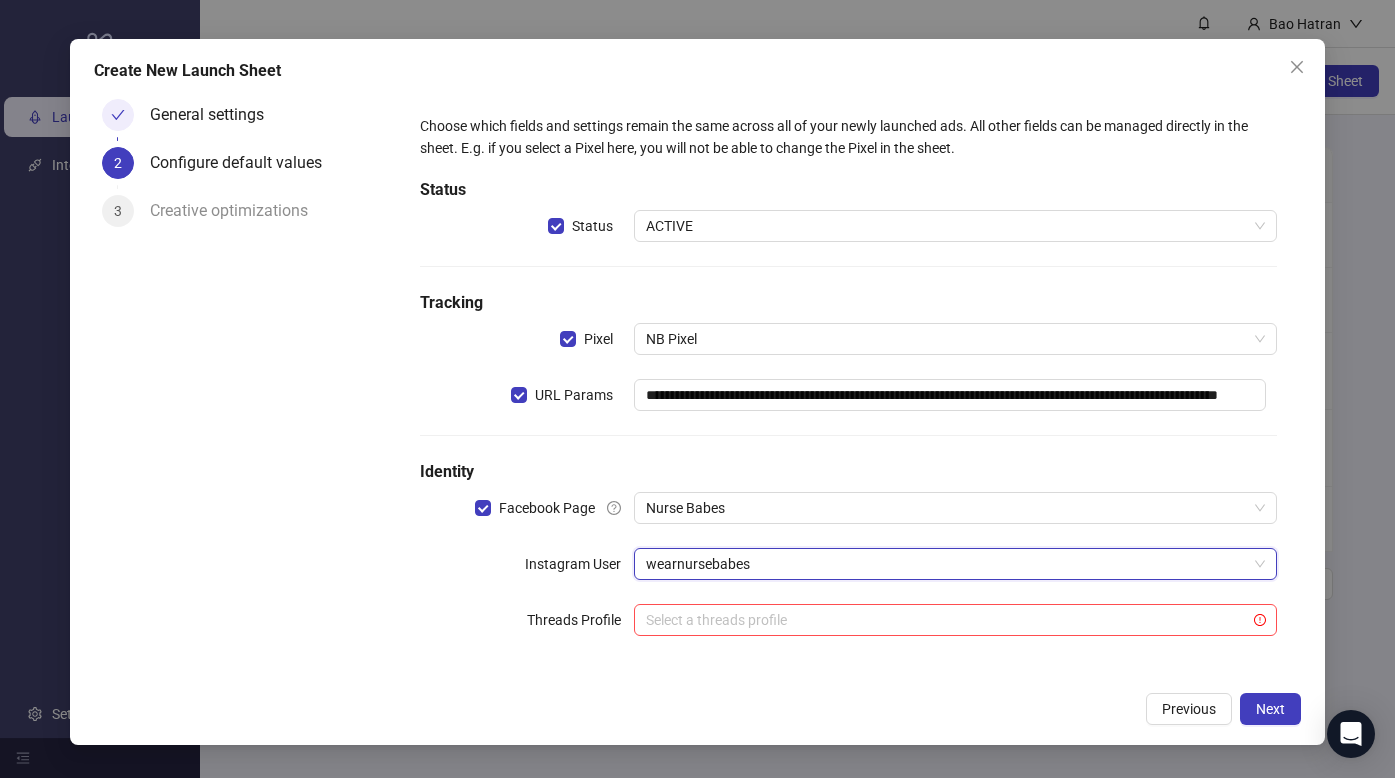 click on "Identity" at bounding box center (849, 472) 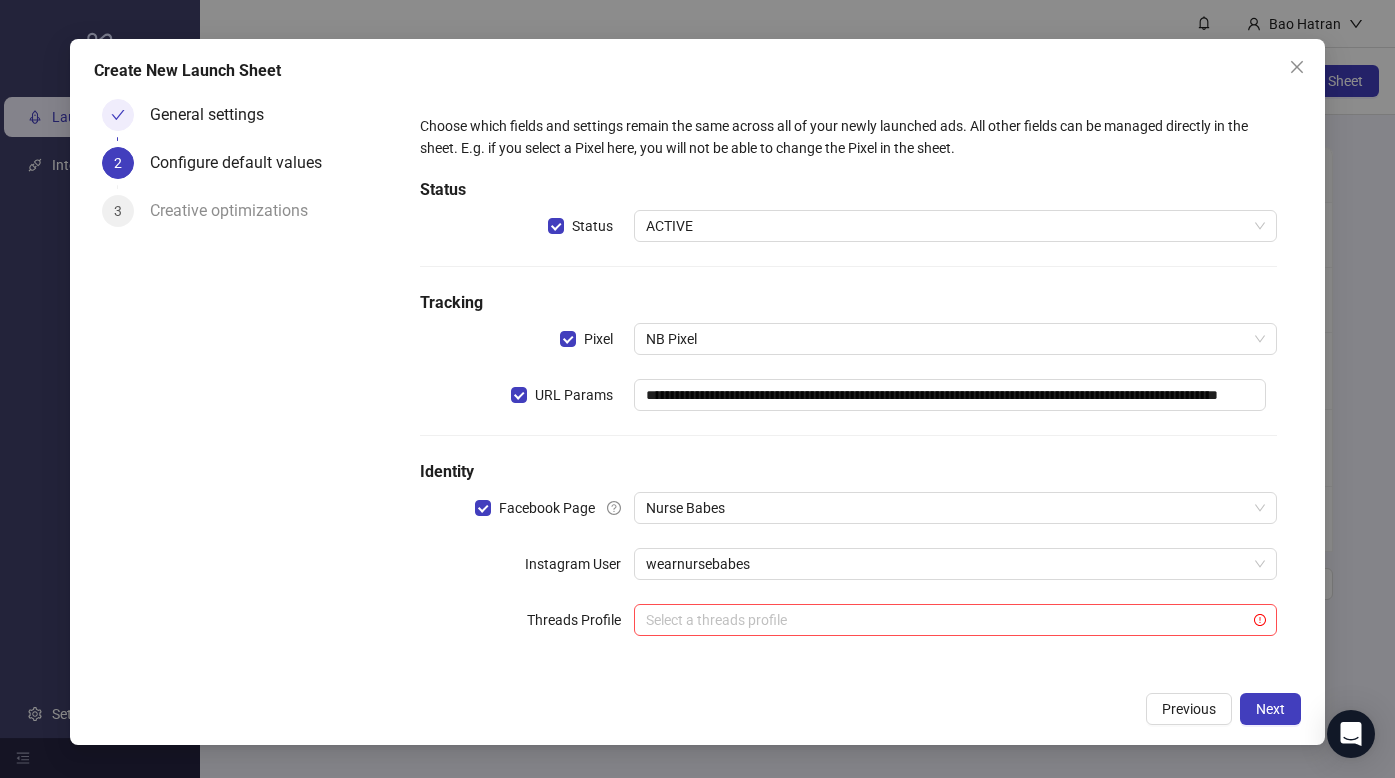 click on "**********" at bounding box center (849, 387) 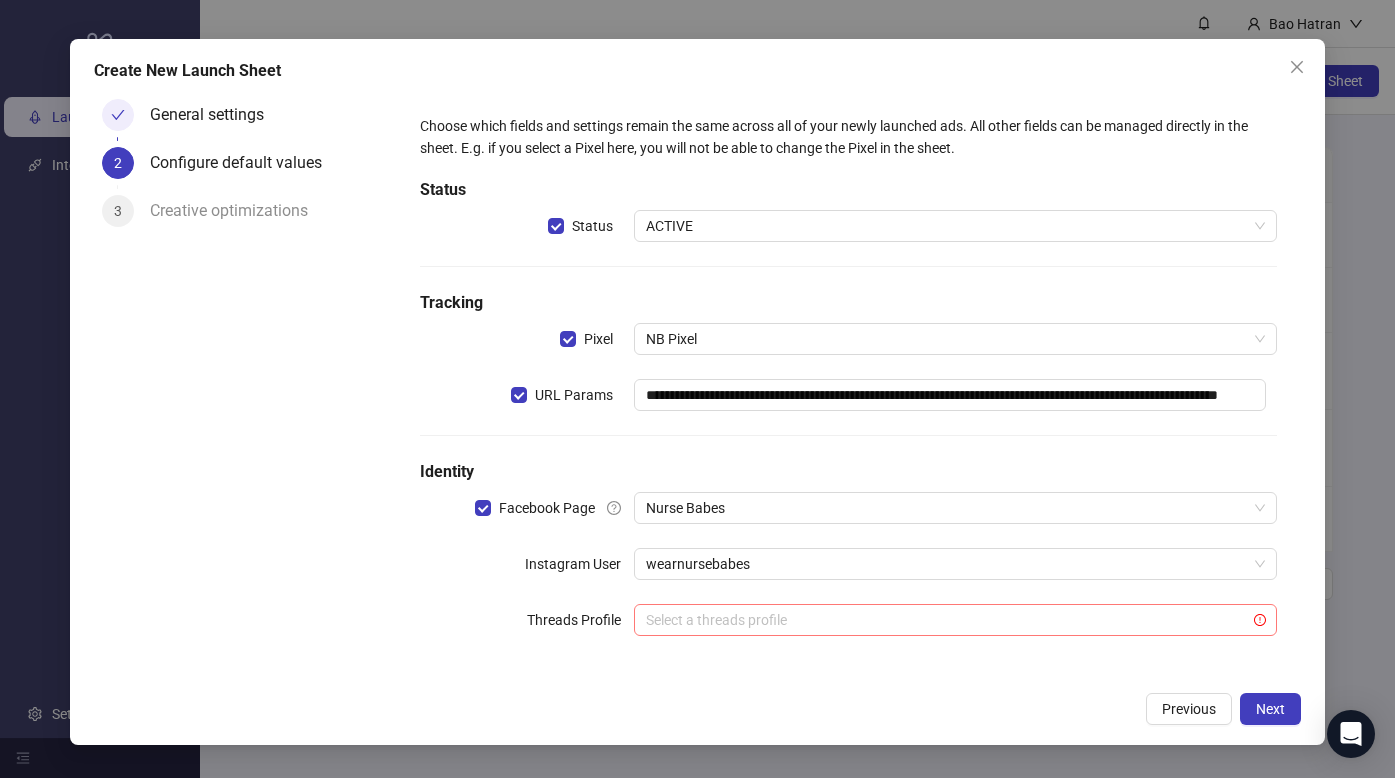 click at bounding box center [946, 620] 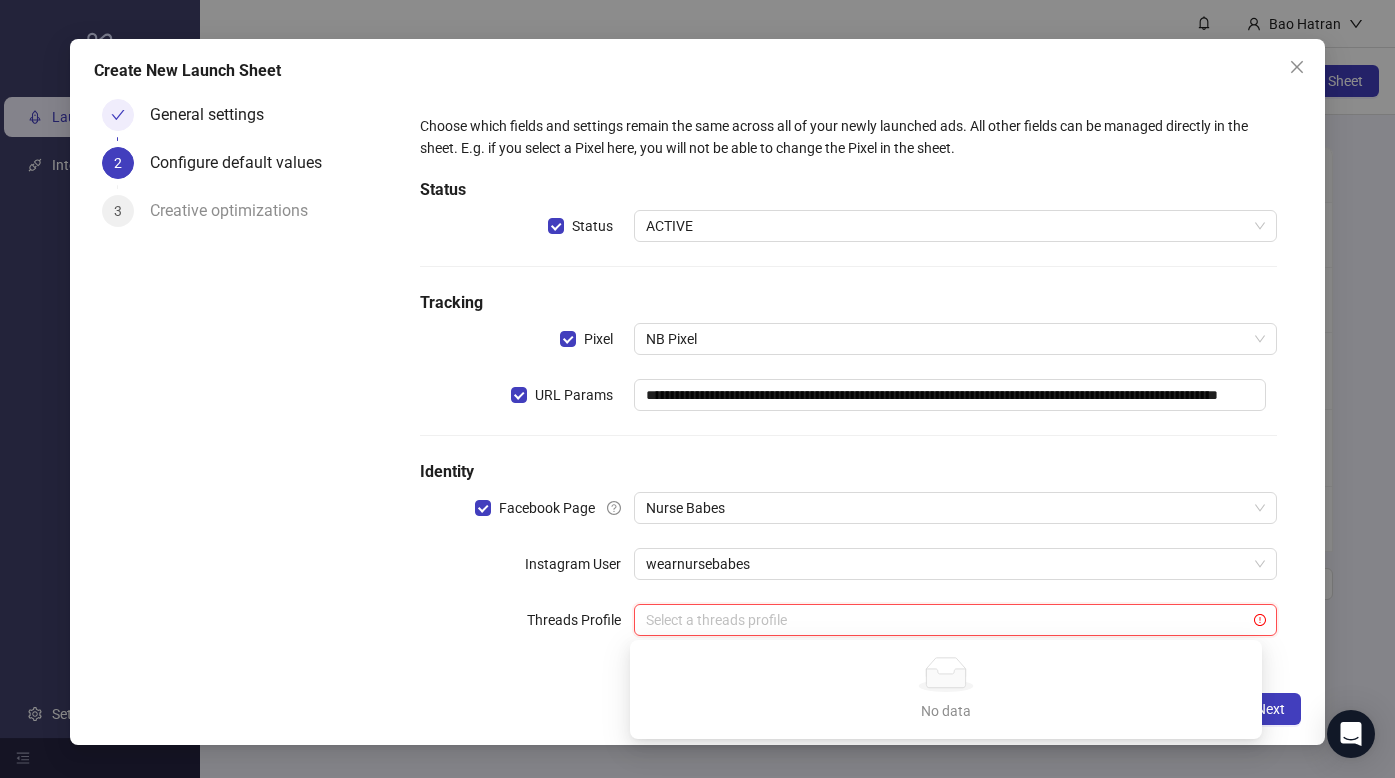 click on "**********" at bounding box center (849, 387) 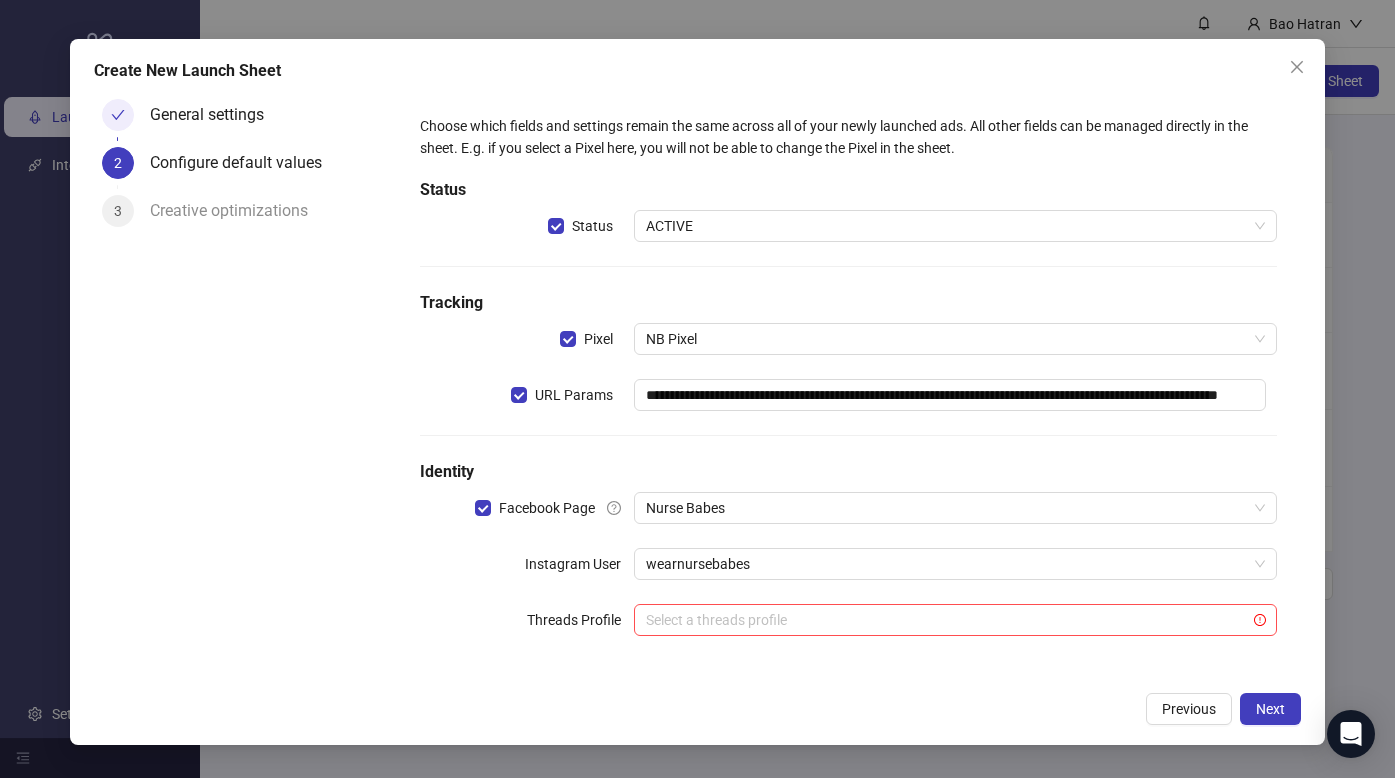 click on "**********" at bounding box center (849, 387) 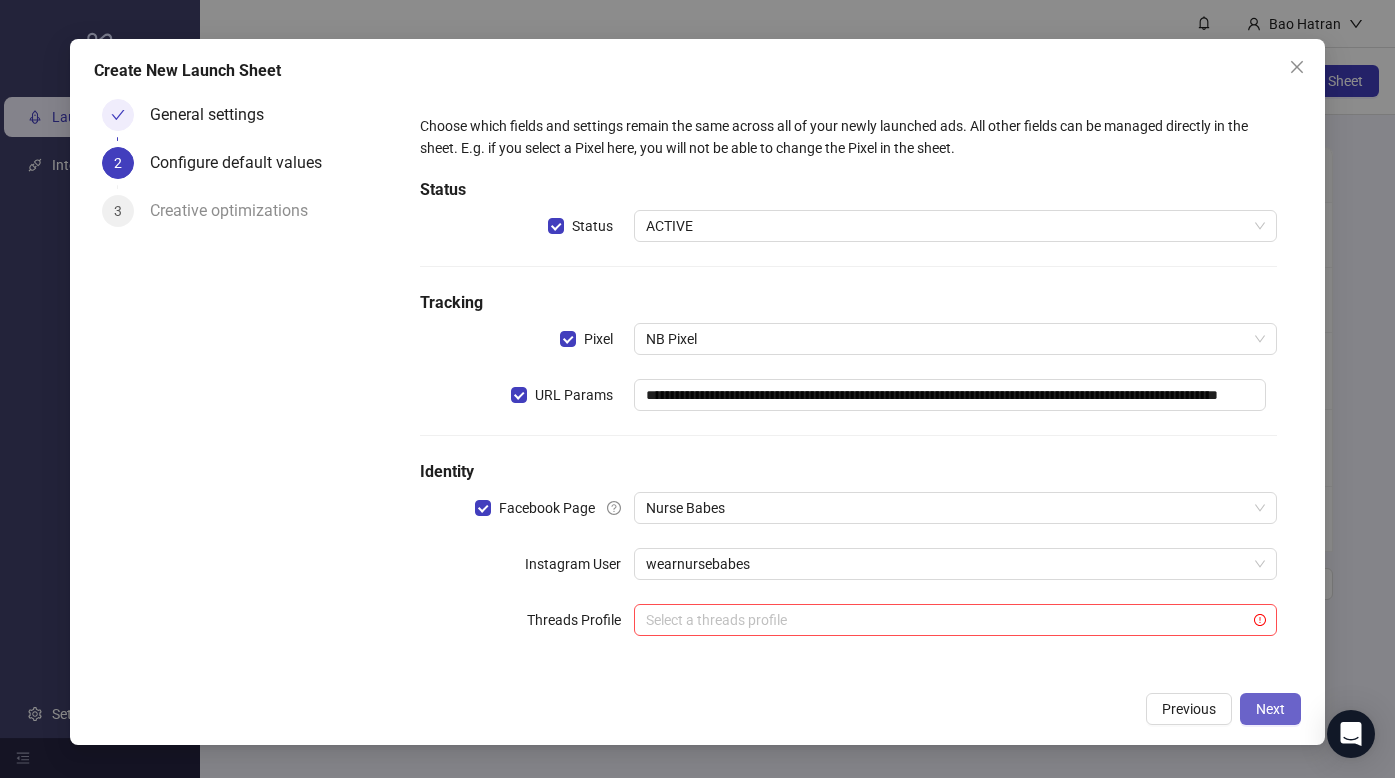 click on "Next" at bounding box center (1270, 709) 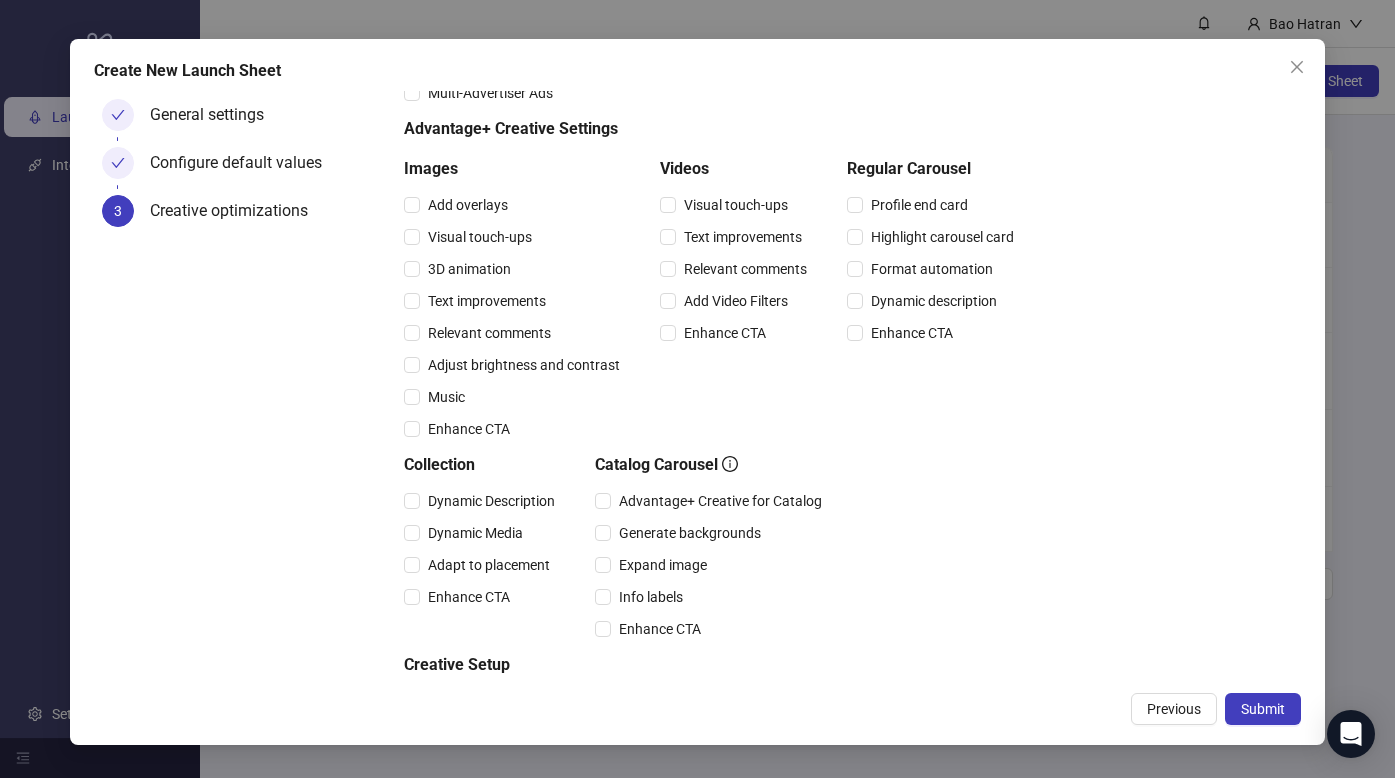 scroll, scrollTop: 260, scrollLeft: 0, axis: vertical 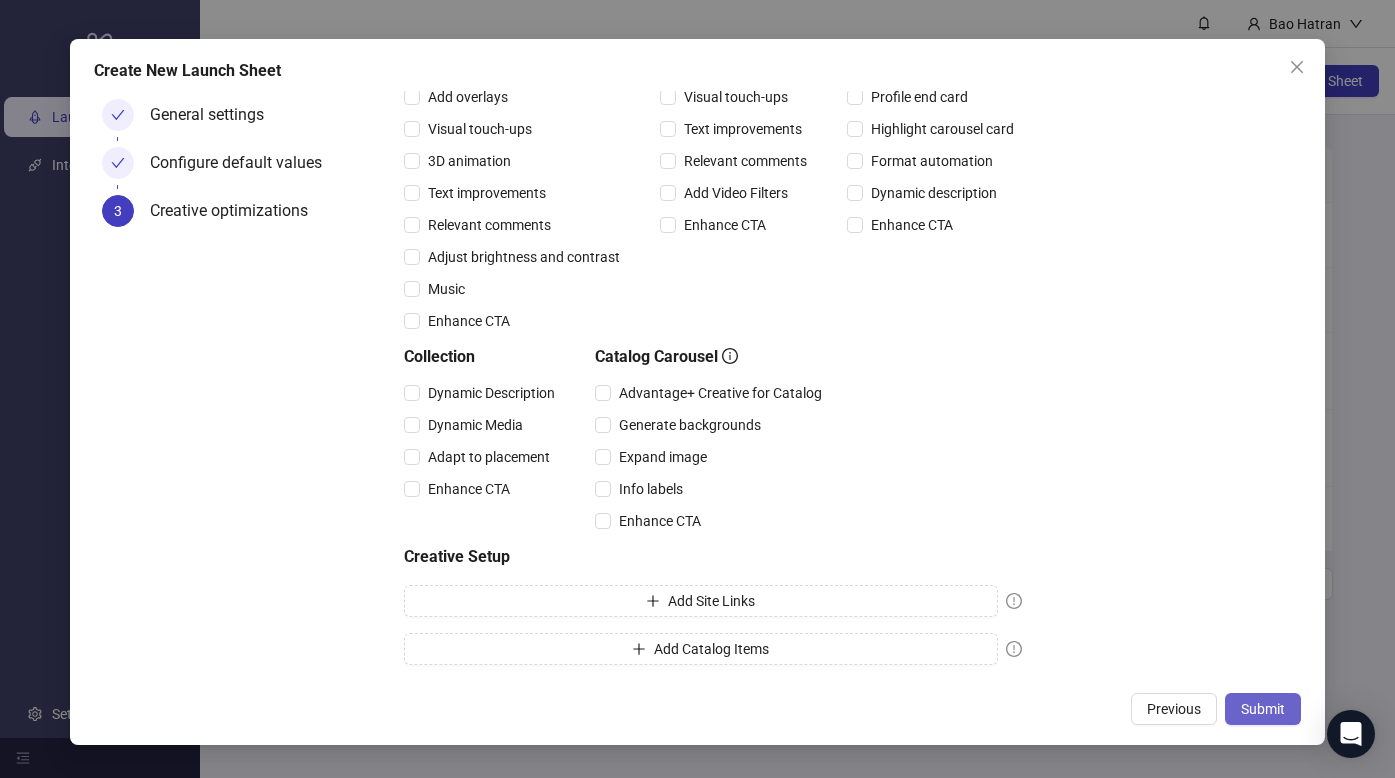 click on "Submit" at bounding box center (1263, 709) 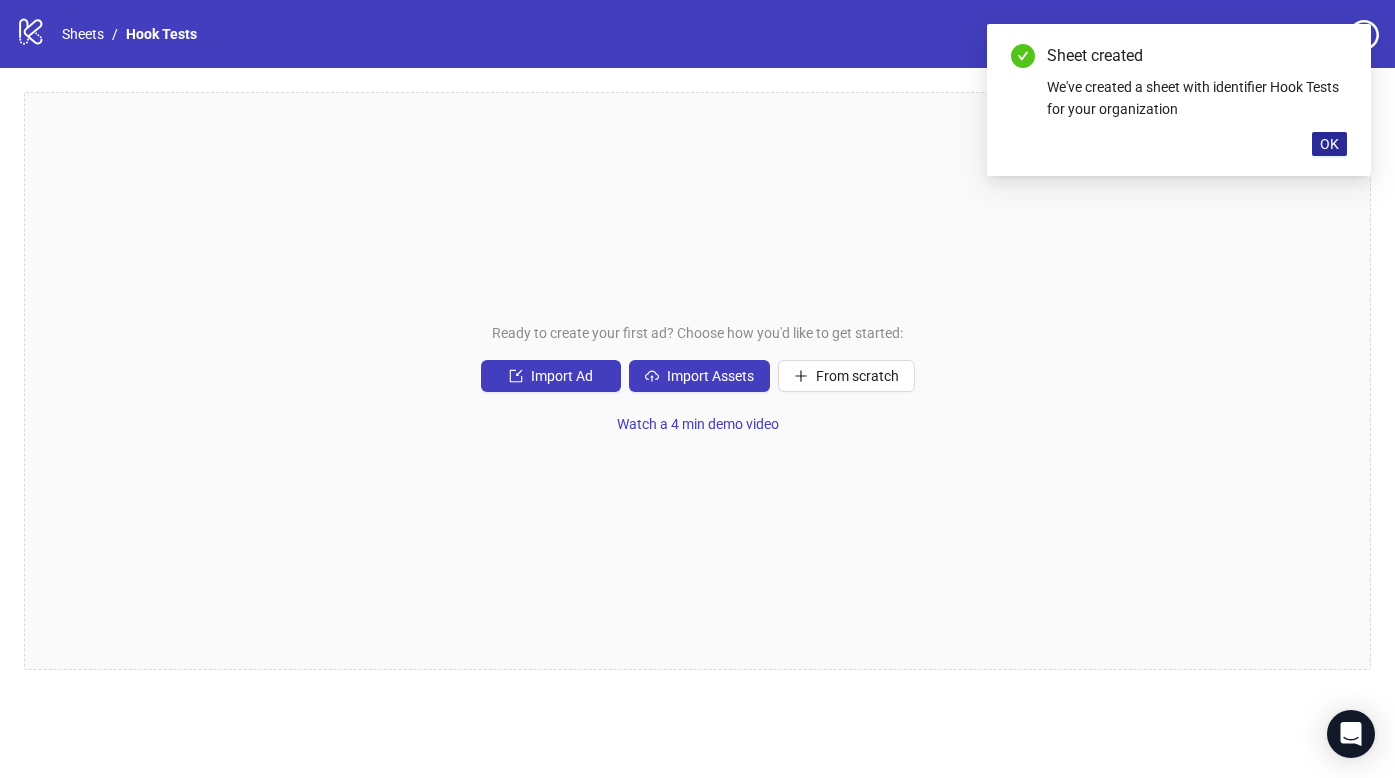 click on "OK" at bounding box center (1329, 144) 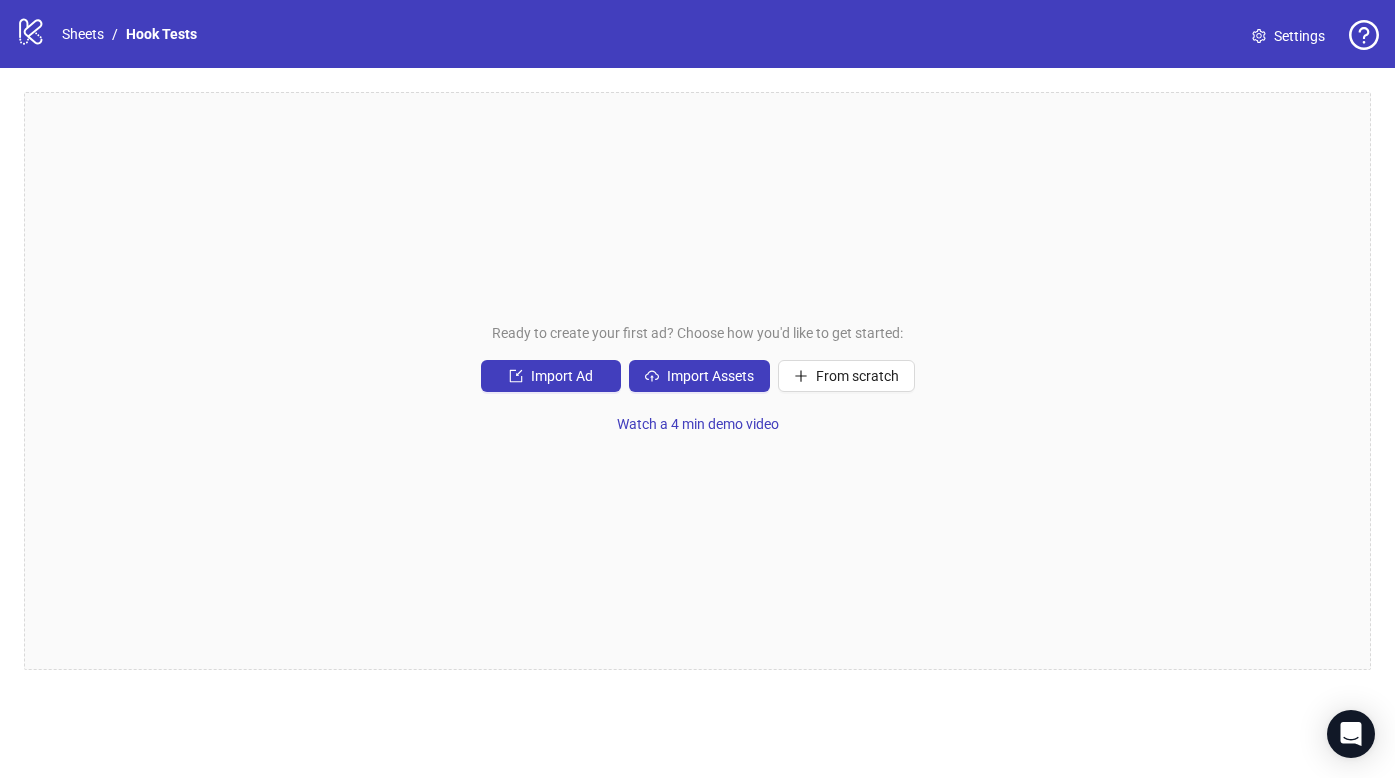 click on "Ready to create your first ad? Choose how you'd like to get started: Import Ad Import Assets From scratch Watch a 4 min demo video" at bounding box center [697, 381] 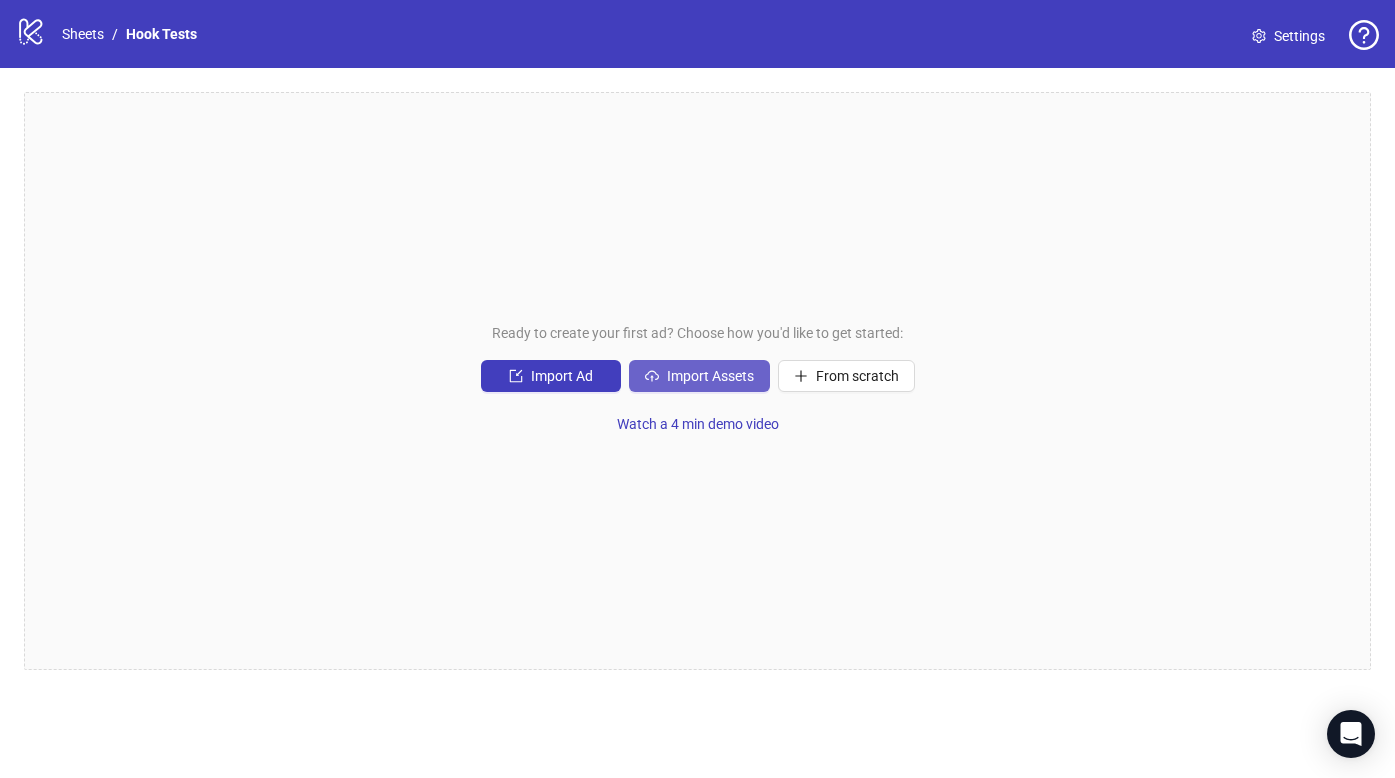 click on "Import Assets" at bounding box center [710, 376] 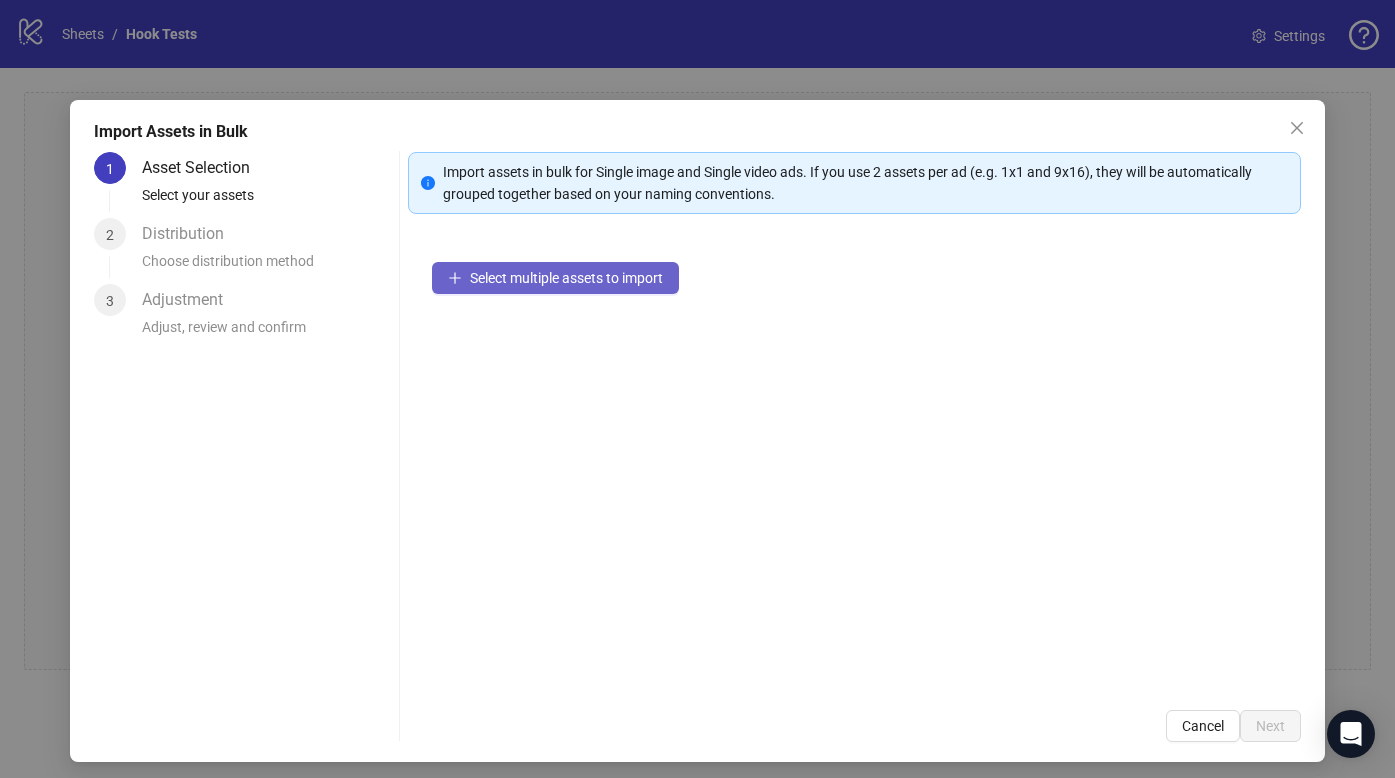 click on "Select multiple assets to import" at bounding box center [555, 278] 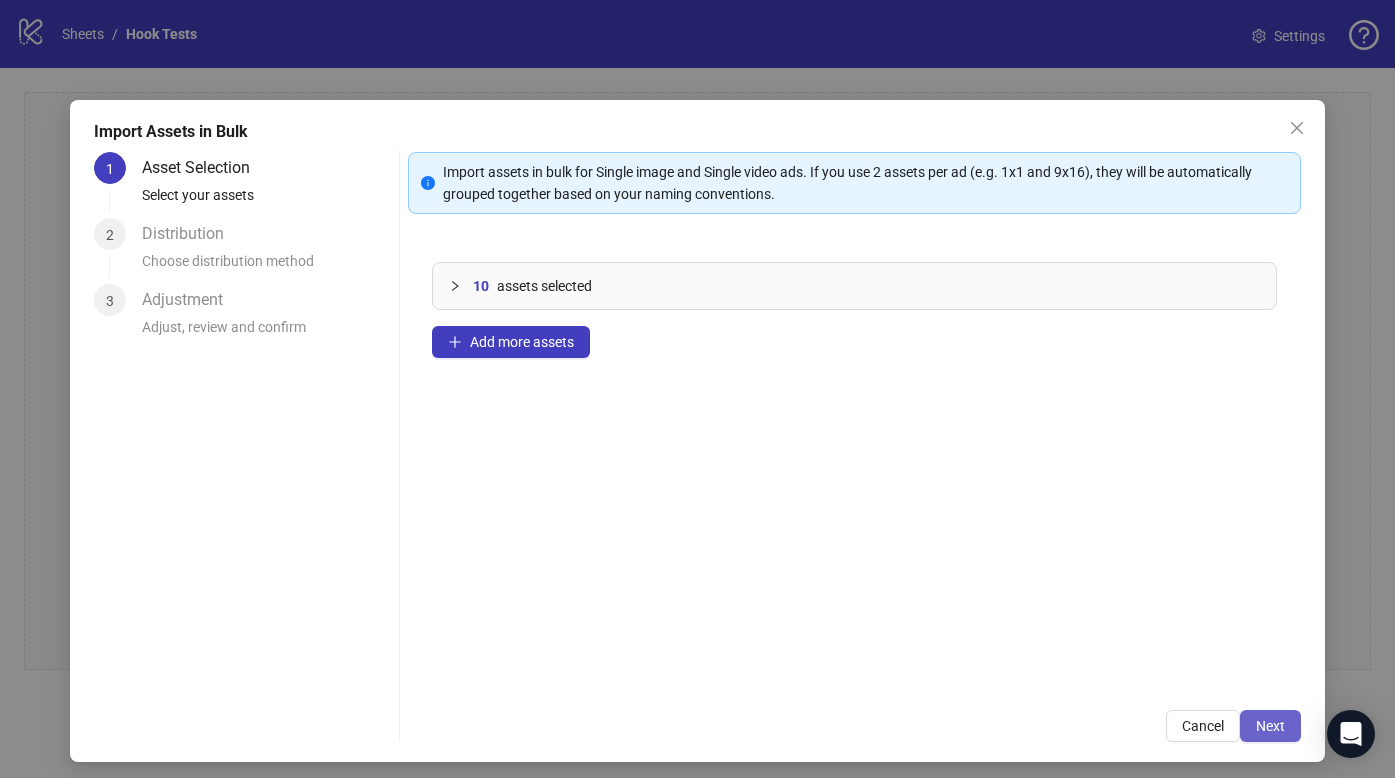 click on "Next" at bounding box center (1270, 726) 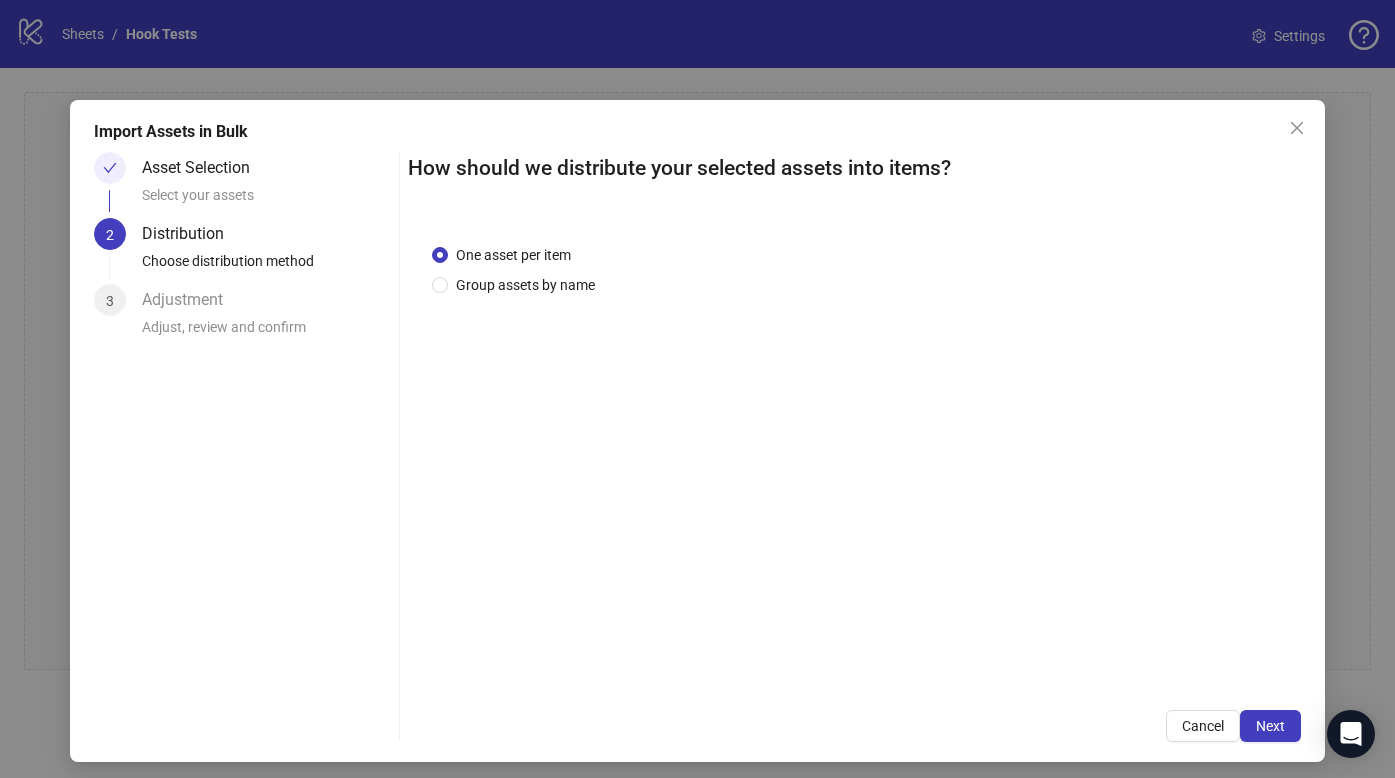 click on "Next" at bounding box center (1270, 726) 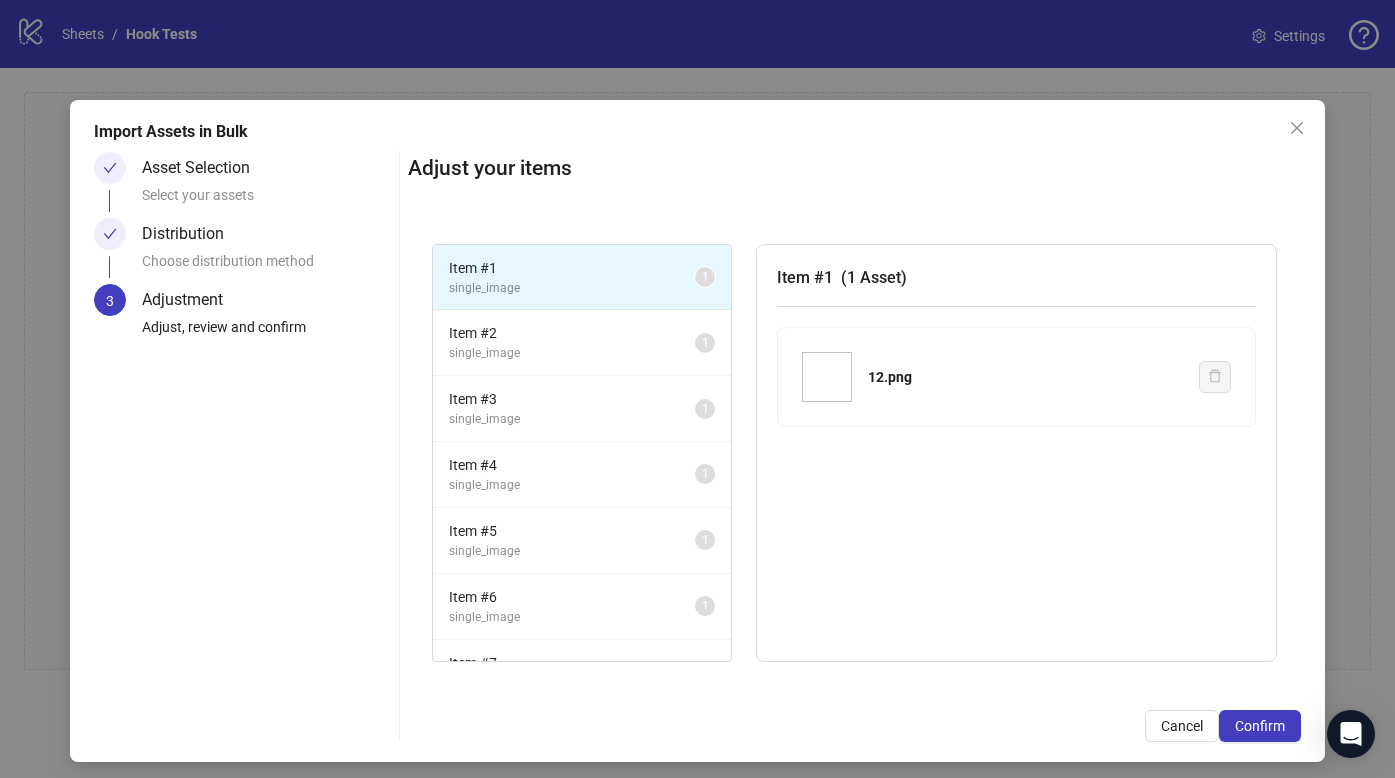 click on "Confirm" at bounding box center (1260, 726) 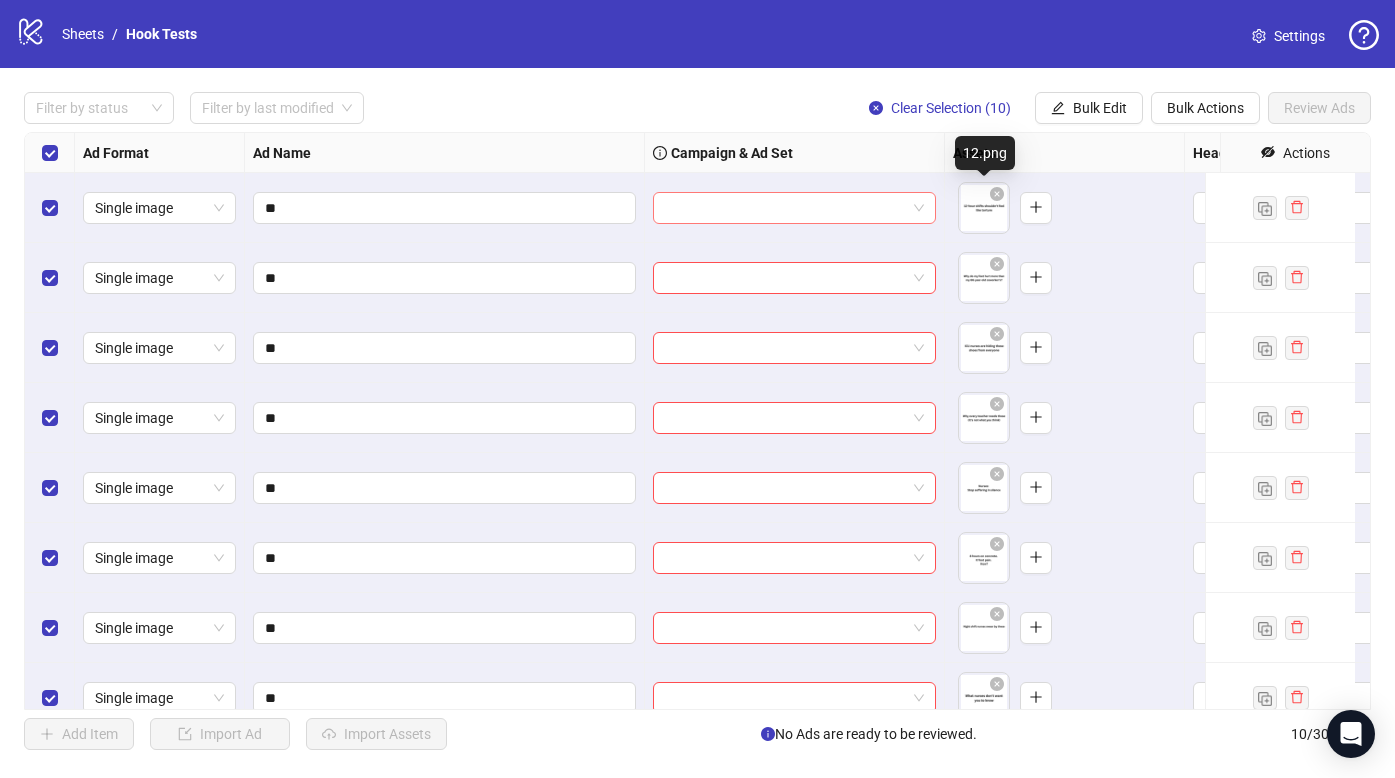 click at bounding box center [794, 208] 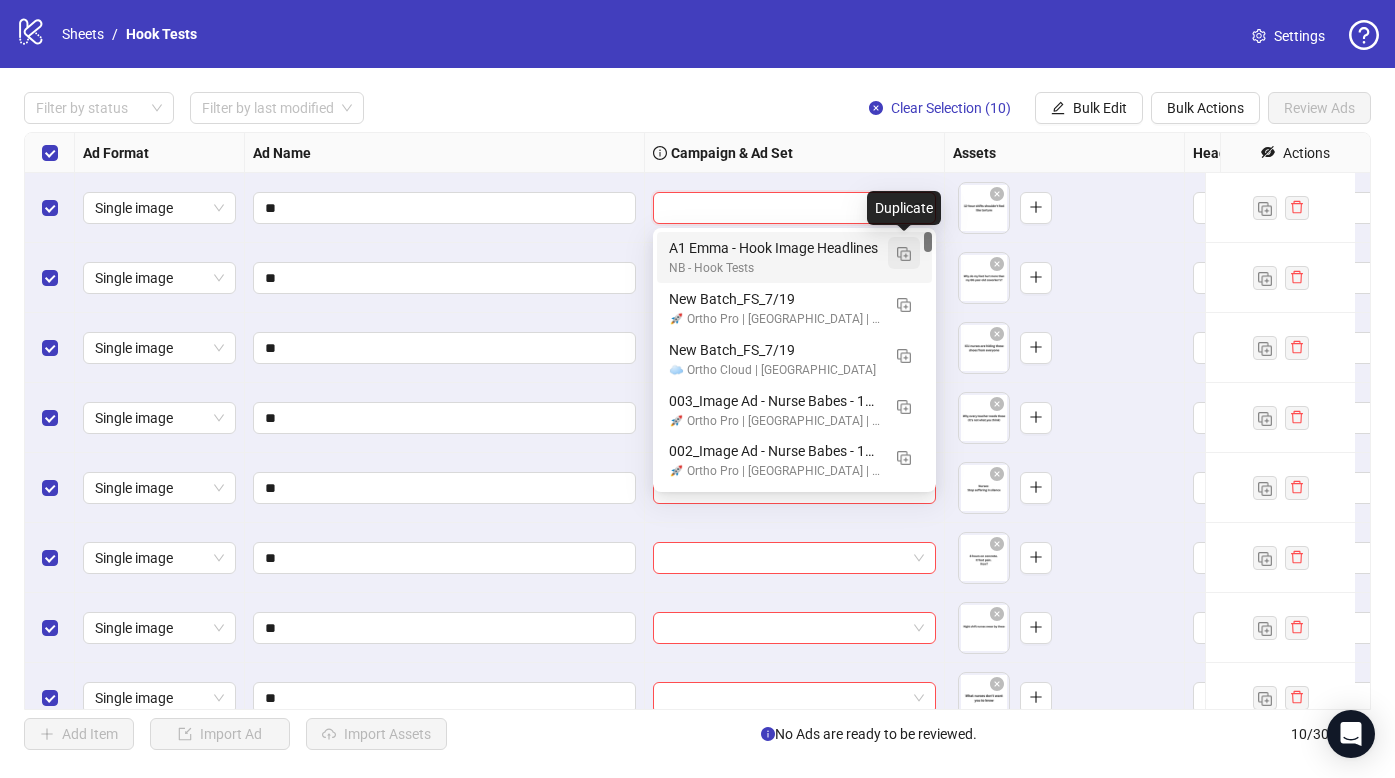 click at bounding box center [904, 254] 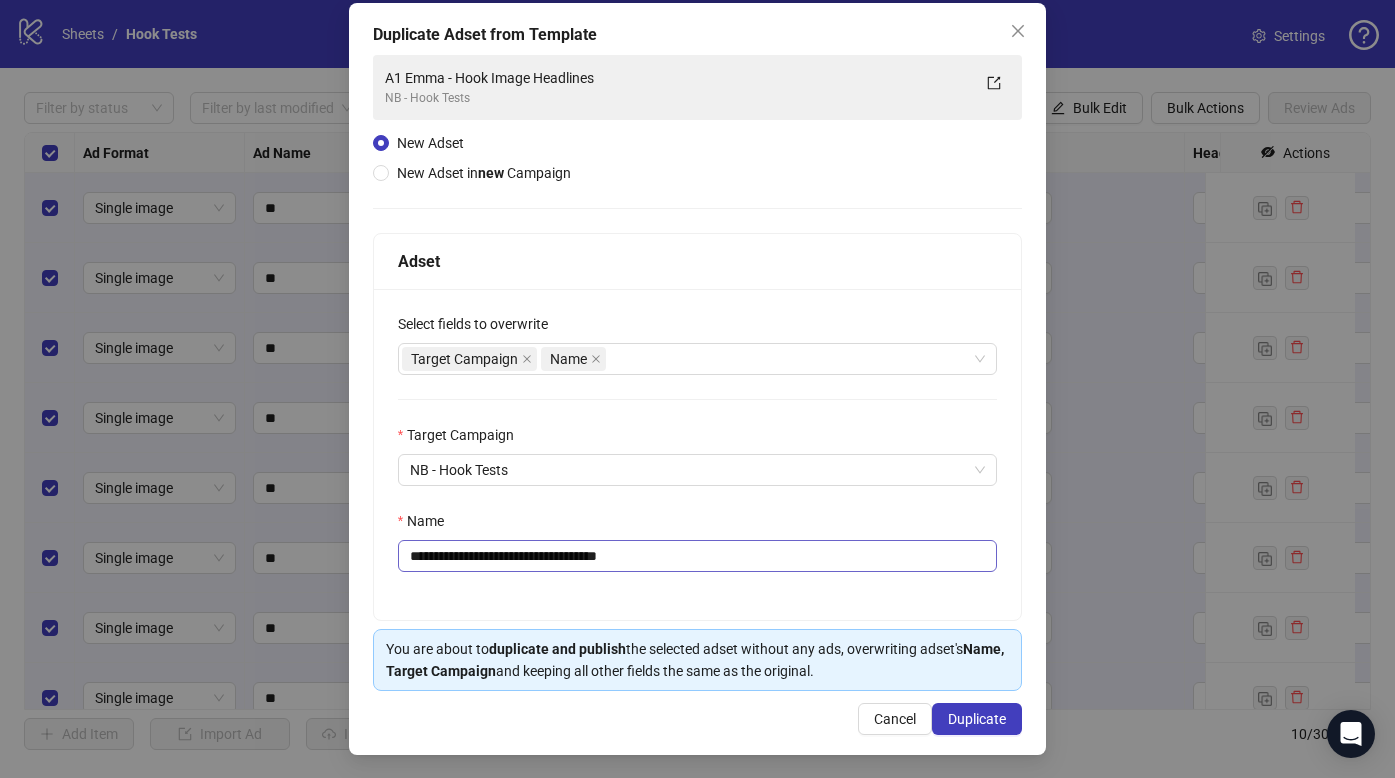 scroll, scrollTop: 98, scrollLeft: 0, axis: vertical 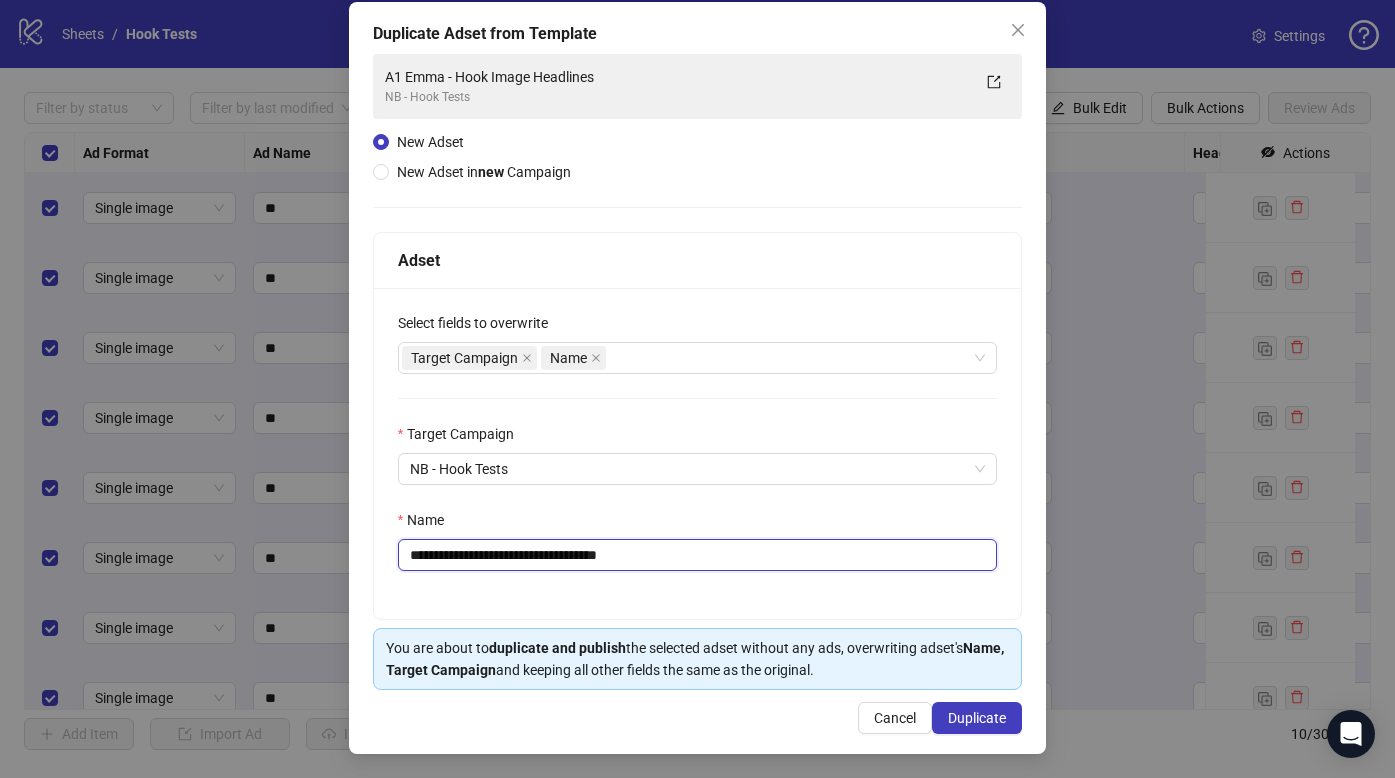 click on "**********" at bounding box center [698, 555] 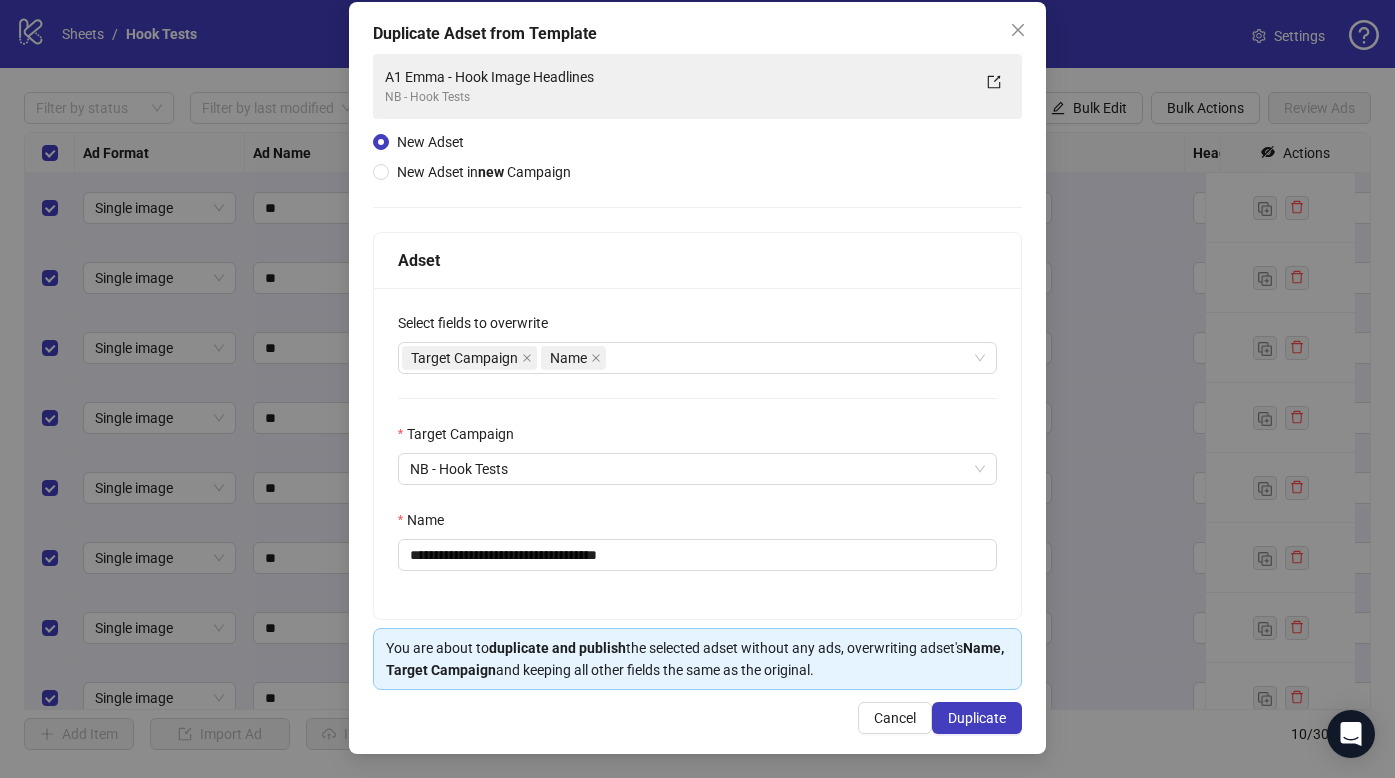 click on "**********" at bounding box center (698, 453) 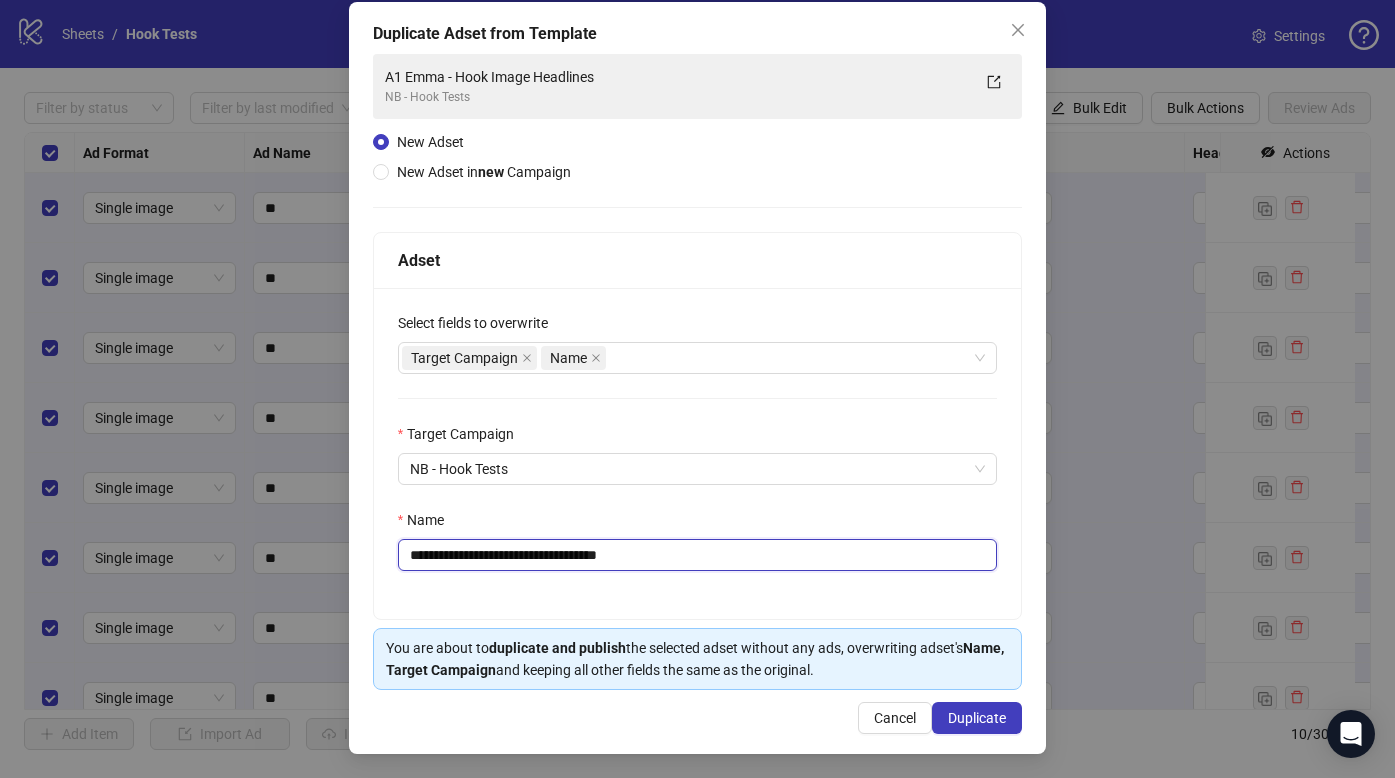 click on "**********" at bounding box center (698, 555) 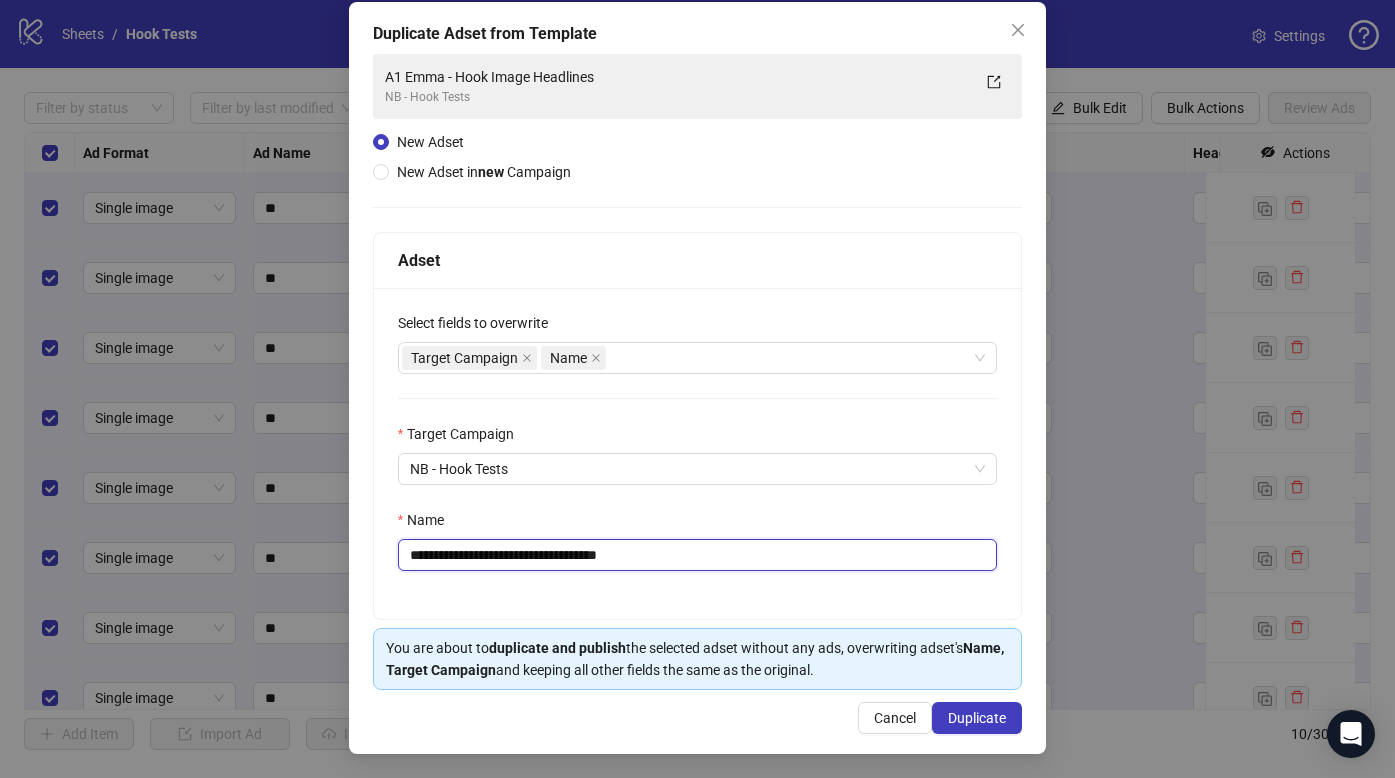 click on "**********" at bounding box center (698, 555) 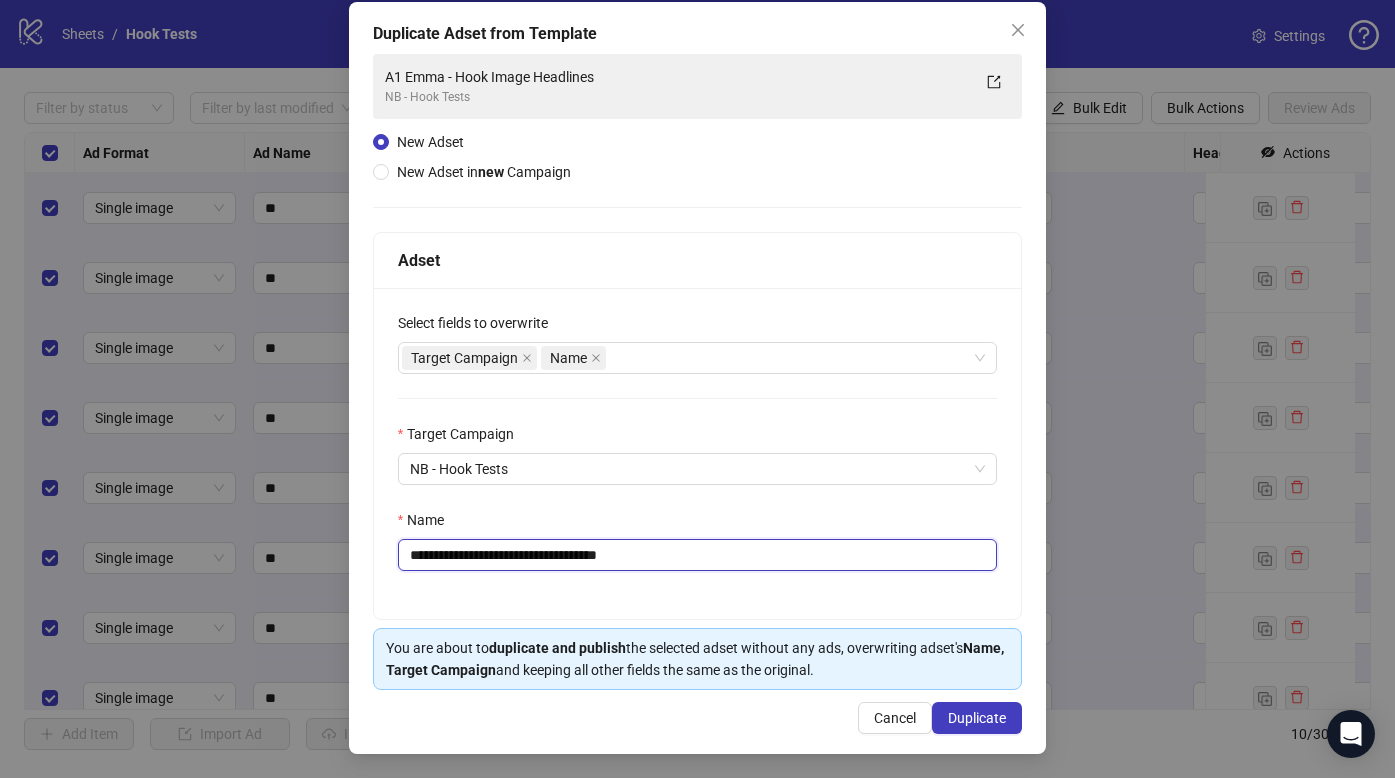 drag, startPoint x: 623, startPoint y: 553, endPoint x: 686, endPoint y: 555, distance: 63.03174 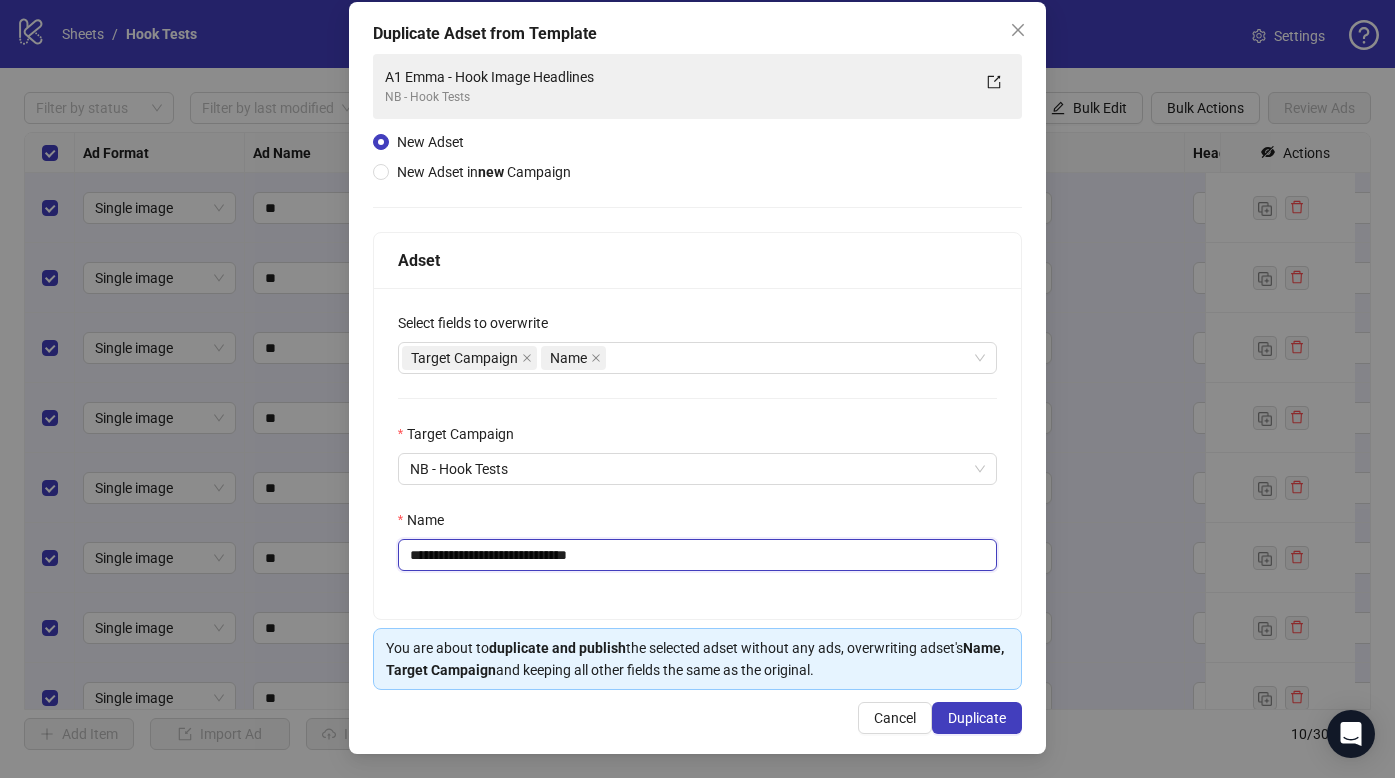 type on "**********" 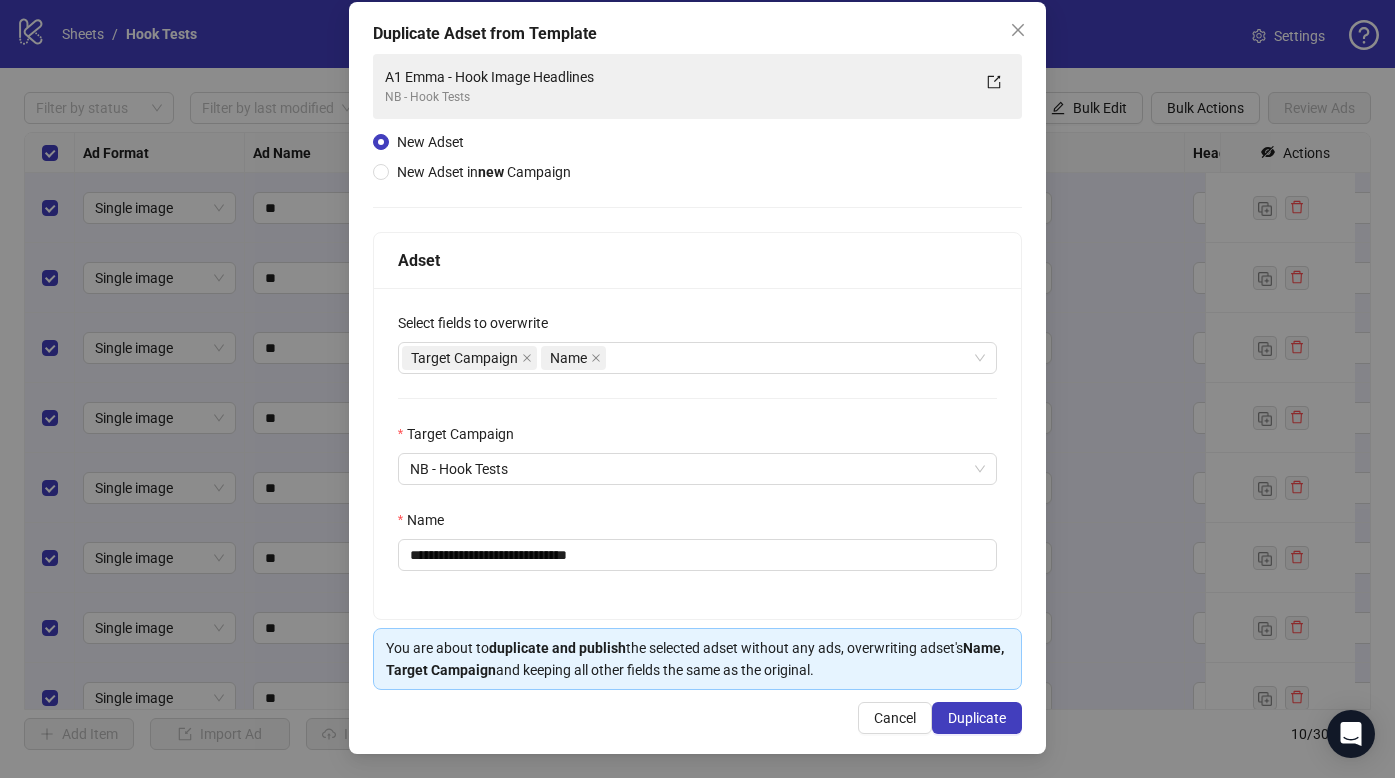 click on "**********" at bounding box center (698, 453) 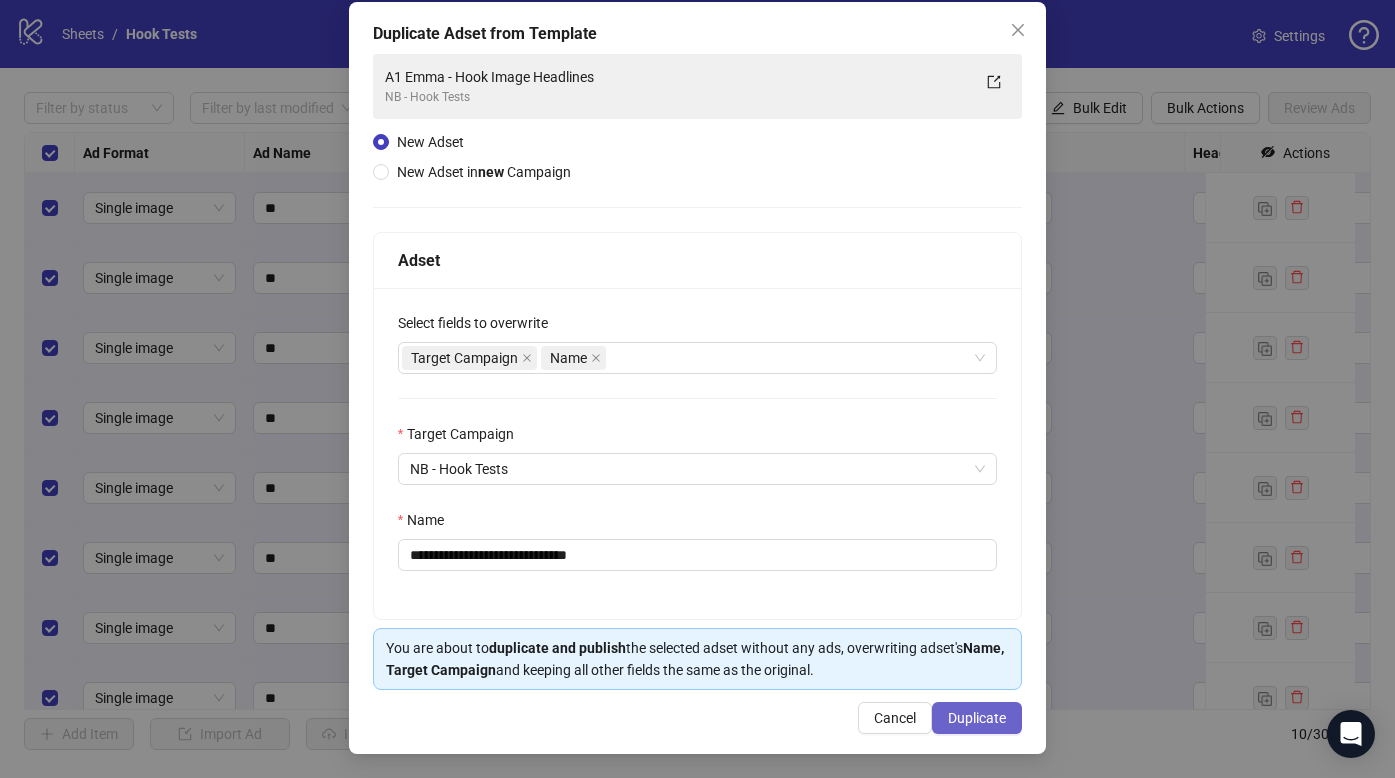 click on "Duplicate" at bounding box center [977, 718] 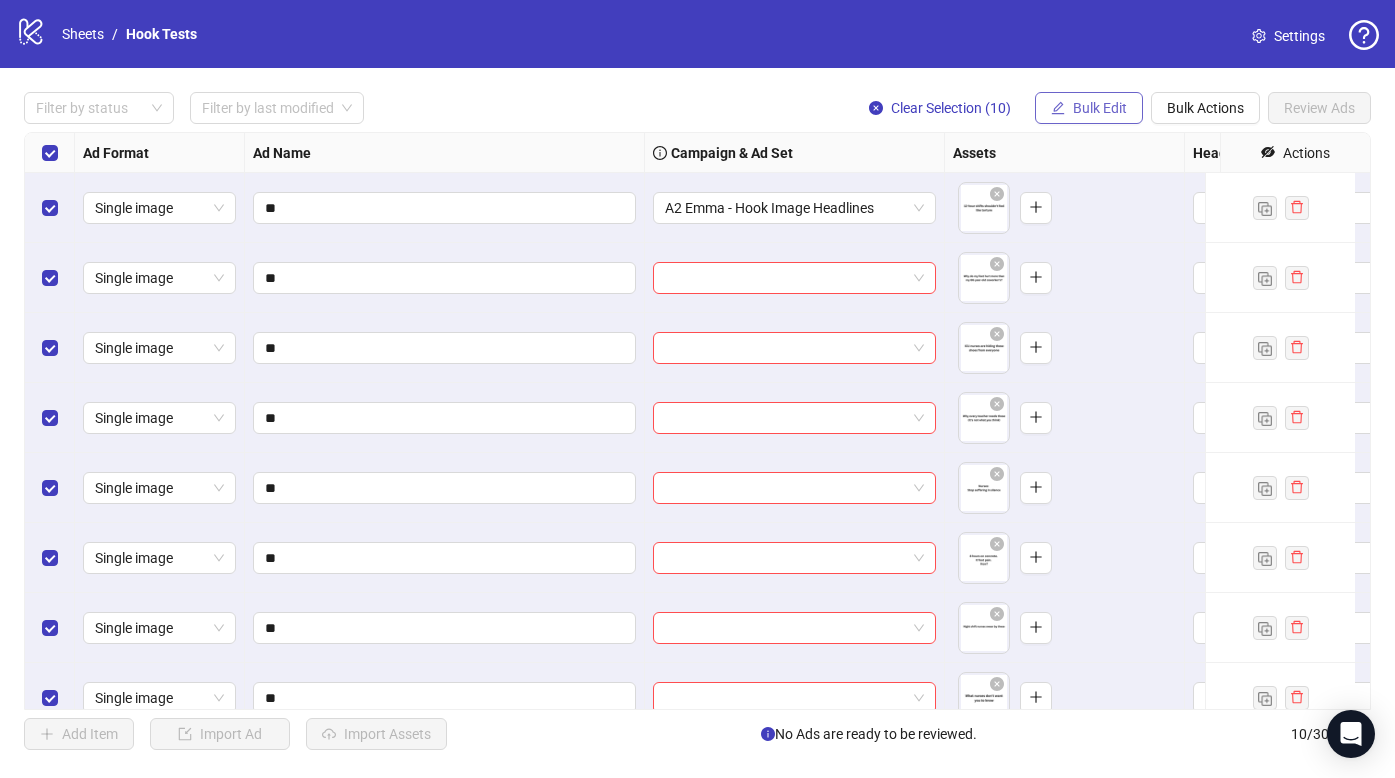 click on "Bulk Edit" at bounding box center [1100, 108] 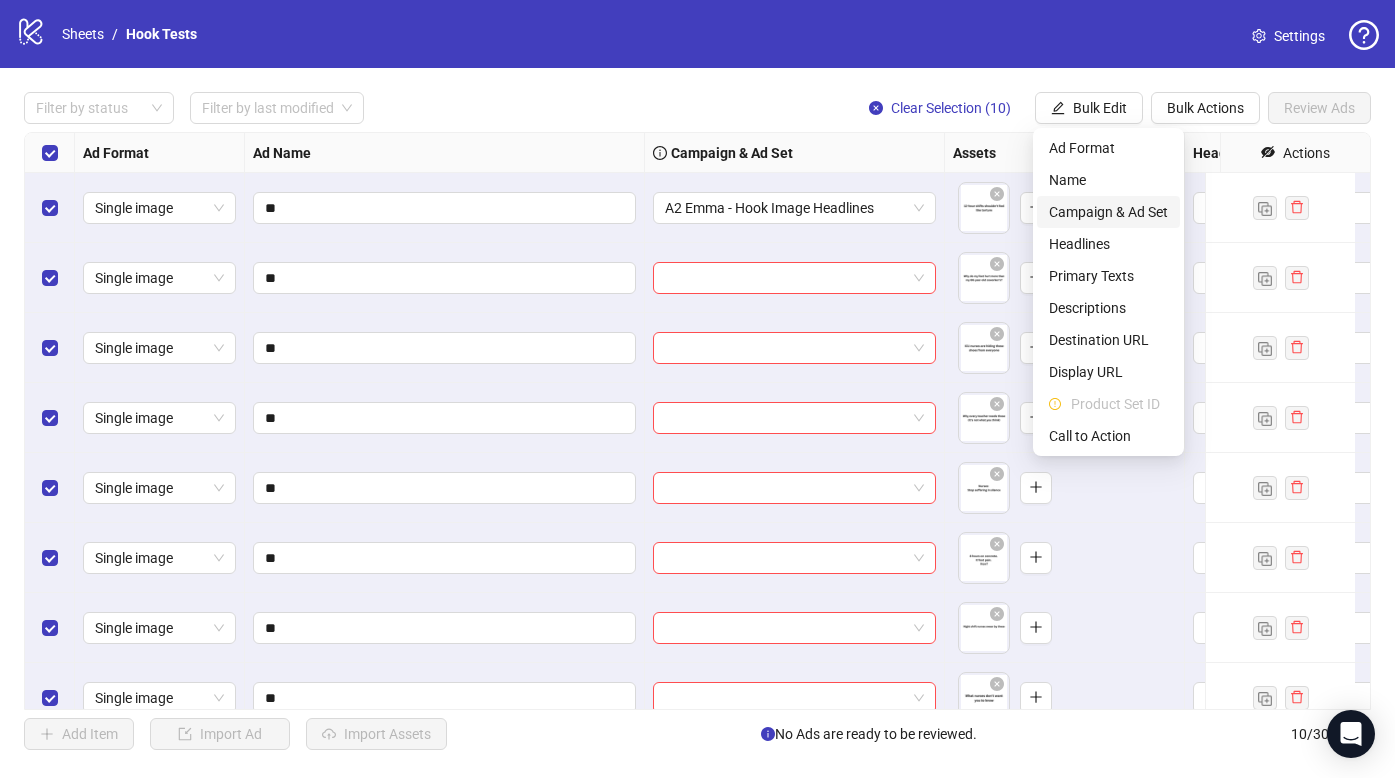 click on "Campaign & Ad Set" at bounding box center [1108, 212] 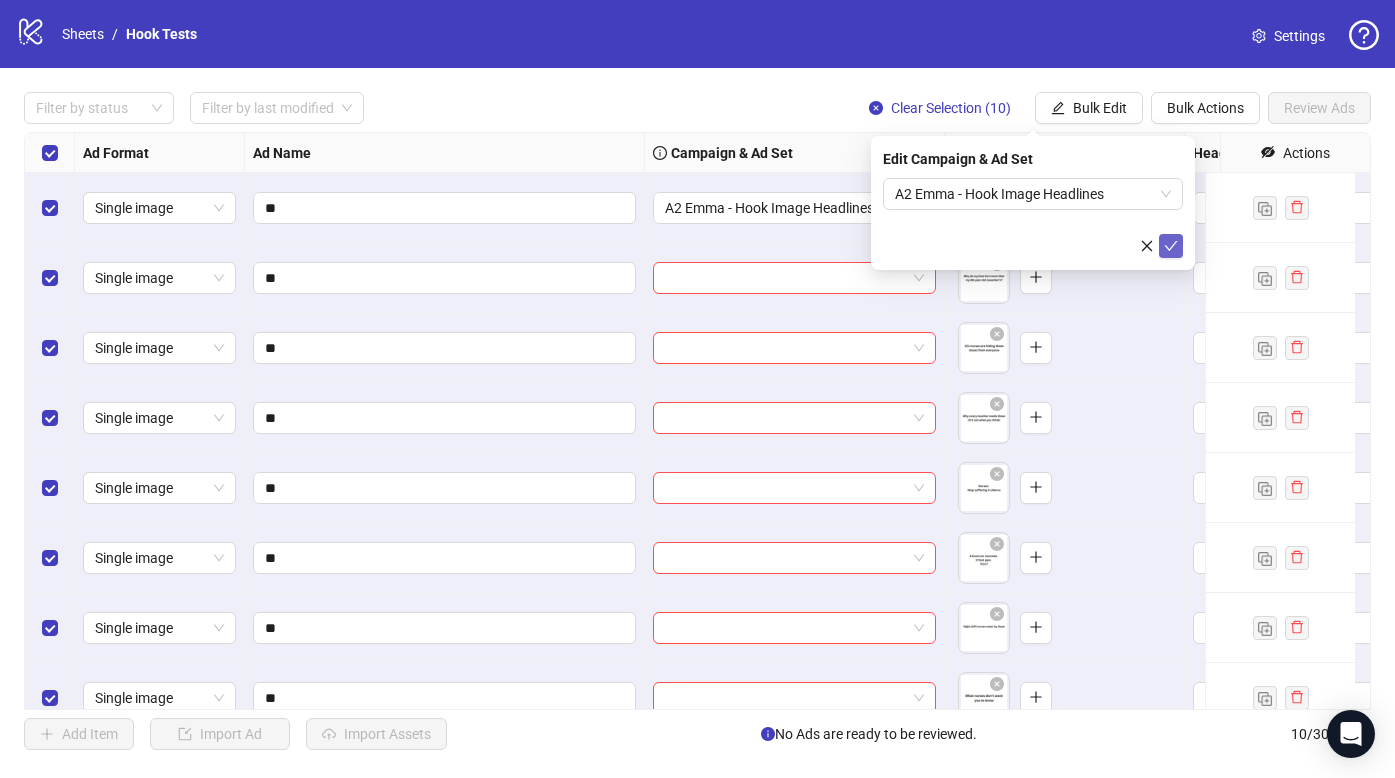 click 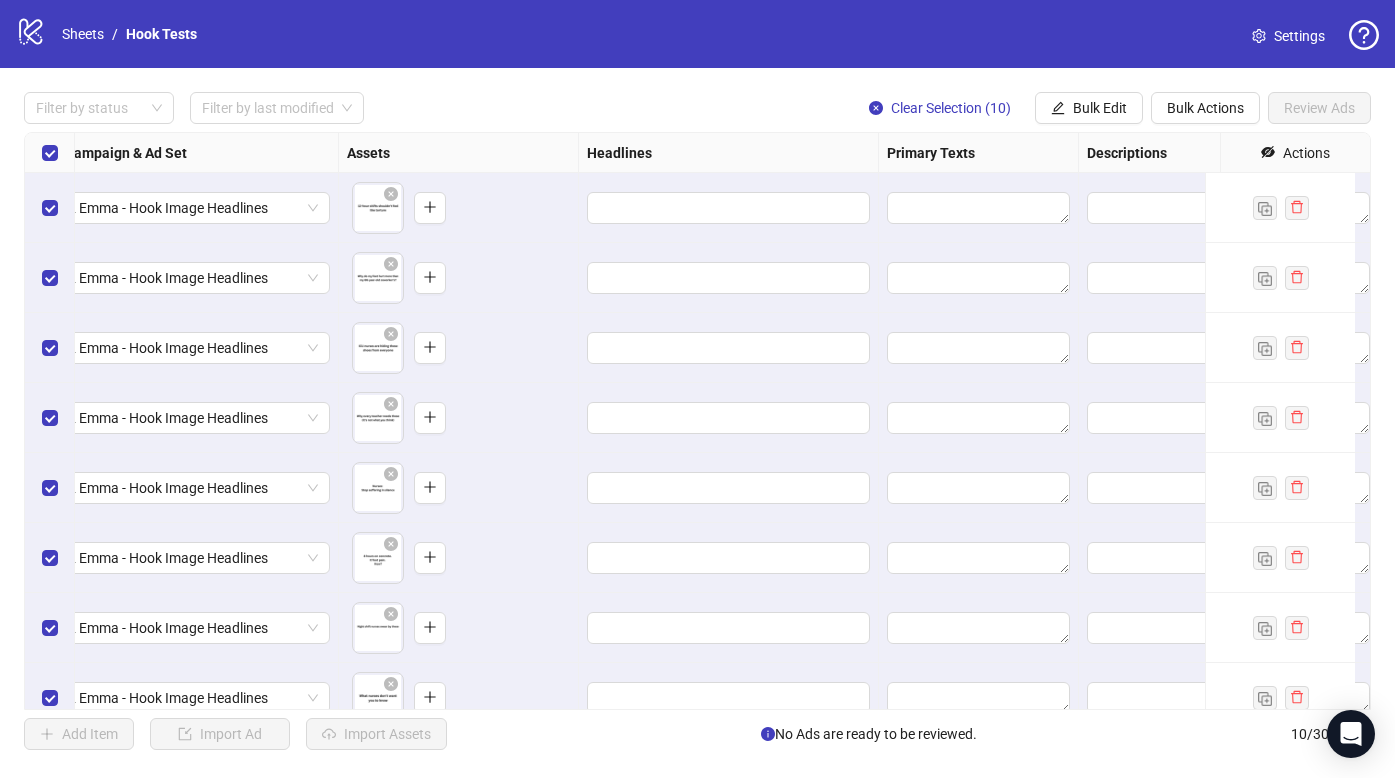 scroll, scrollTop: 0, scrollLeft: 631, axis: horizontal 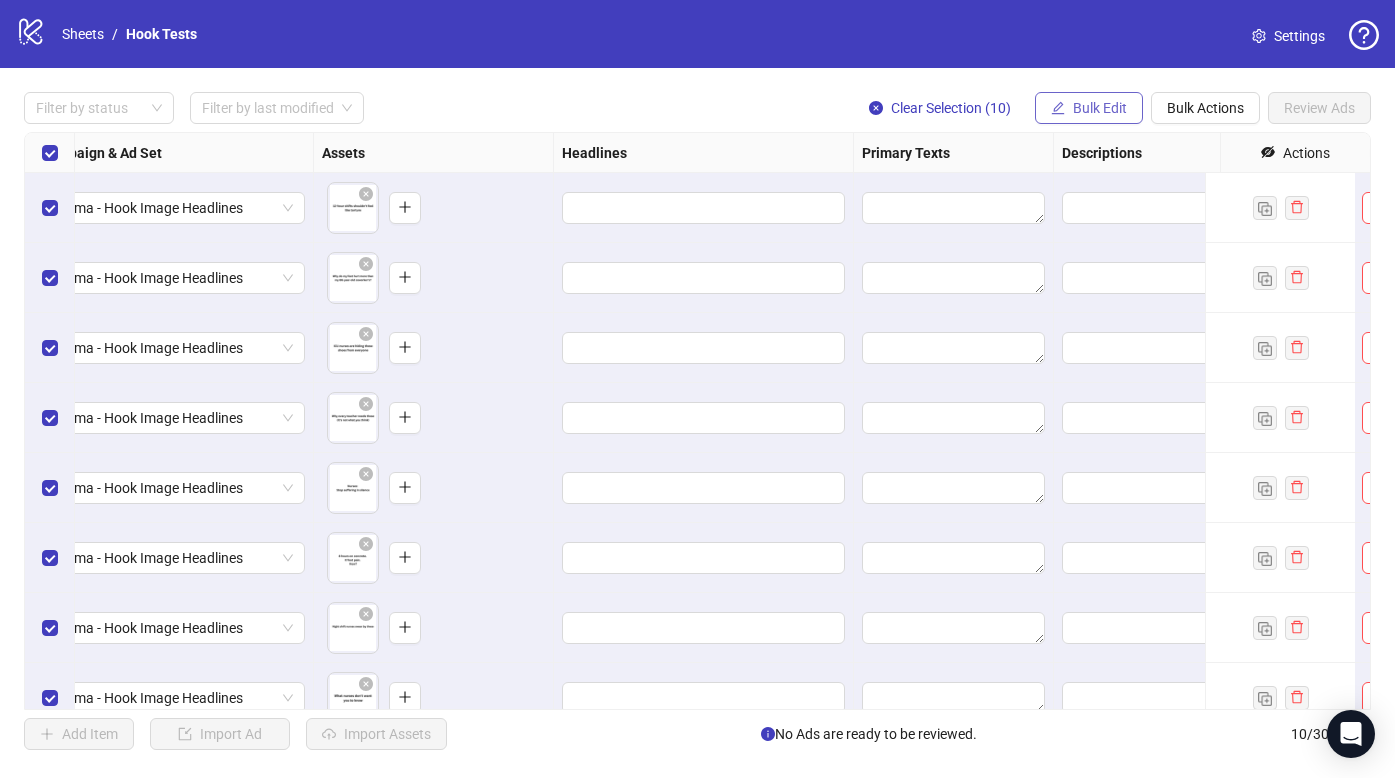 click on "Bulk Edit" at bounding box center (1100, 108) 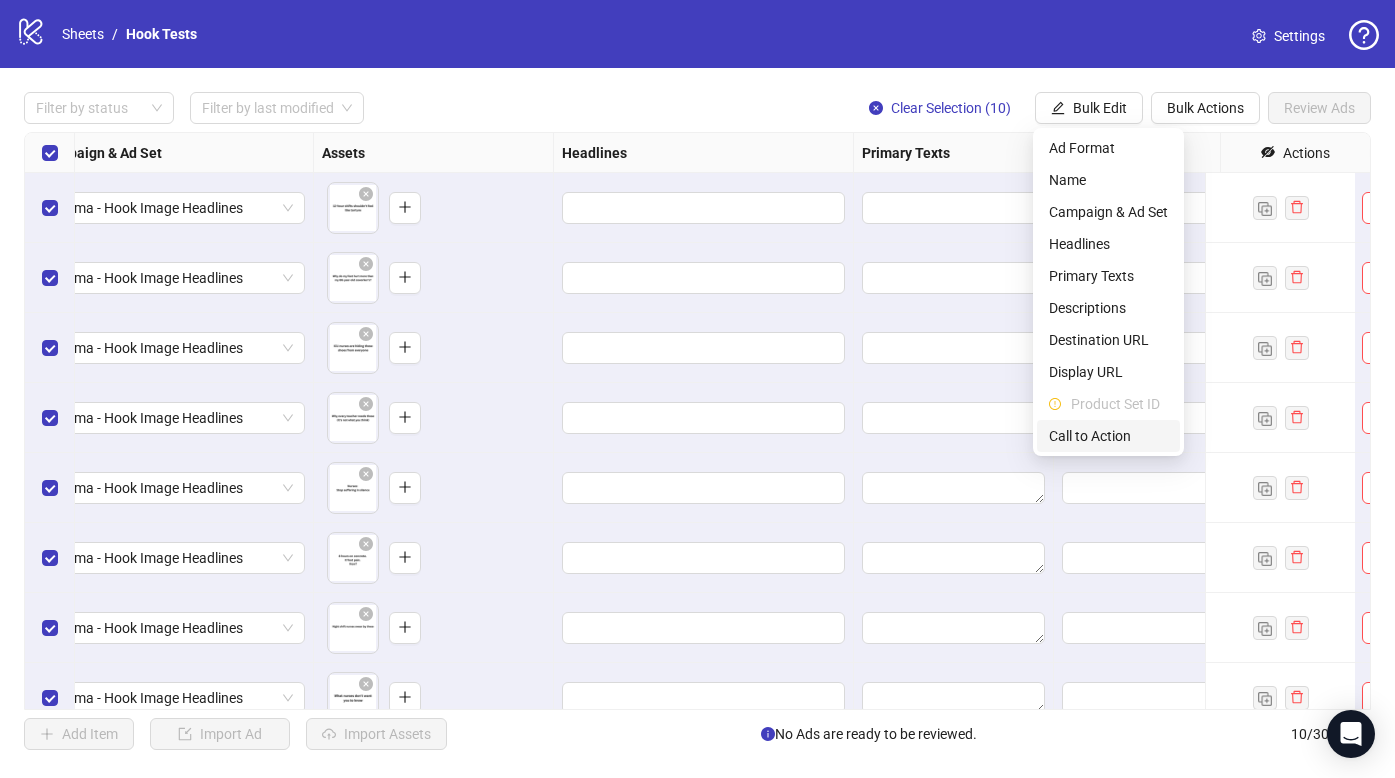 click on "Call to Action" at bounding box center [1108, 436] 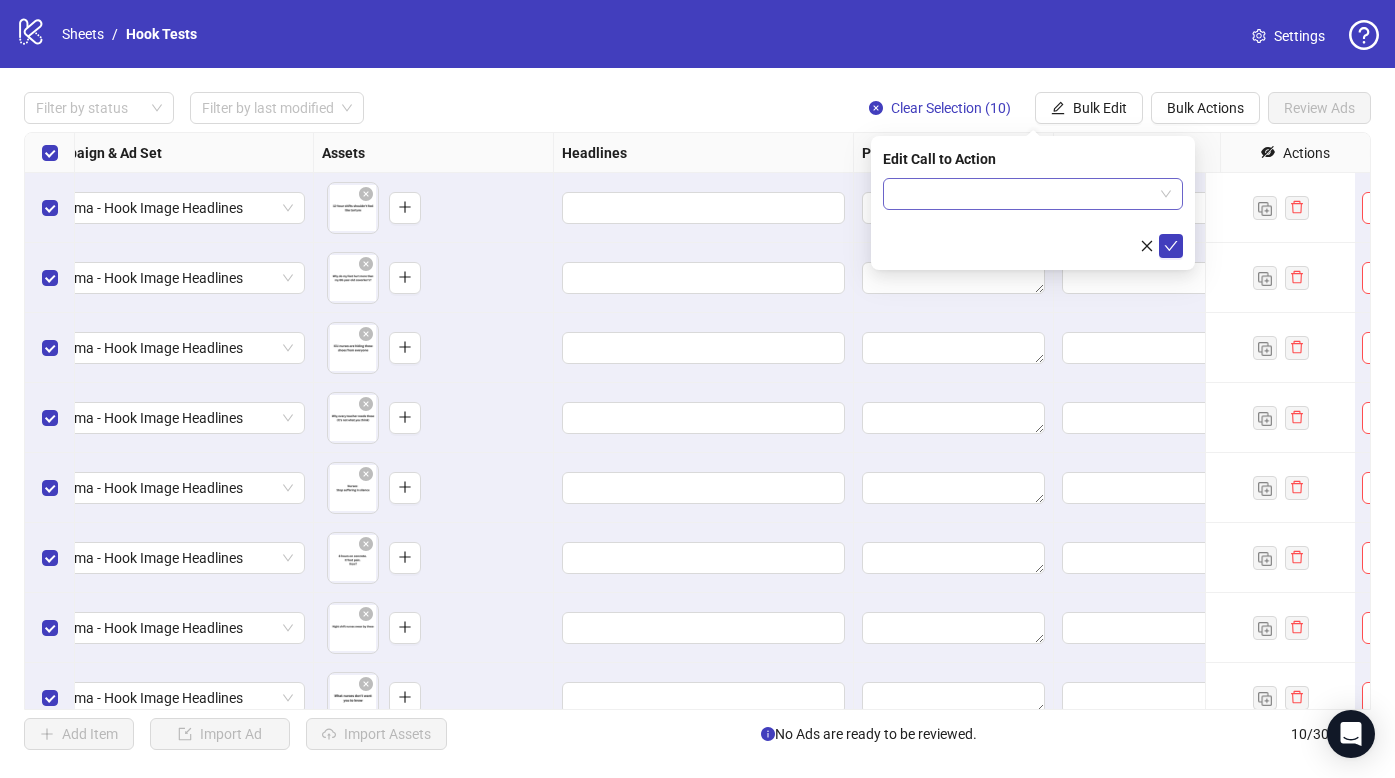 click at bounding box center (1033, 194) 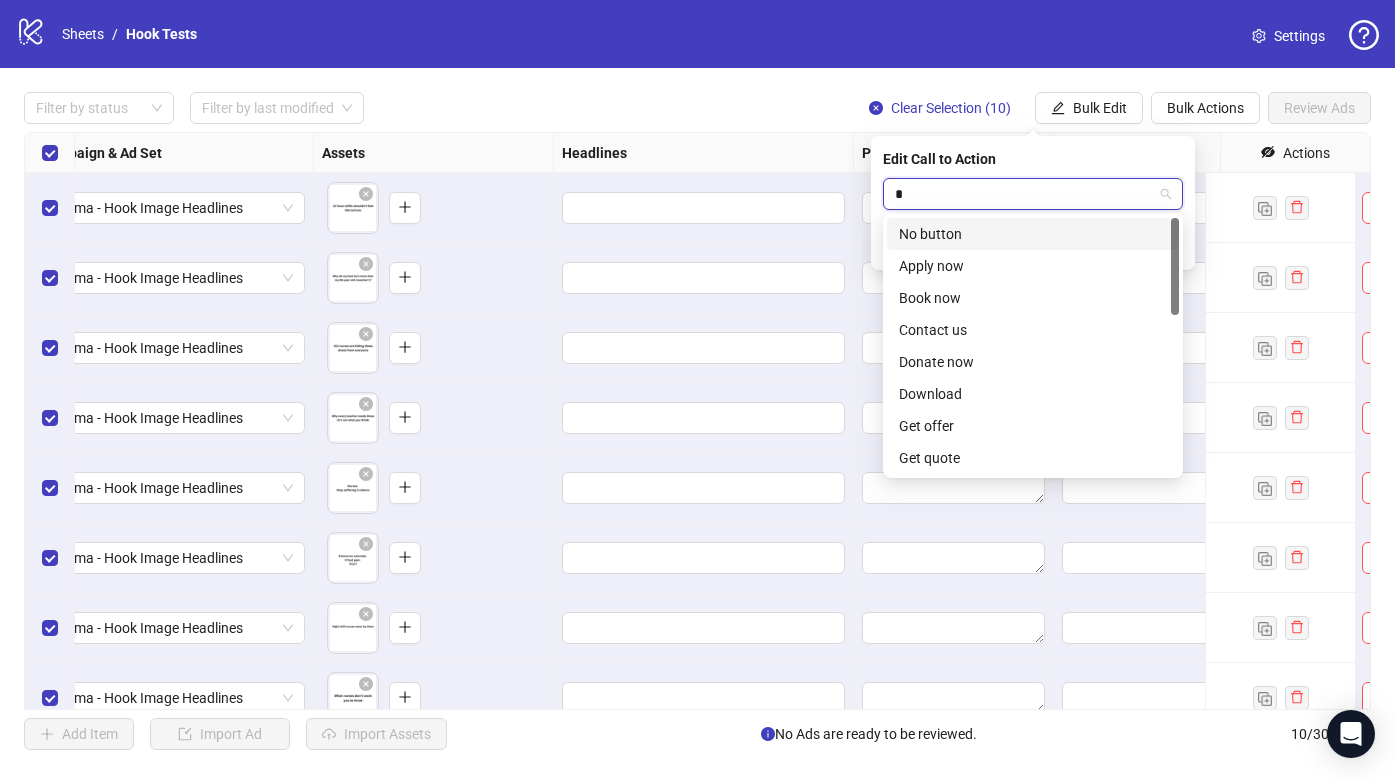 type on "**" 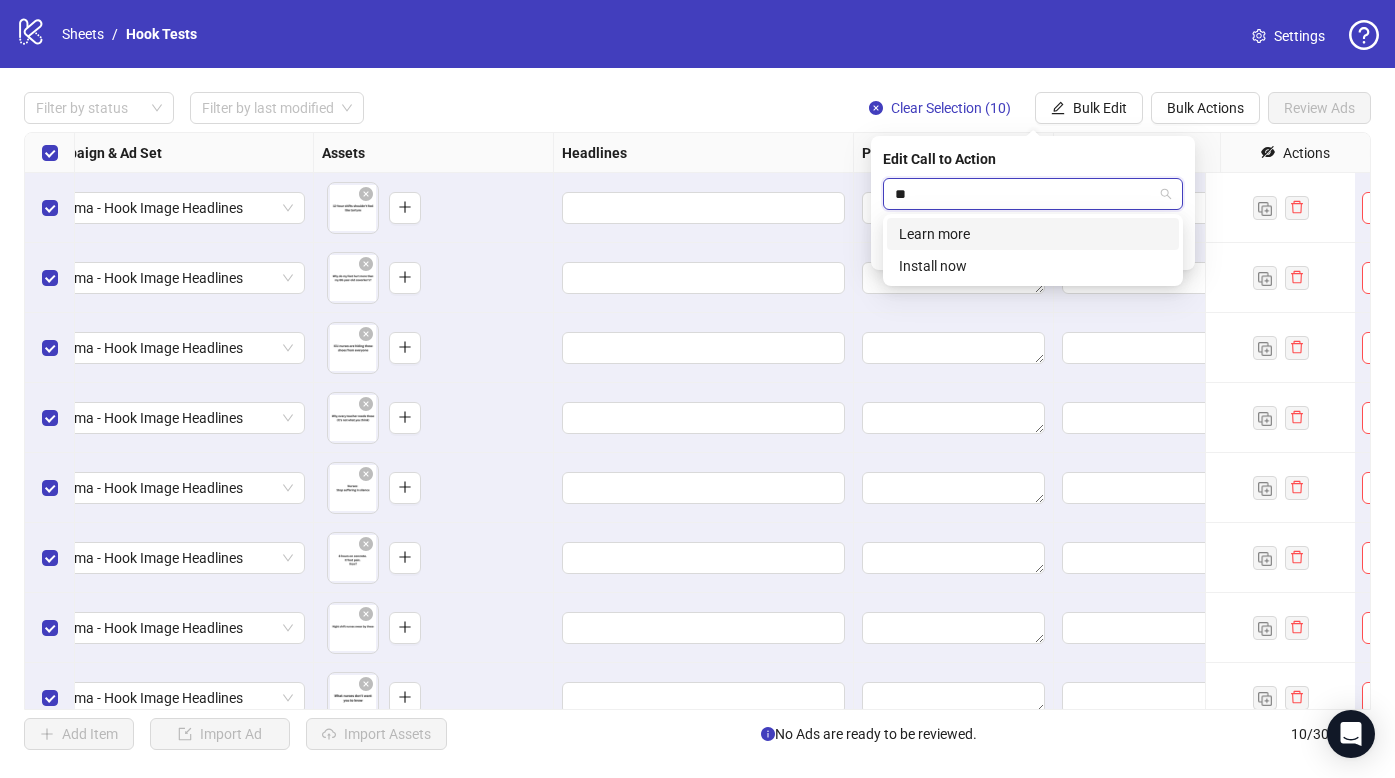 click on "Learn more" at bounding box center (1033, 234) 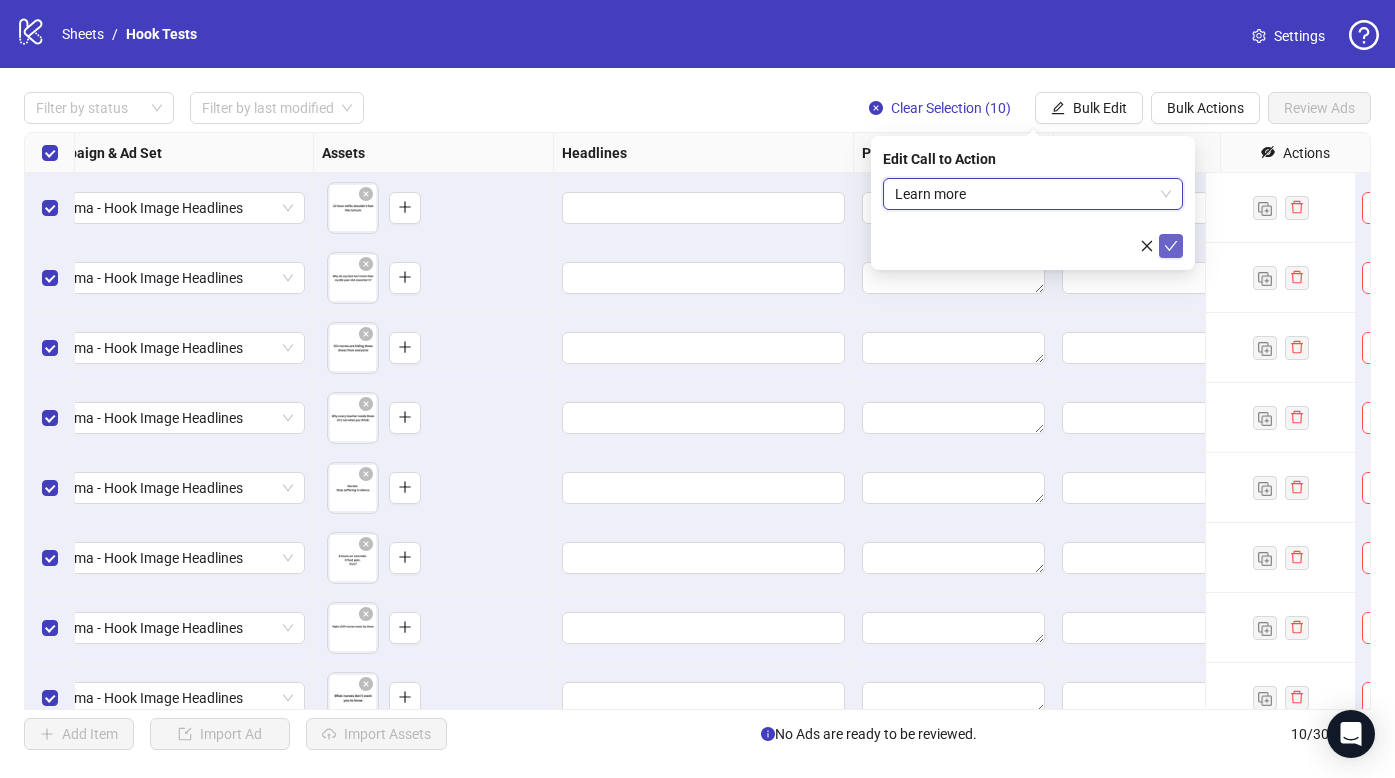 click 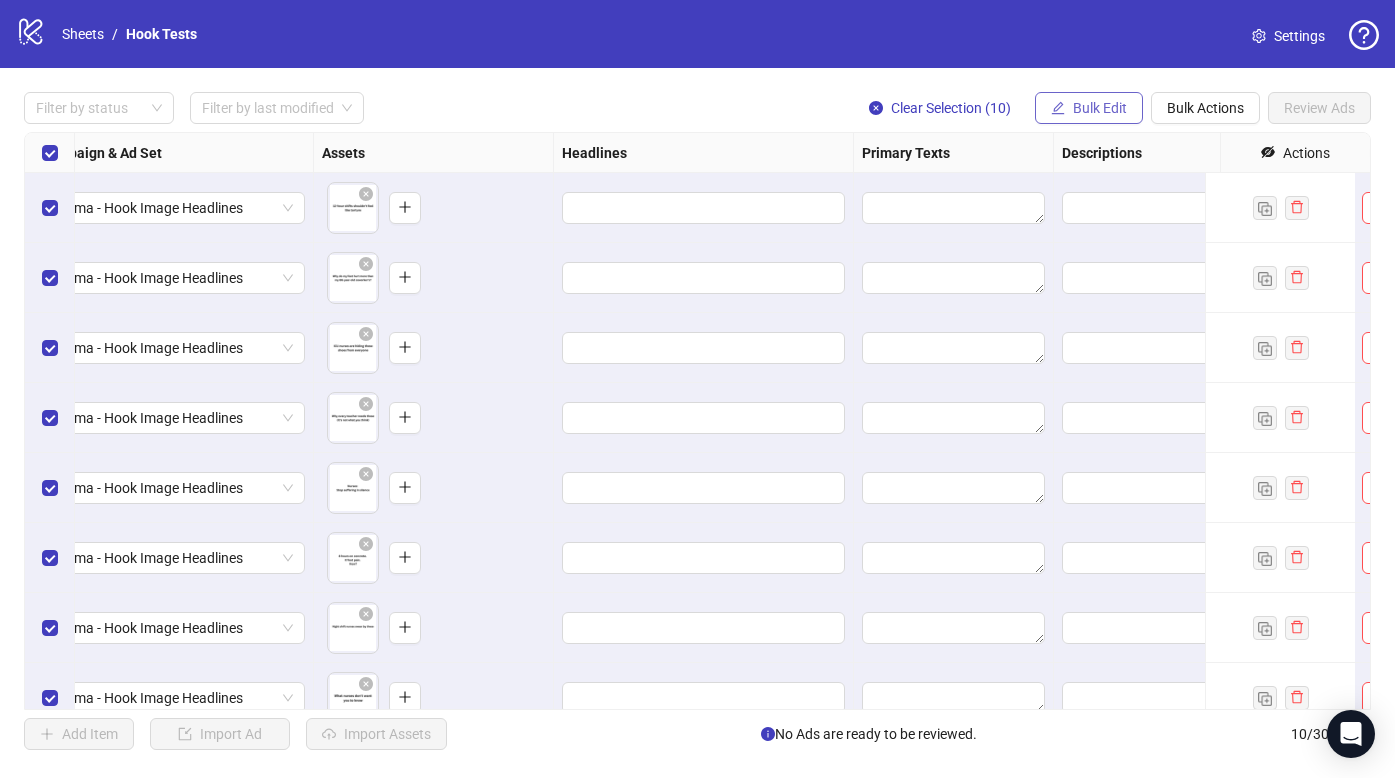 click on "Bulk Edit" at bounding box center [1089, 108] 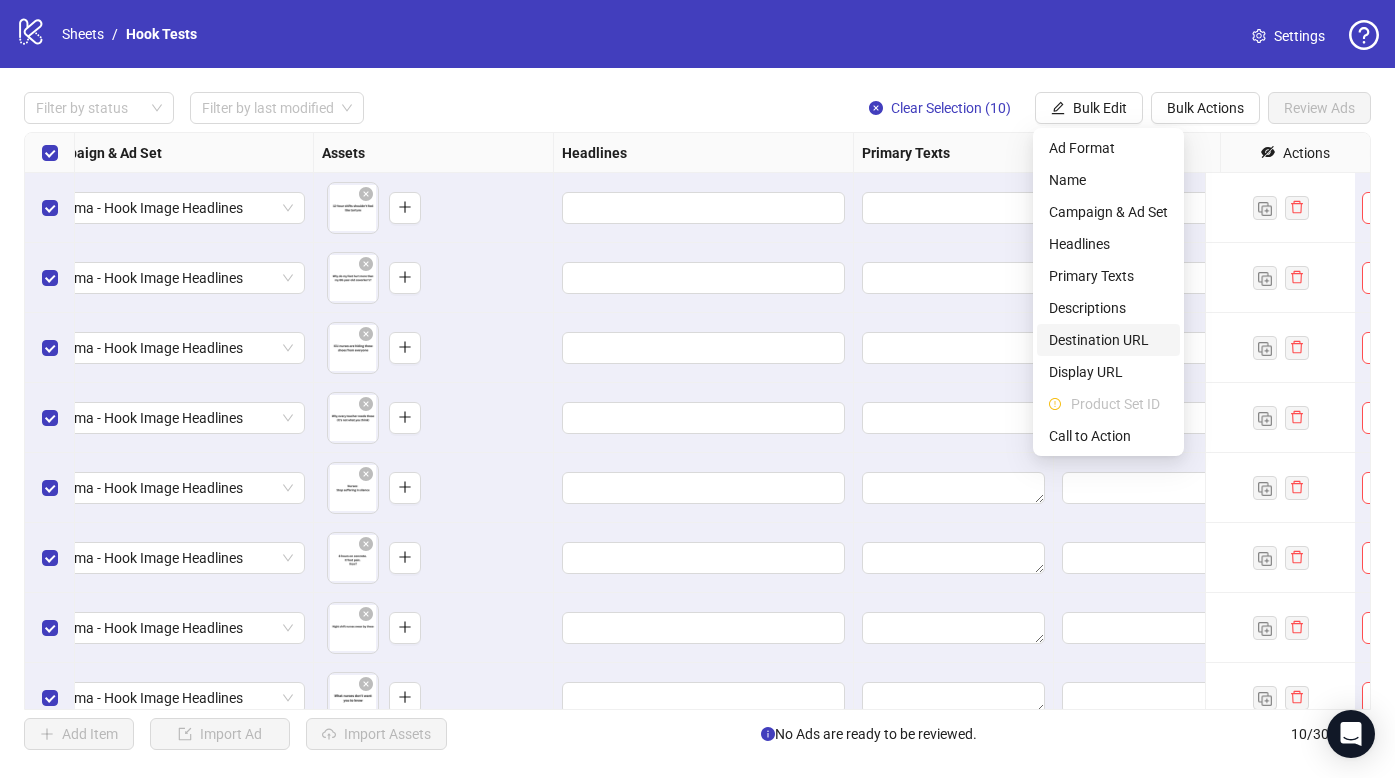 click on "Destination URL" at bounding box center [1108, 340] 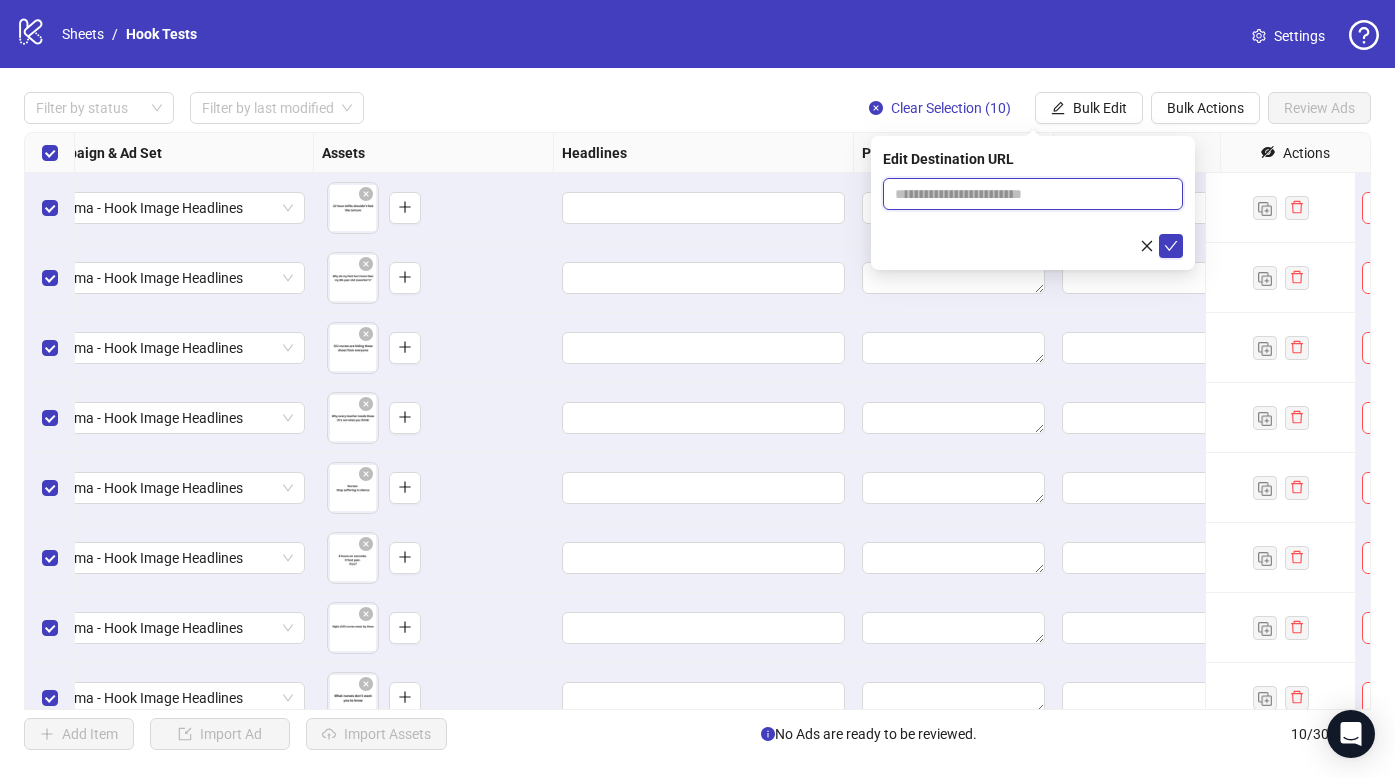 click at bounding box center [1025, 194] 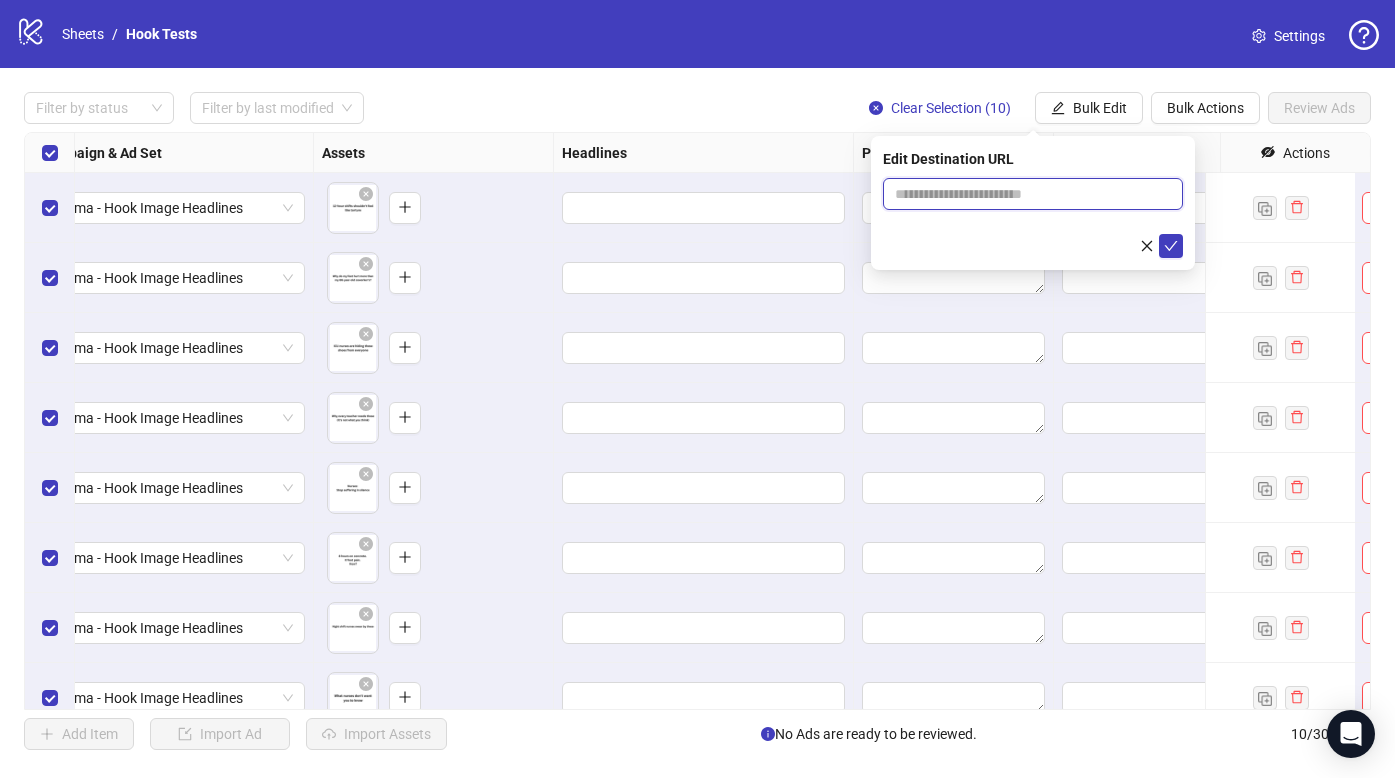 type on "**********" 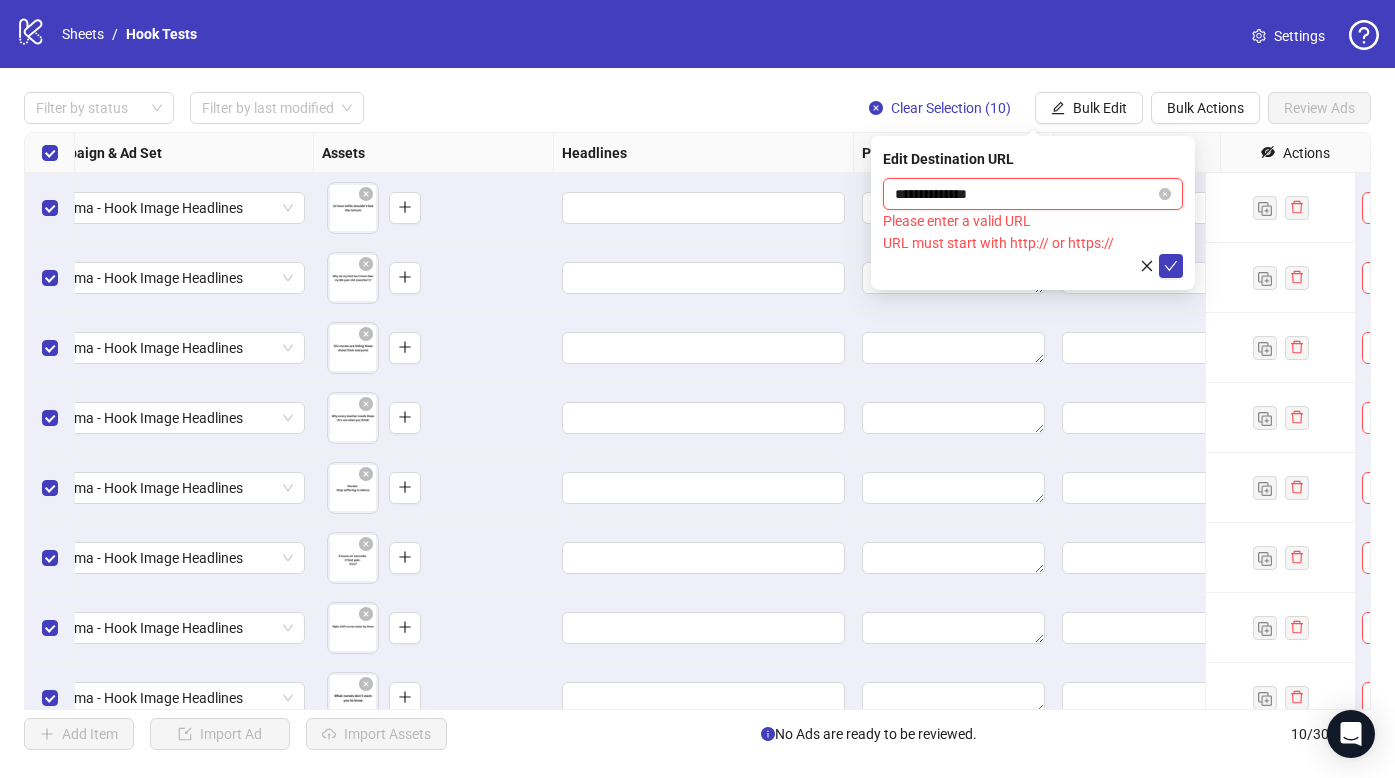 click on "**********" at bounding box center (1025, 194) 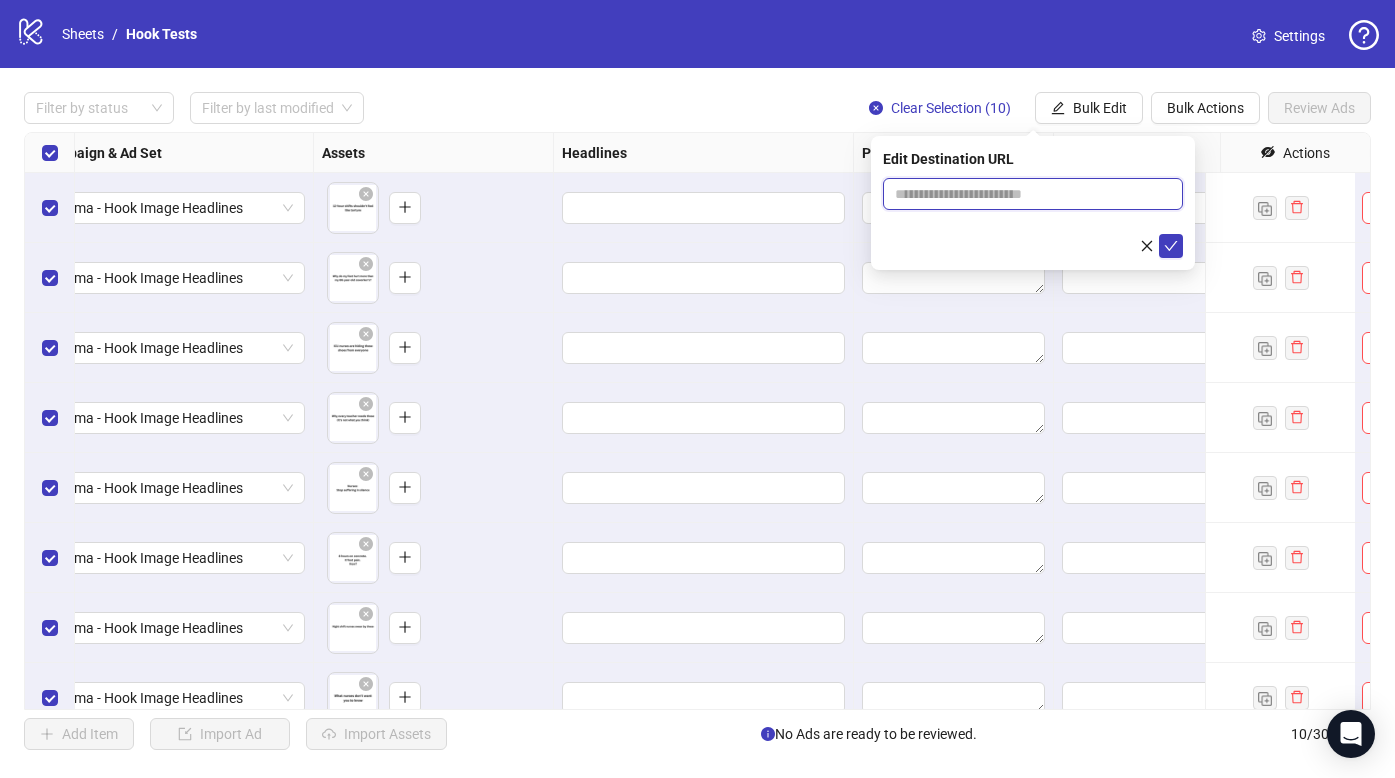 click at bounding box center [1025, 194] 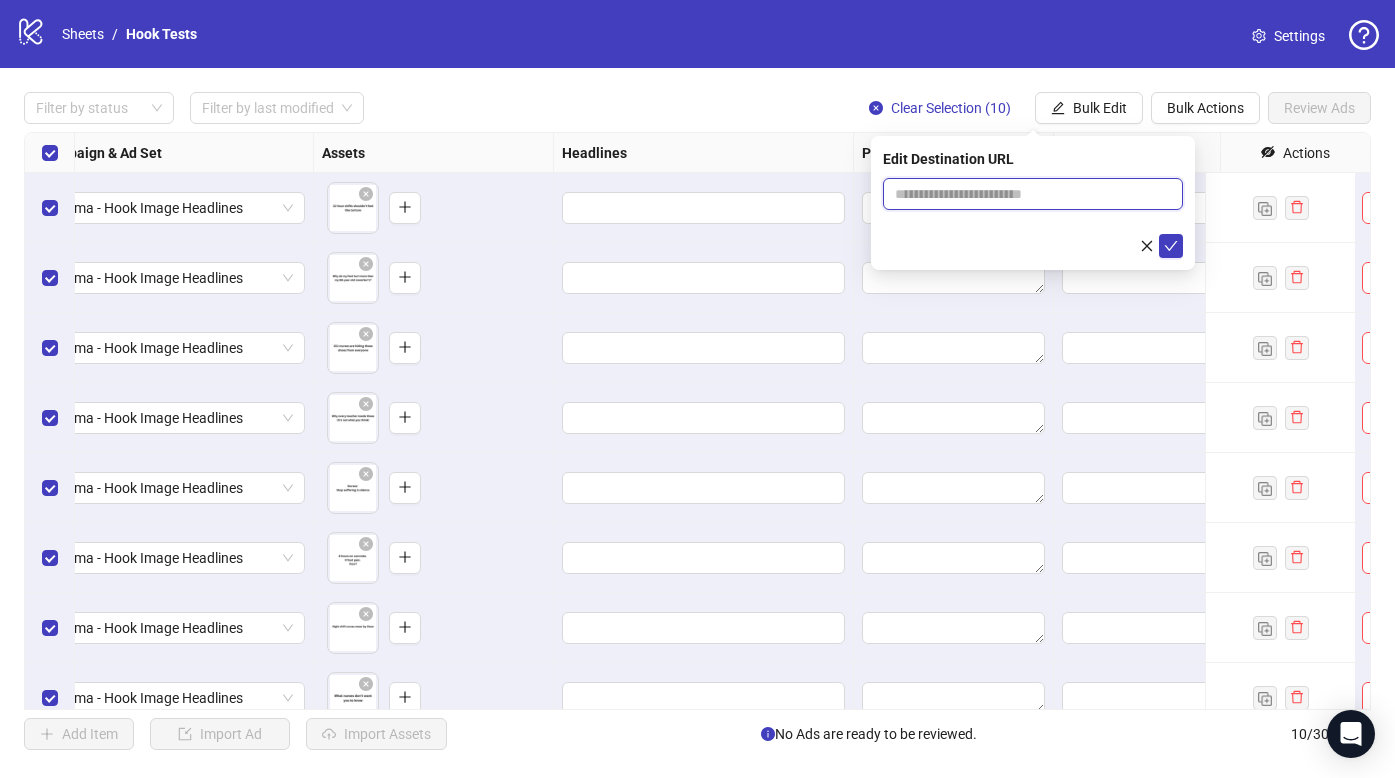 click at bounding box center [1025, 194] 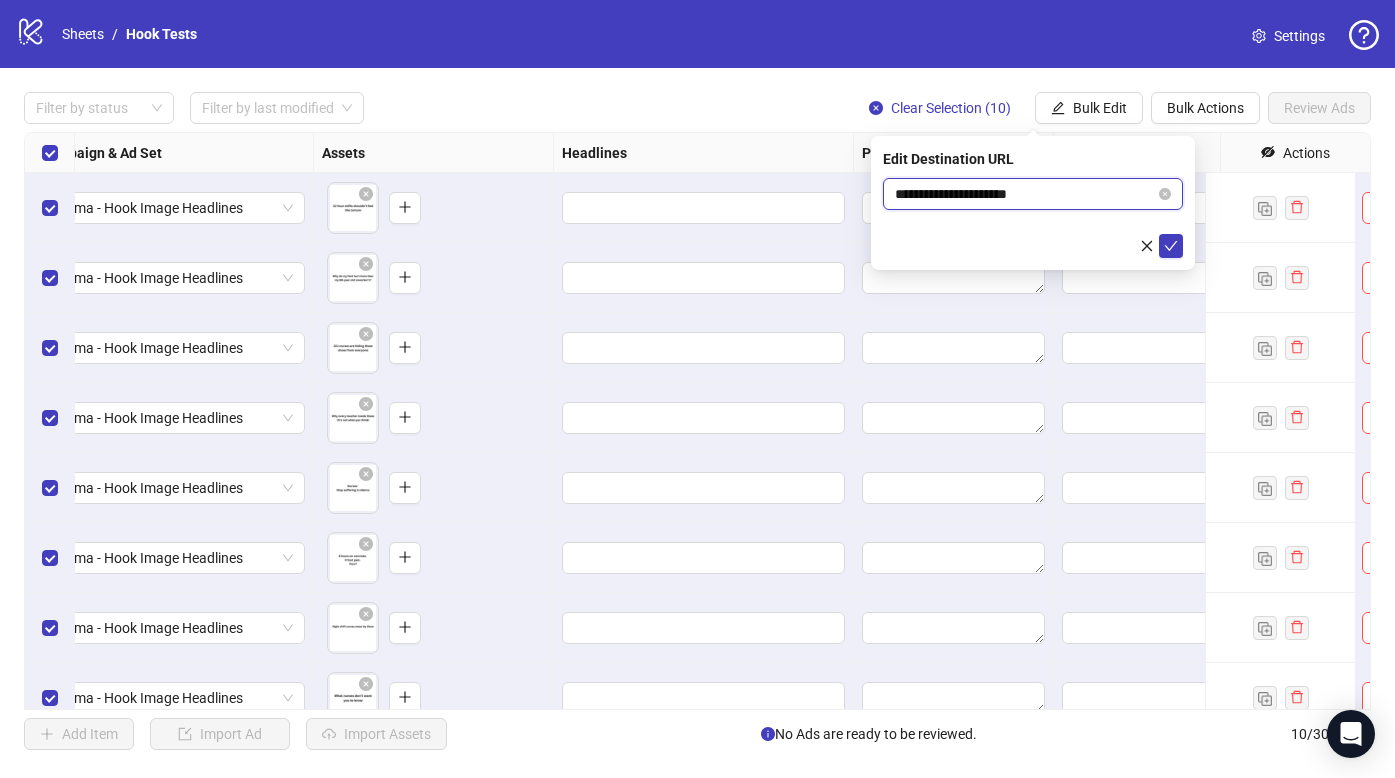 type on "**********" 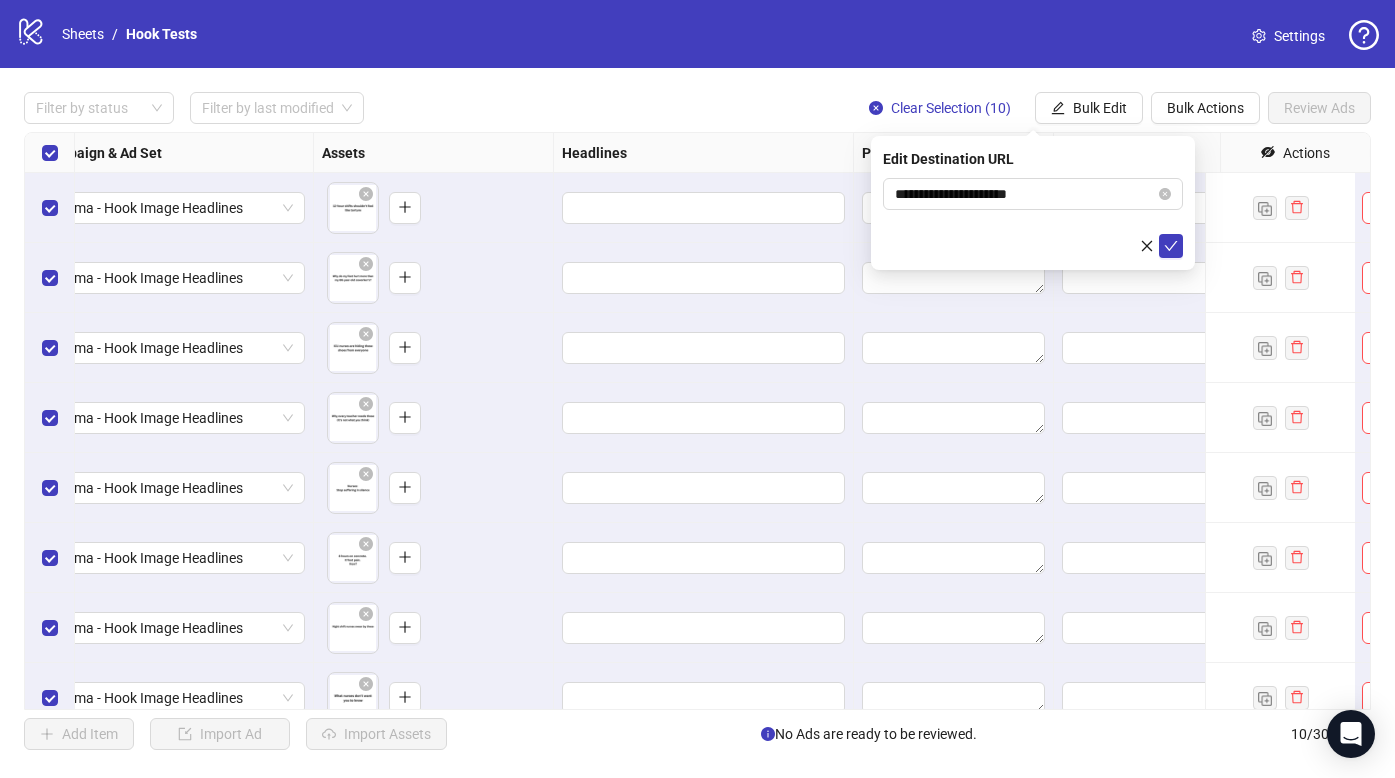 click on "Edit Destination URL" at bounding box center [1033, 159] 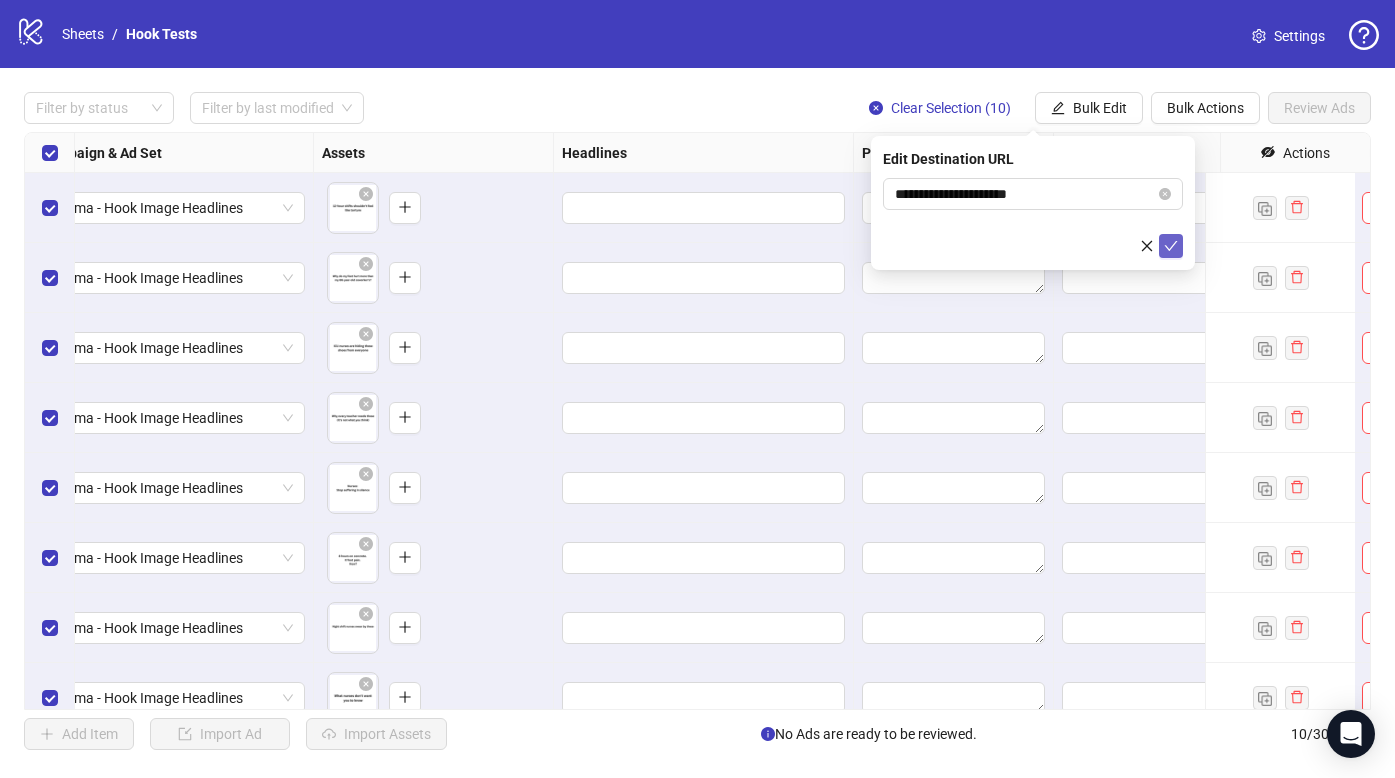 click 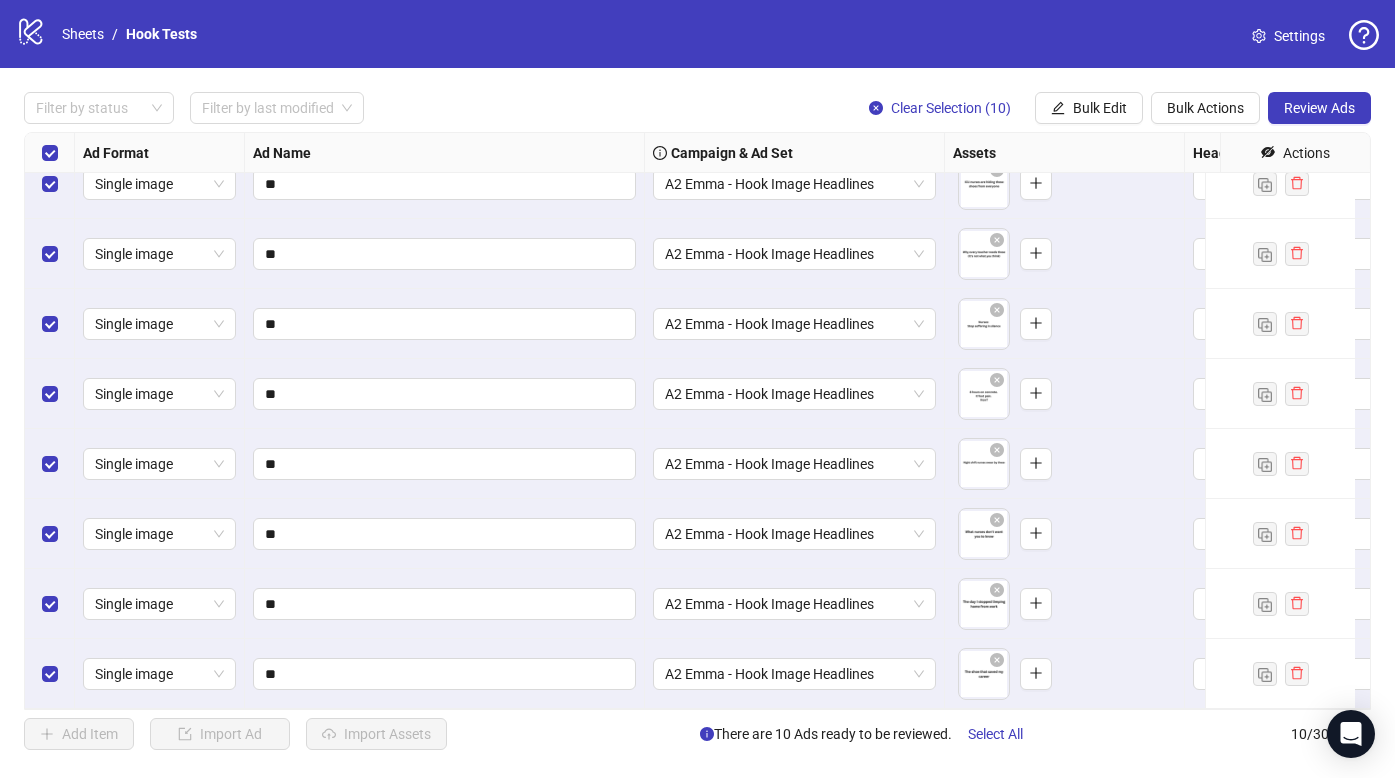 scroll, scrollTop: 0, scrollLeft: 0, axis: both 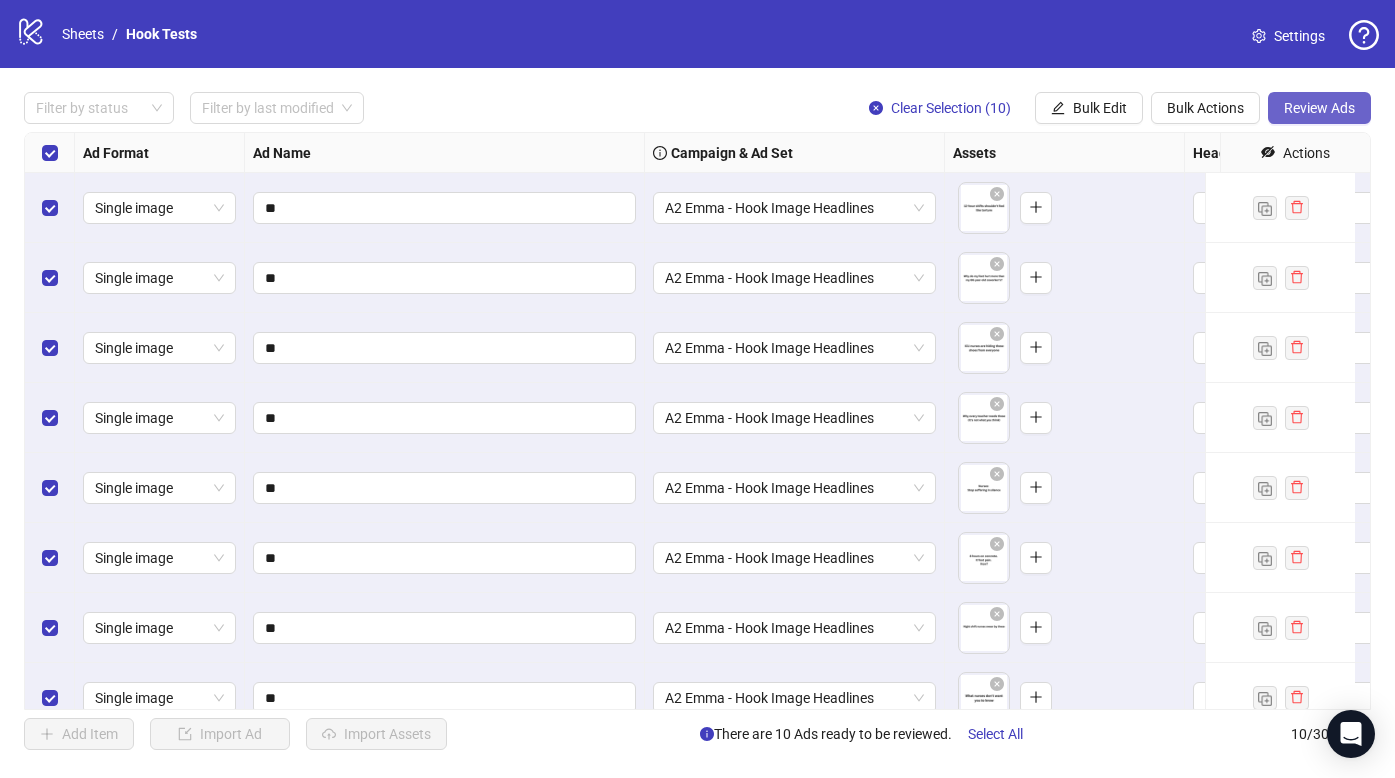 click on "Review Ads" at bounding box center (1319, 108) 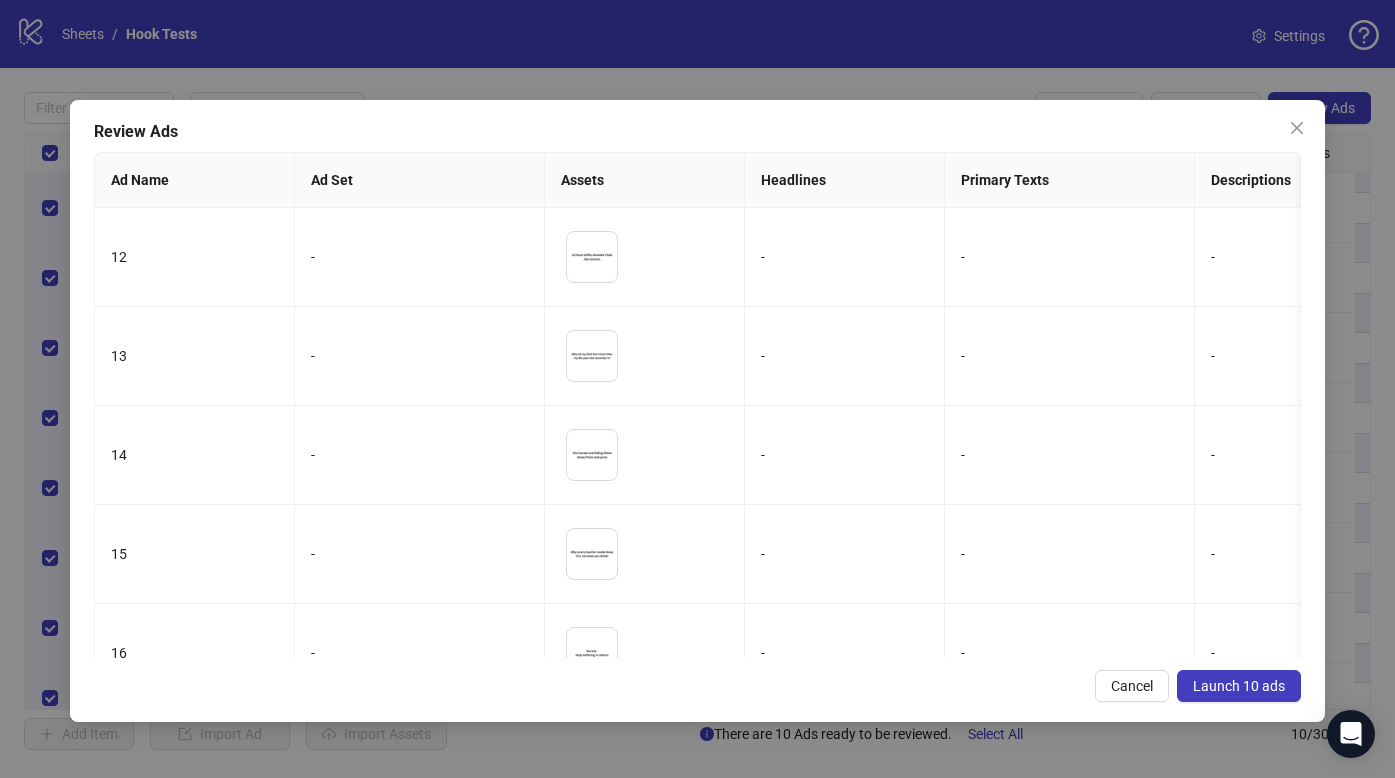 click on "Launch 10 ads" at bounding box center [1239, 686] 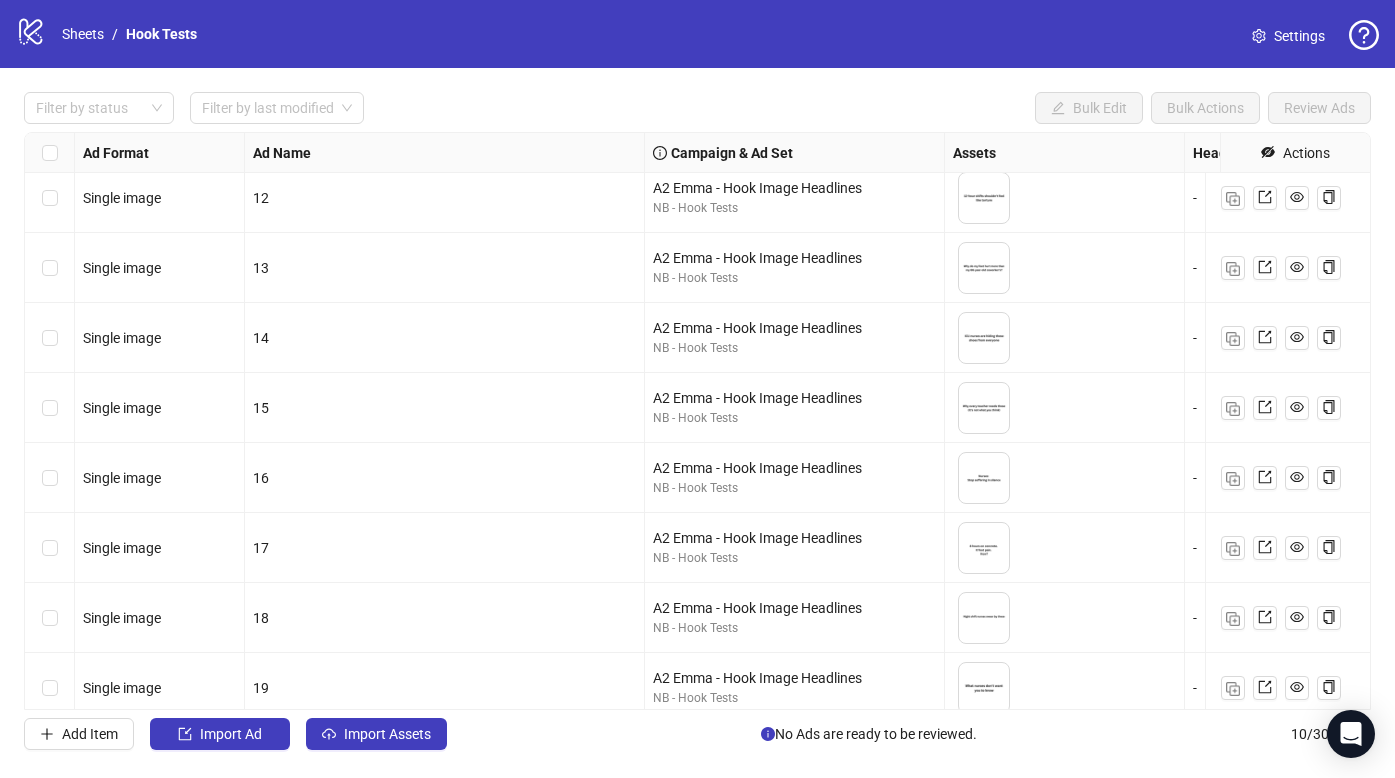 scroll, scrollTop: 0, scrollLeft: 0, axis: both 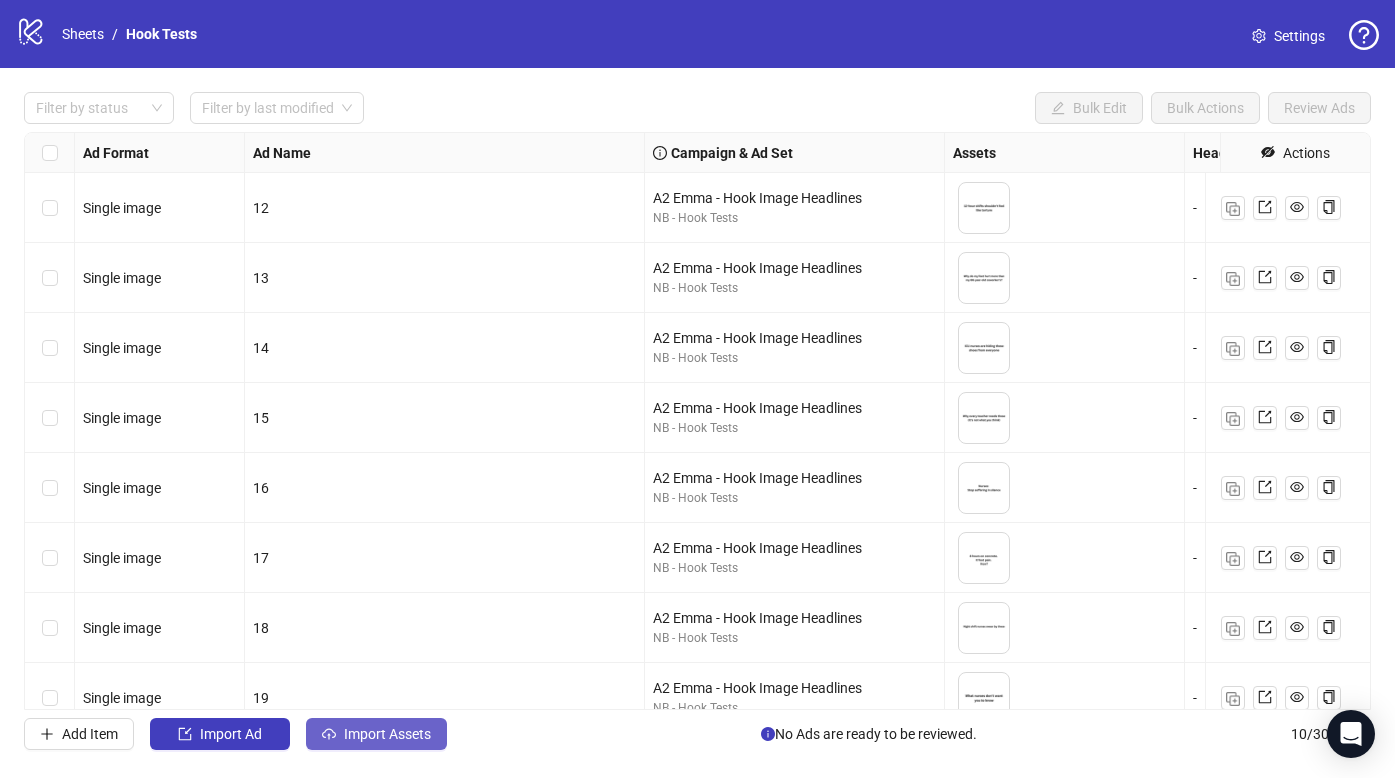 click on "Import Assets" at bounding box center (387, 734) 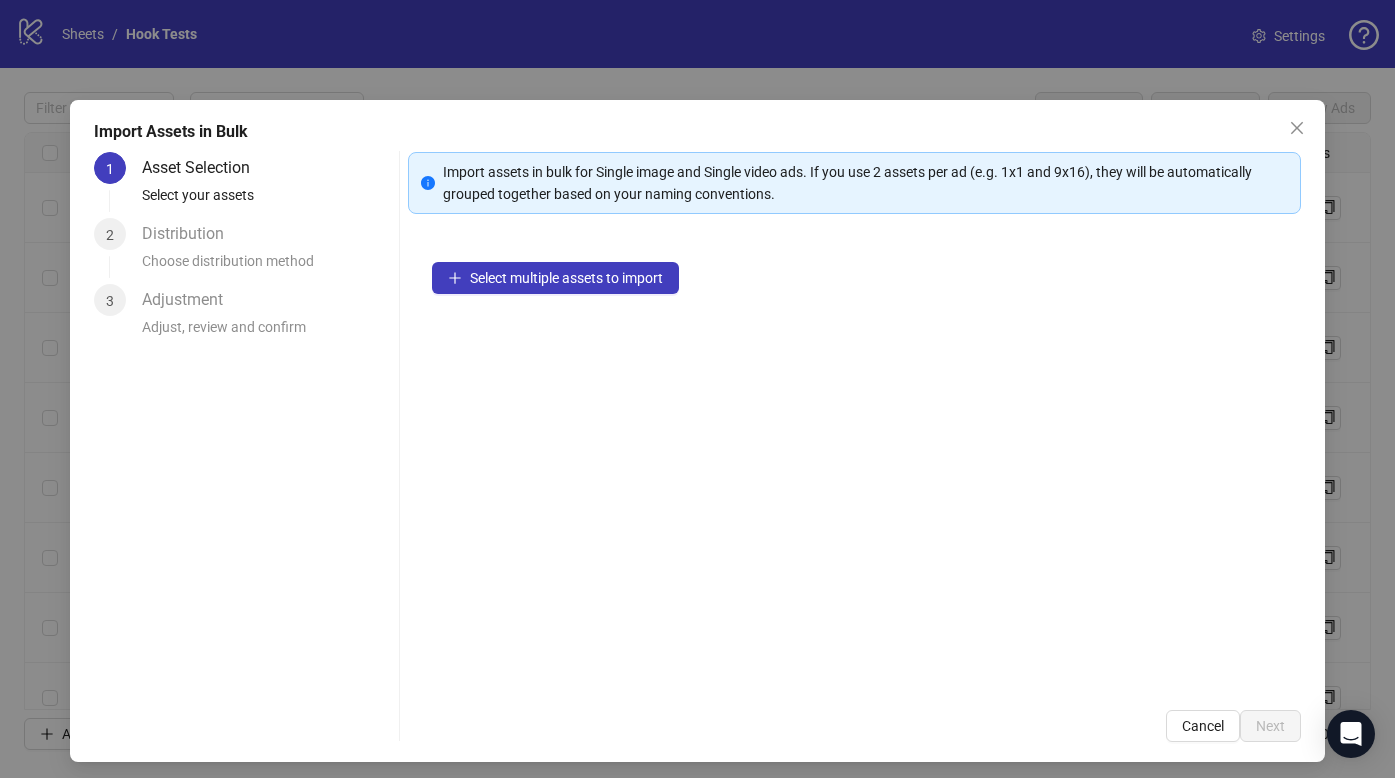 click on "Select multiple assets to import" at bounding box center (854, 462) 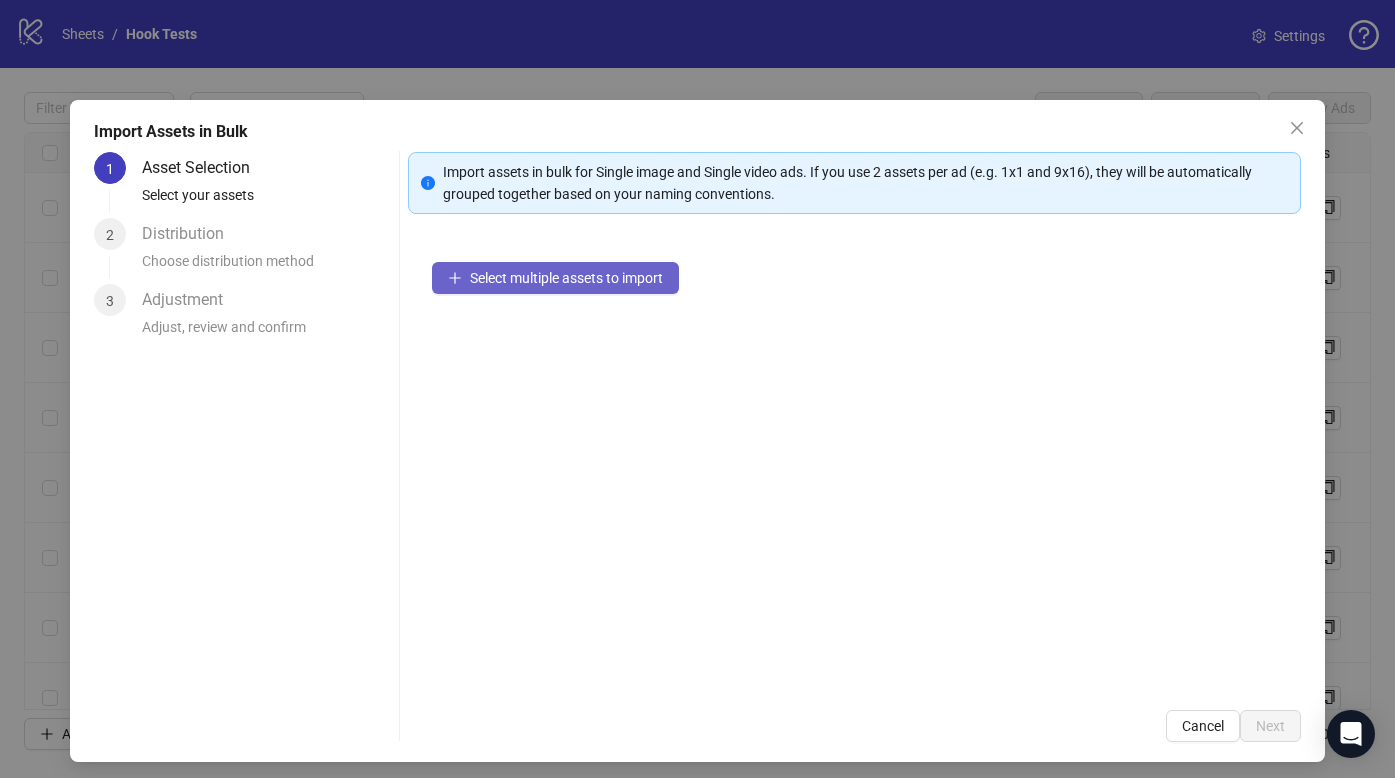 click on "Select multiple assets to import" at bounding box center (566, 278) 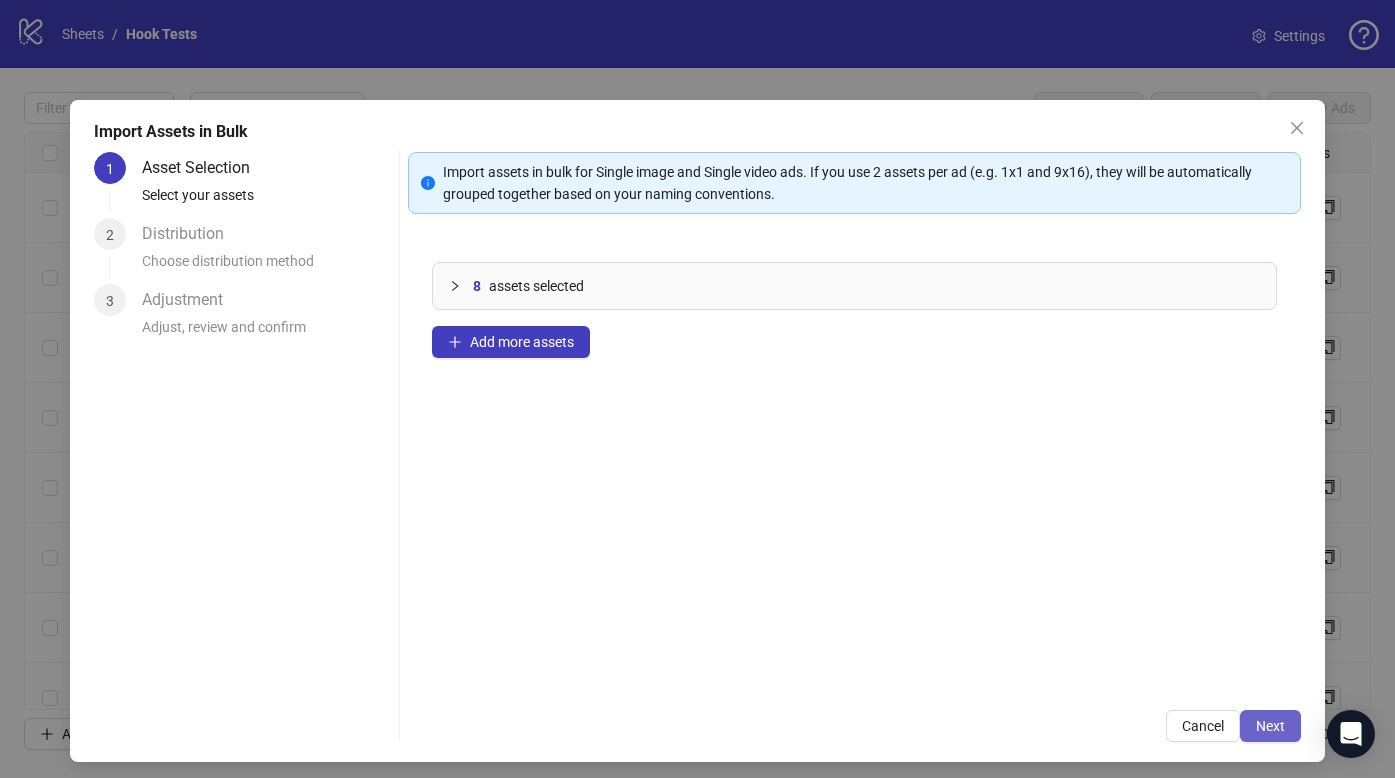 click on "Next" at bounding box center [1270, 726] 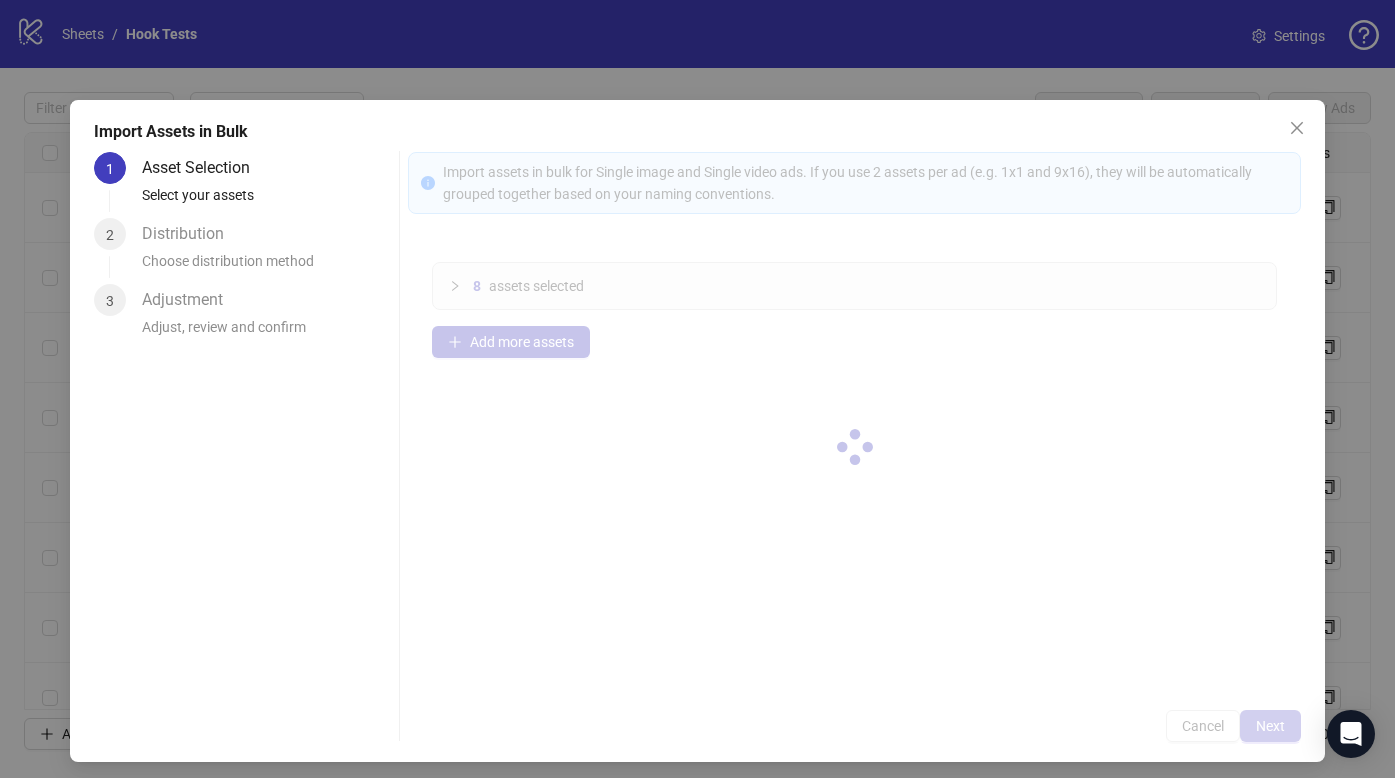 click at bounding box center (854, 447) 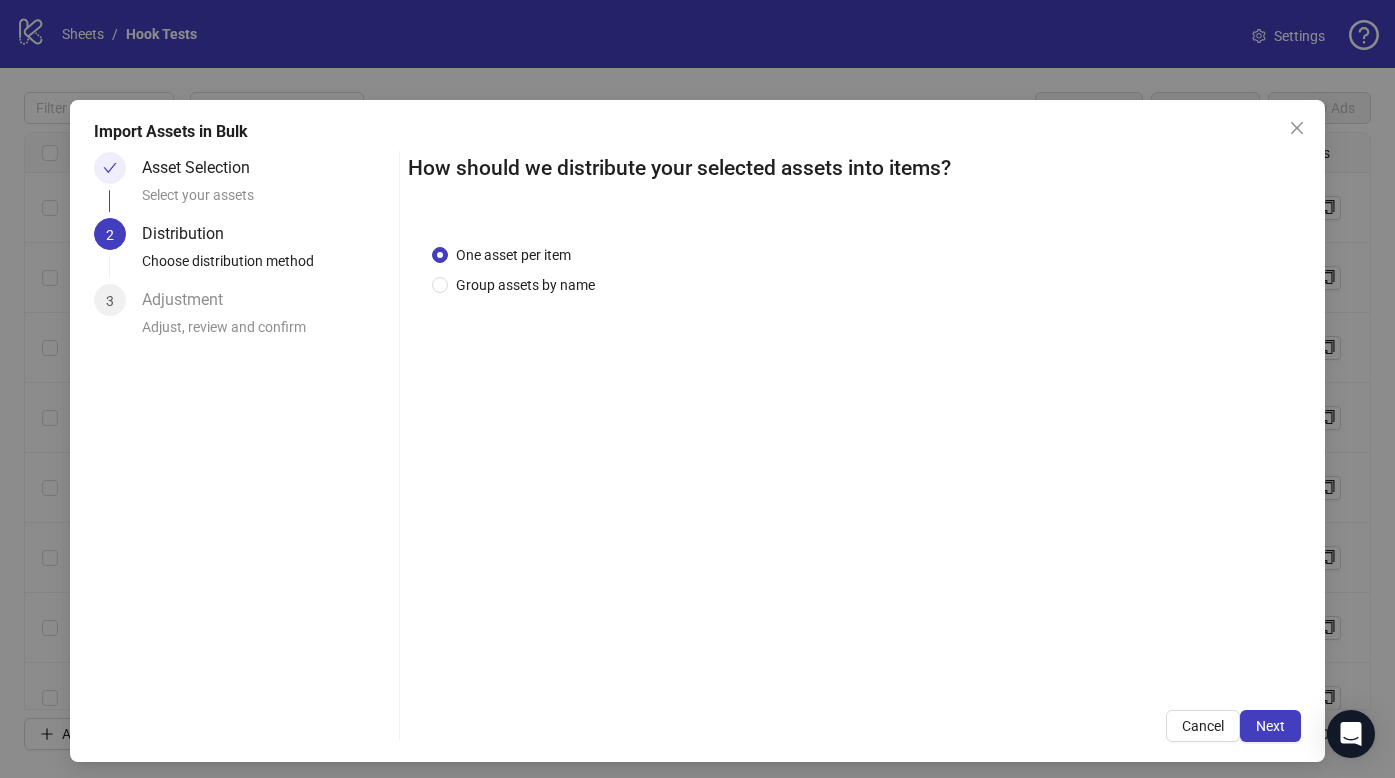 click on "Next" at bounding box center [1270, 726] 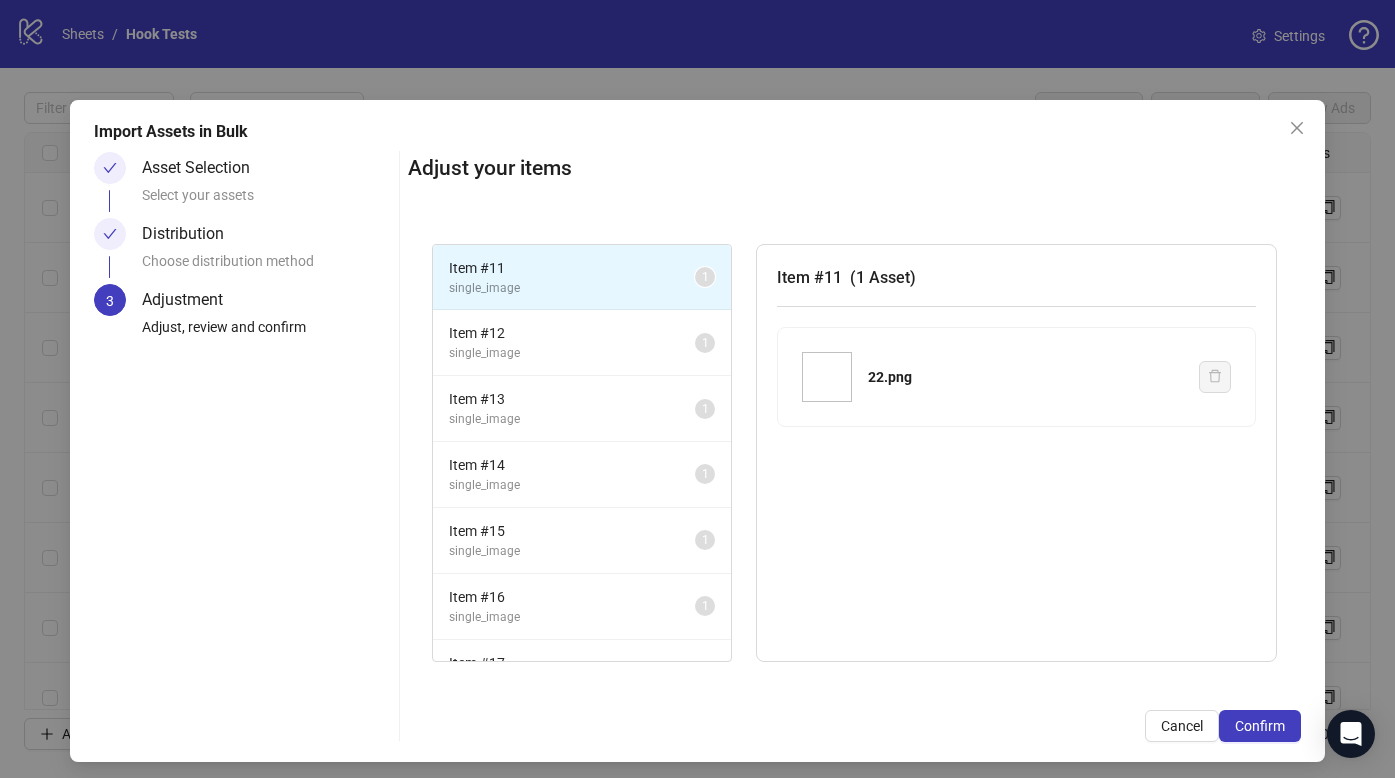 click on "Confirm" at bounding box center [1260, 726] 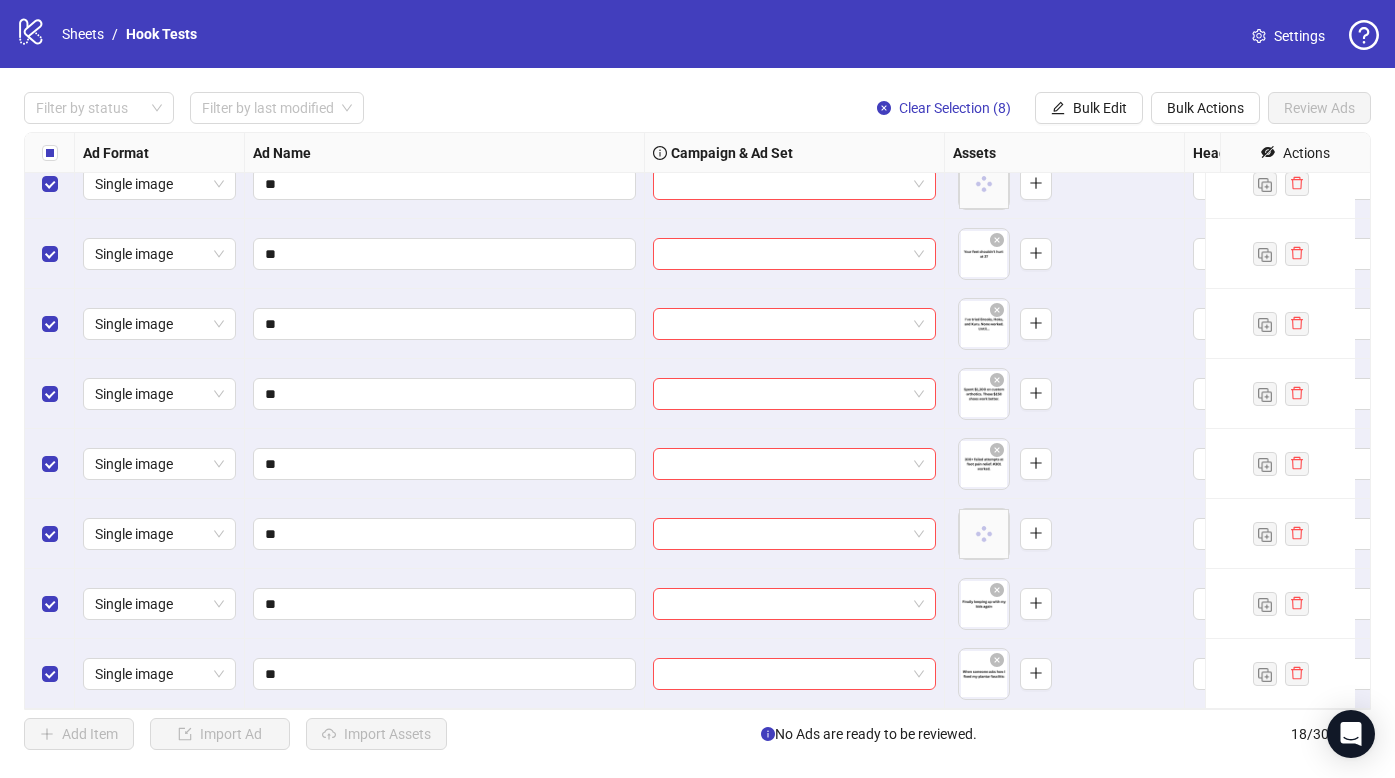 scroll, scrollTop: 539, scrollLeft: 0, axis: vertical 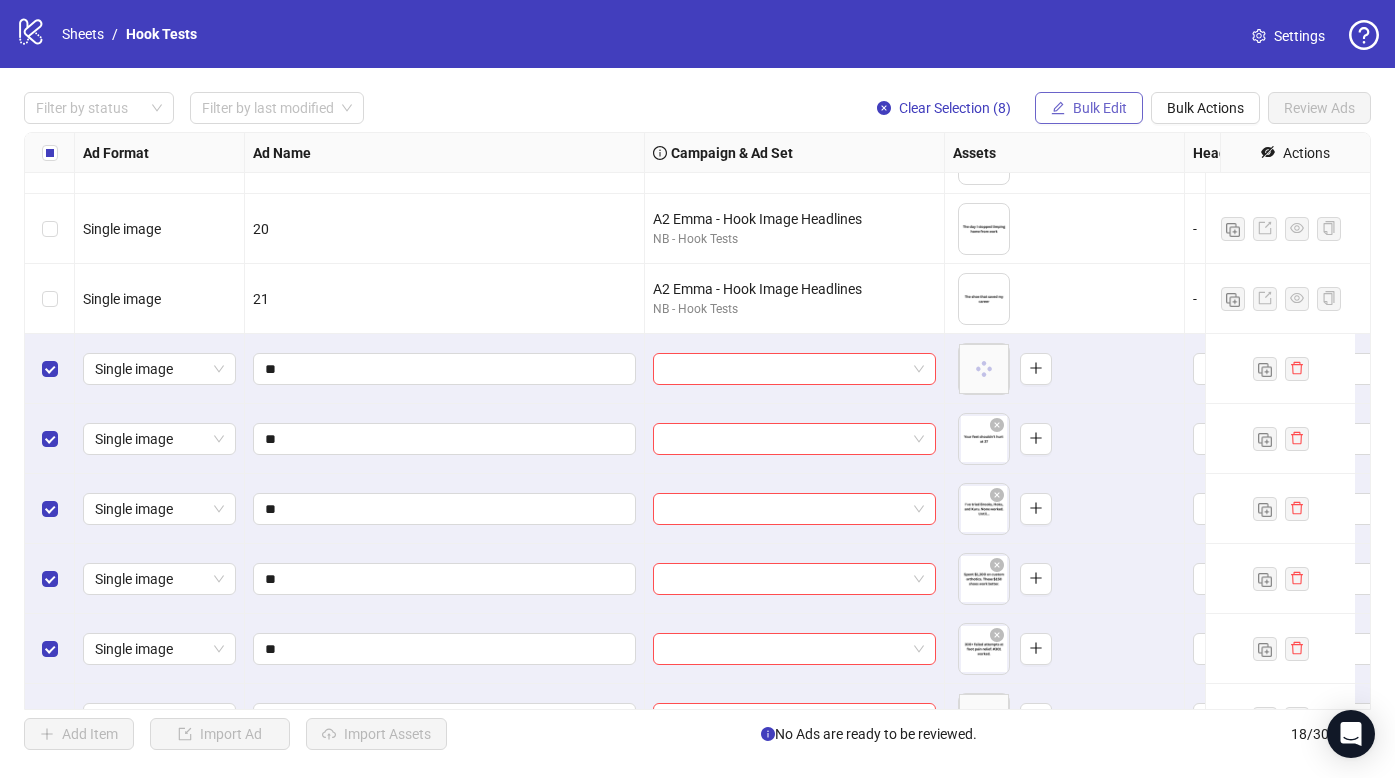 click on "Bulk Edit" at bounding box center (1100, 108) 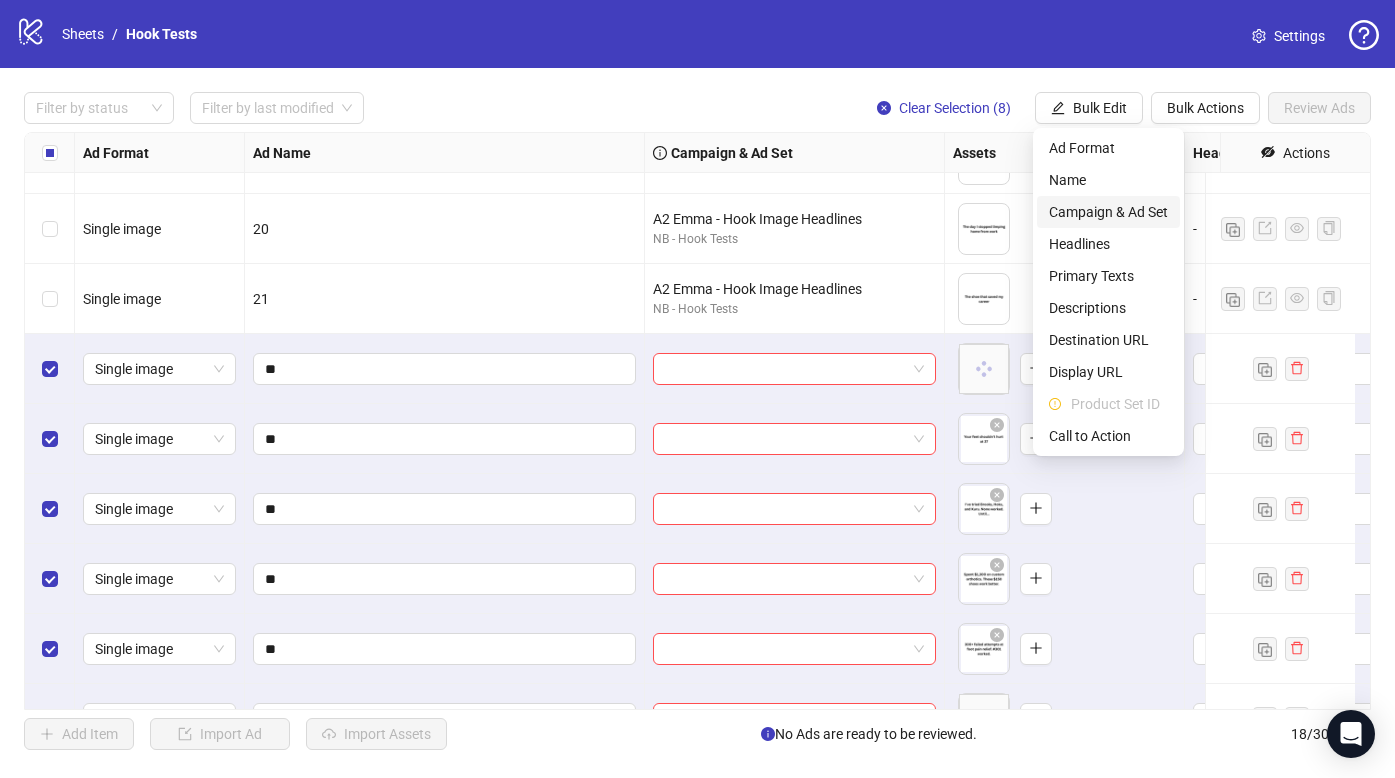 click on "Campaign & Ad Set" at bounding box center [1108, 212] 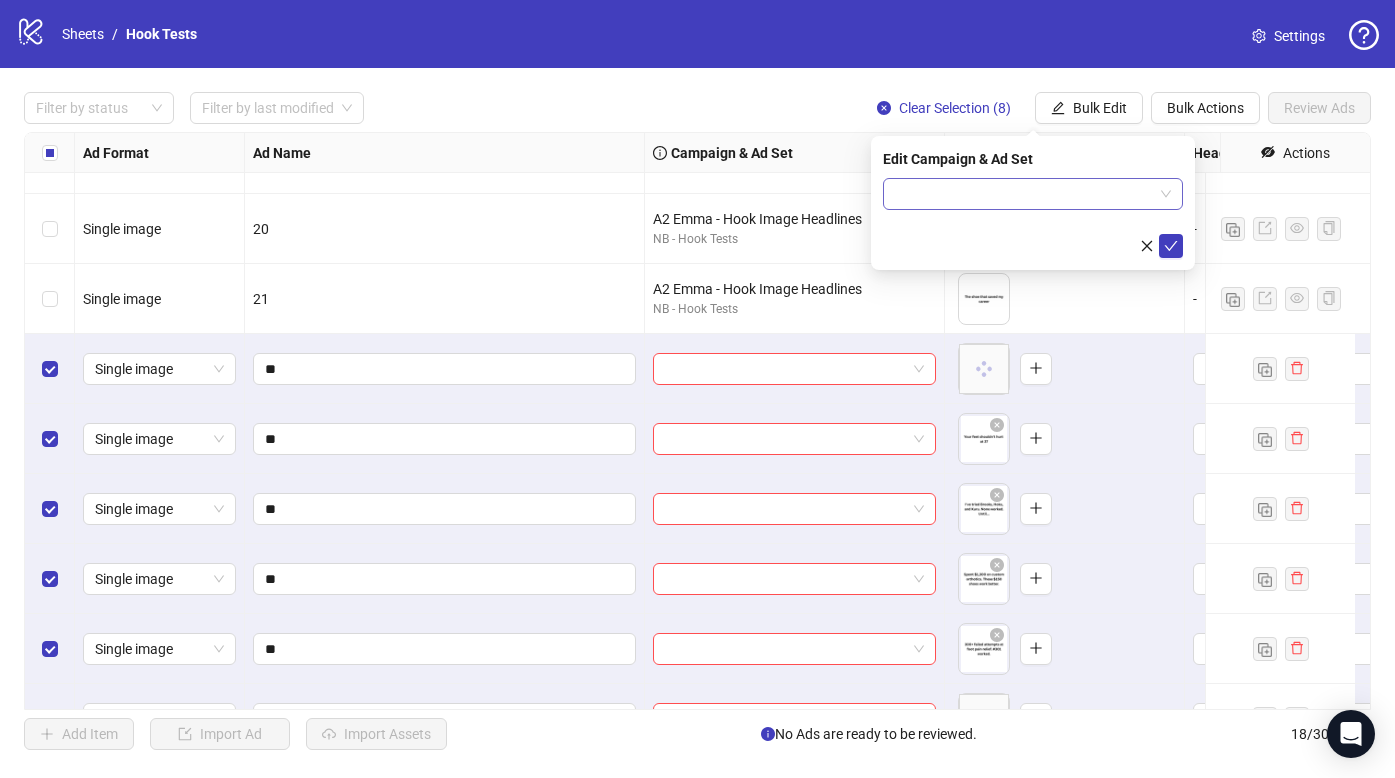 click at bounding box center [1024, 194] 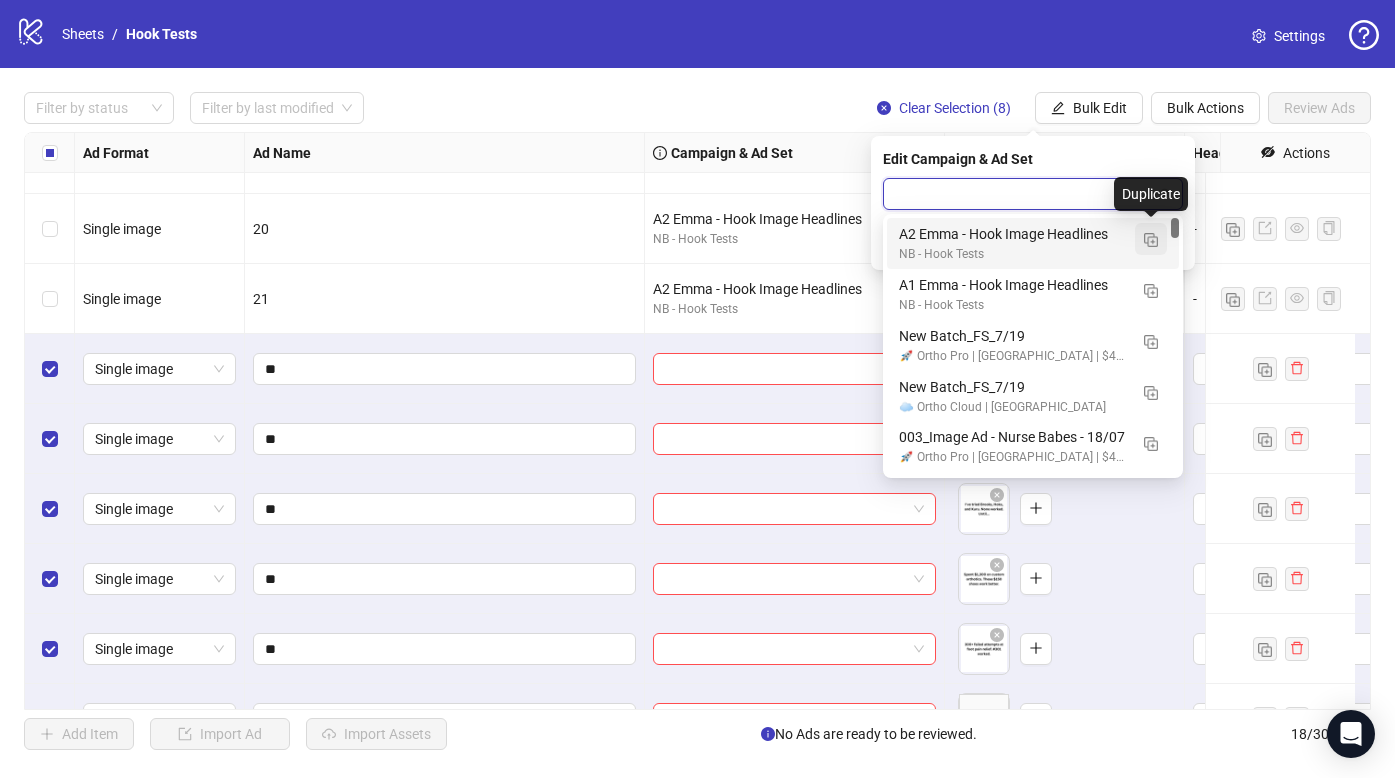 click at bounding box center (1151, 240) 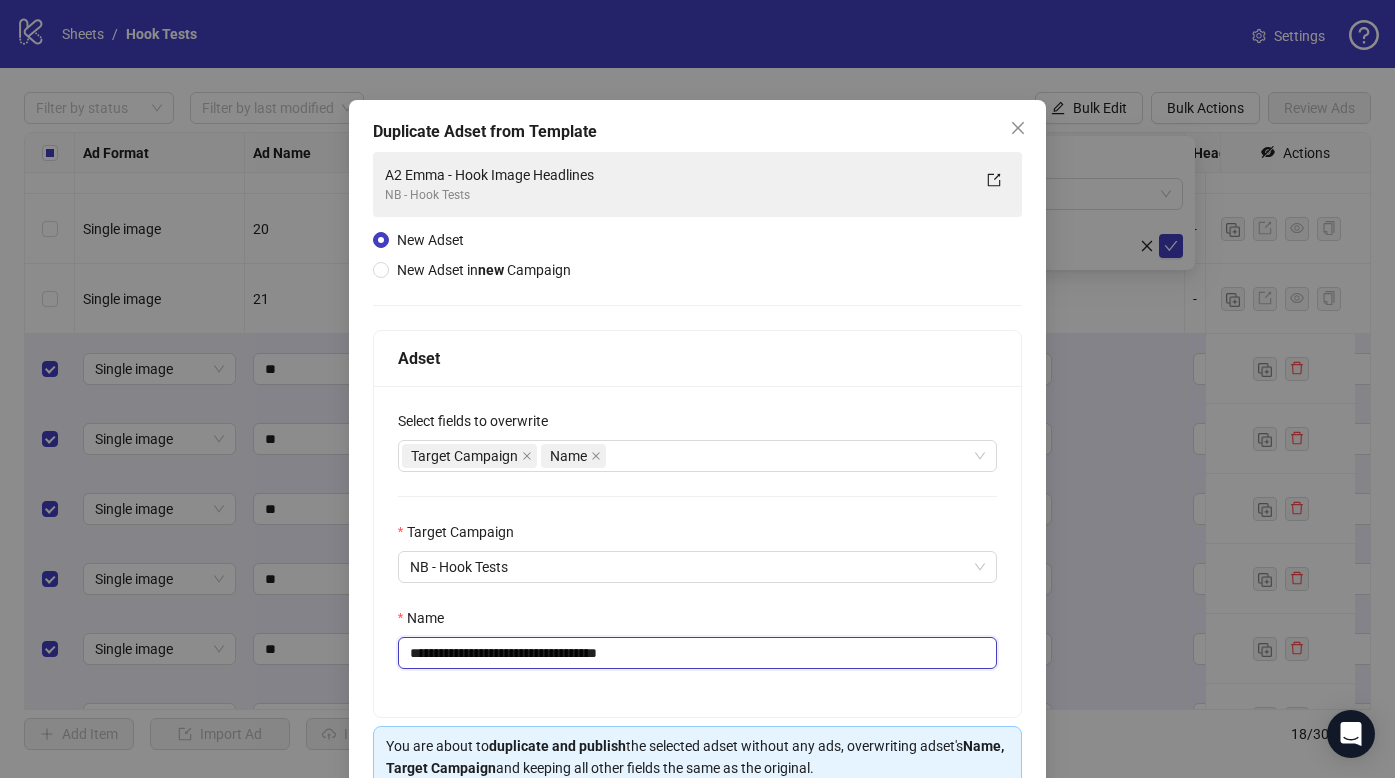 click on "**********" at bounding box center [698, 653] 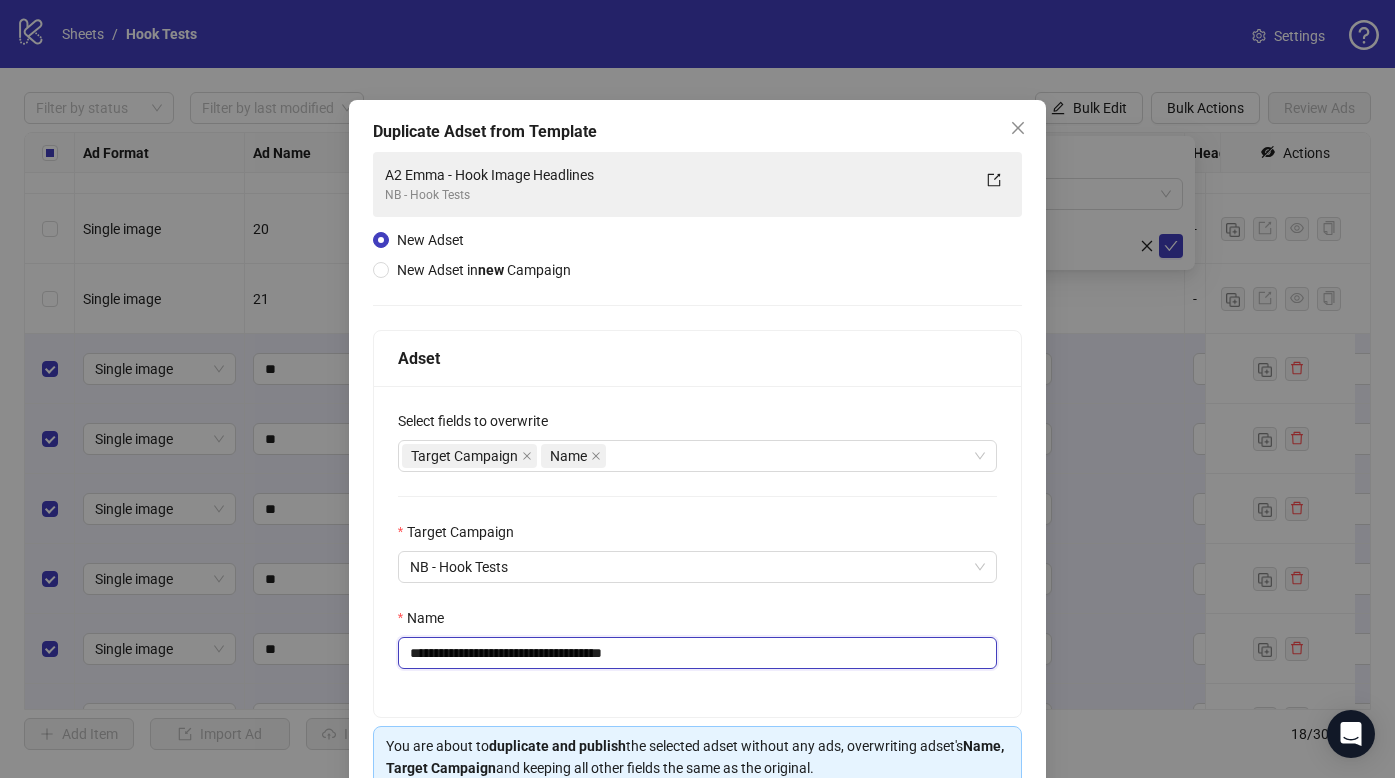 drag, startPoint x: 614, startPoint y: 652, endPoint x: 694, endPoint y: 665, distance: 81.04937 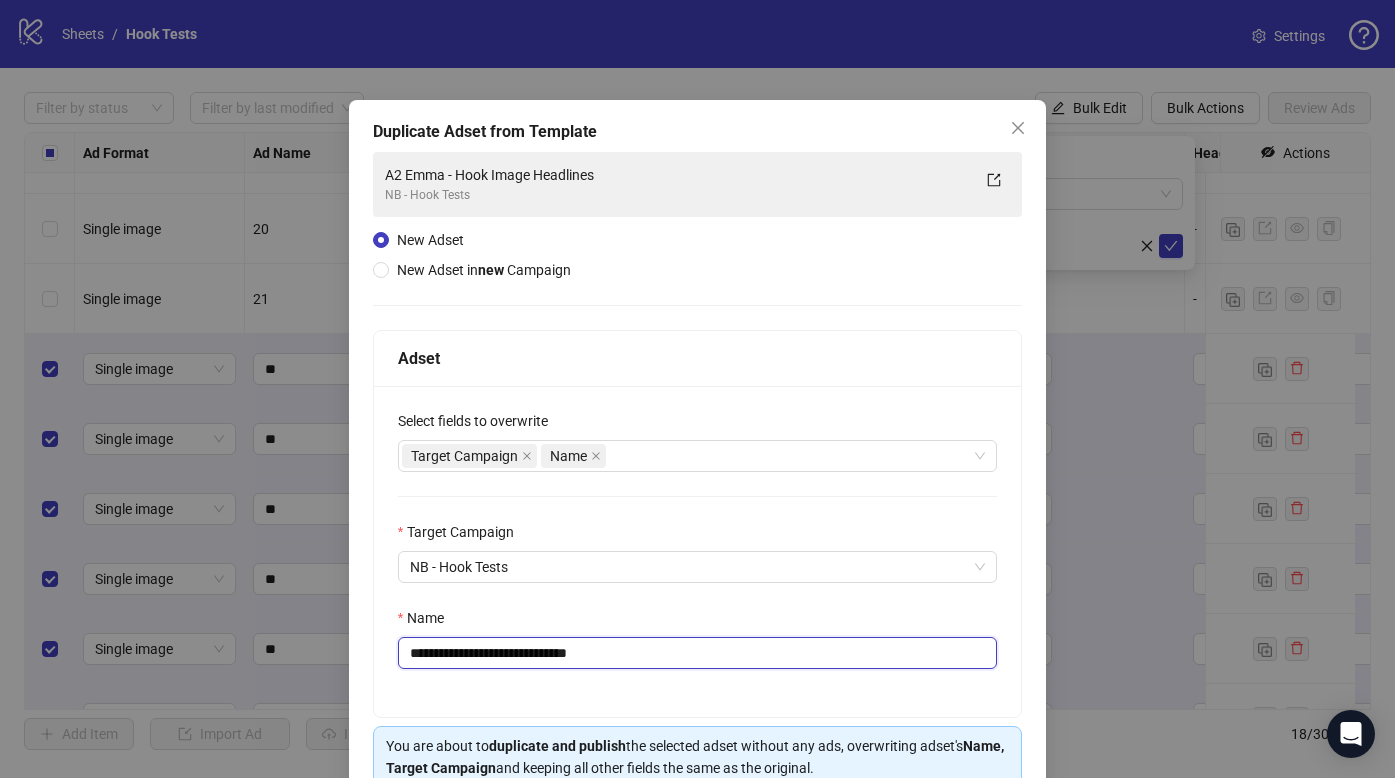 type on "**********" 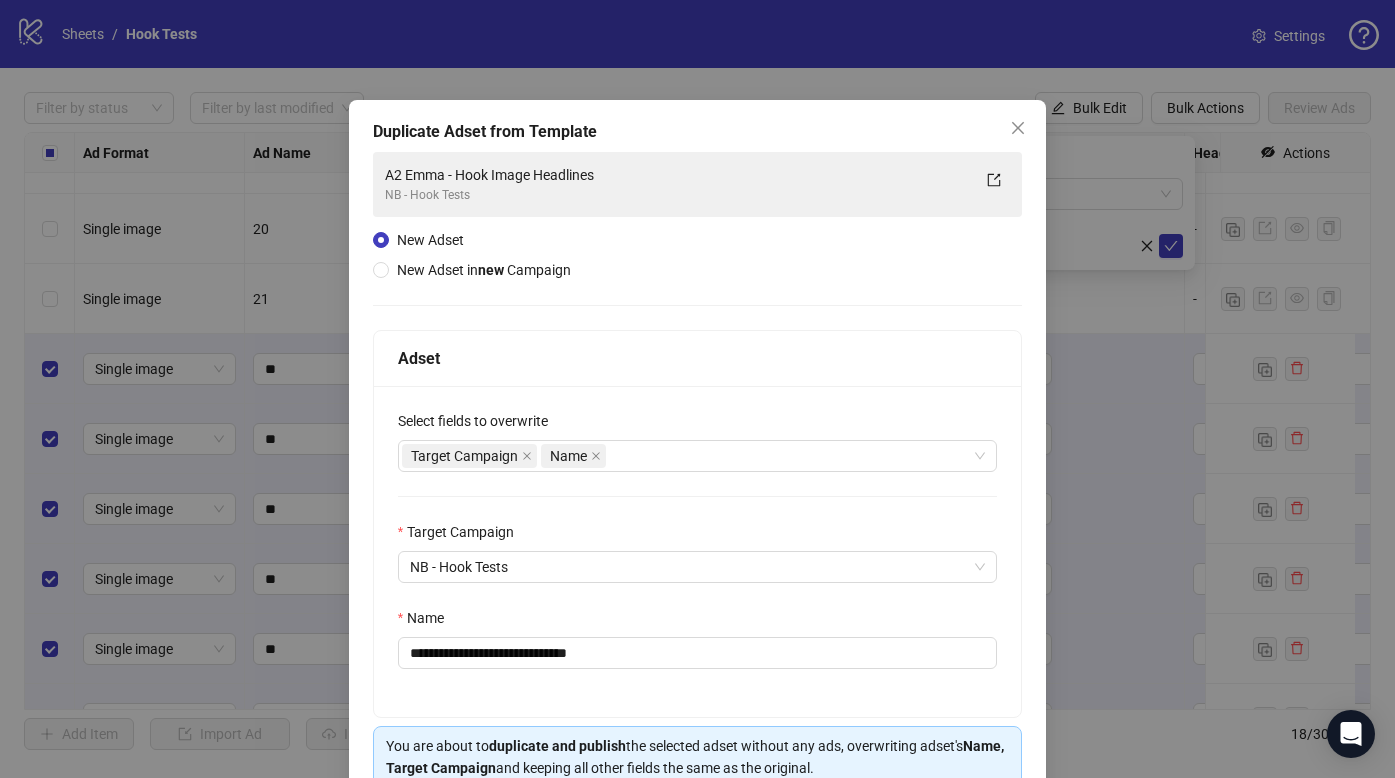 click on "**********" at bounding box center (698, 551) 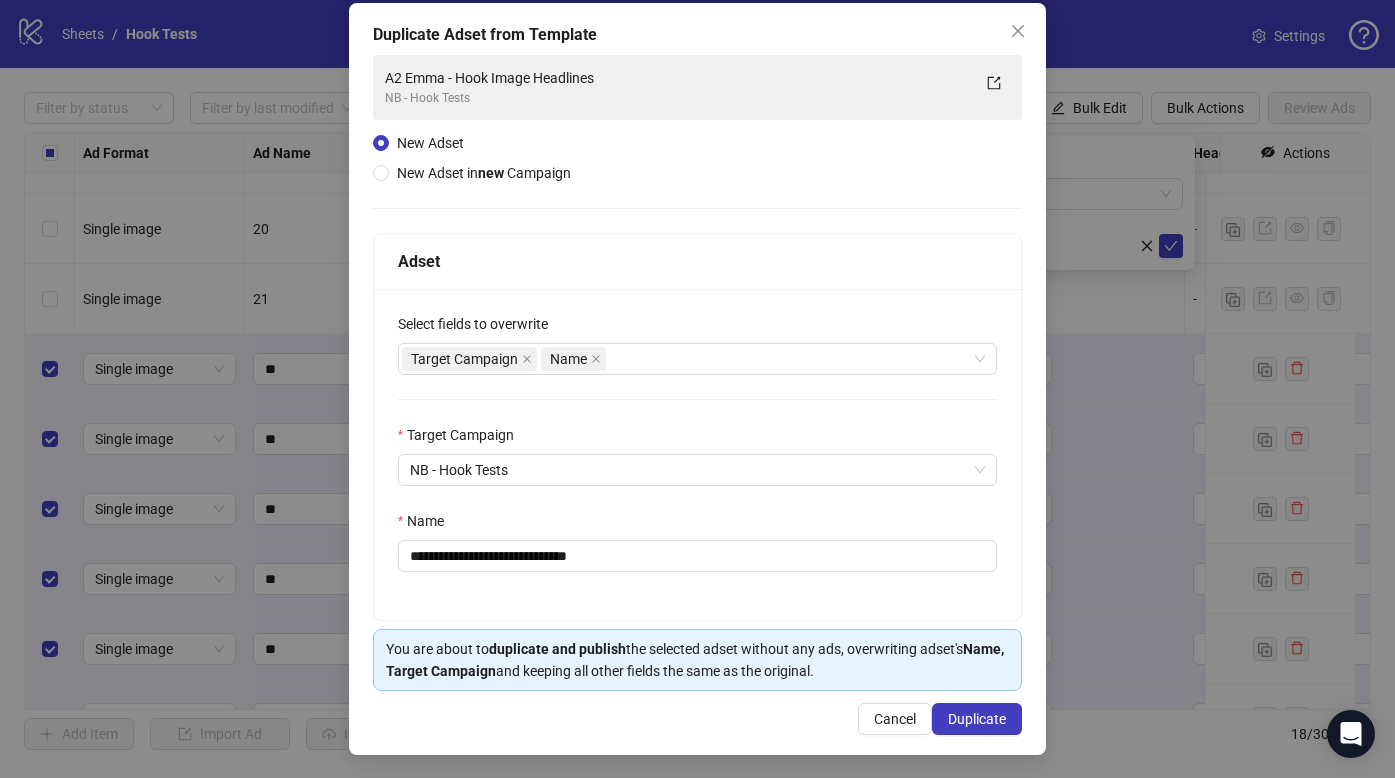 scroll, scrollTop: 98, scrollLeft: 0, axis: vertical 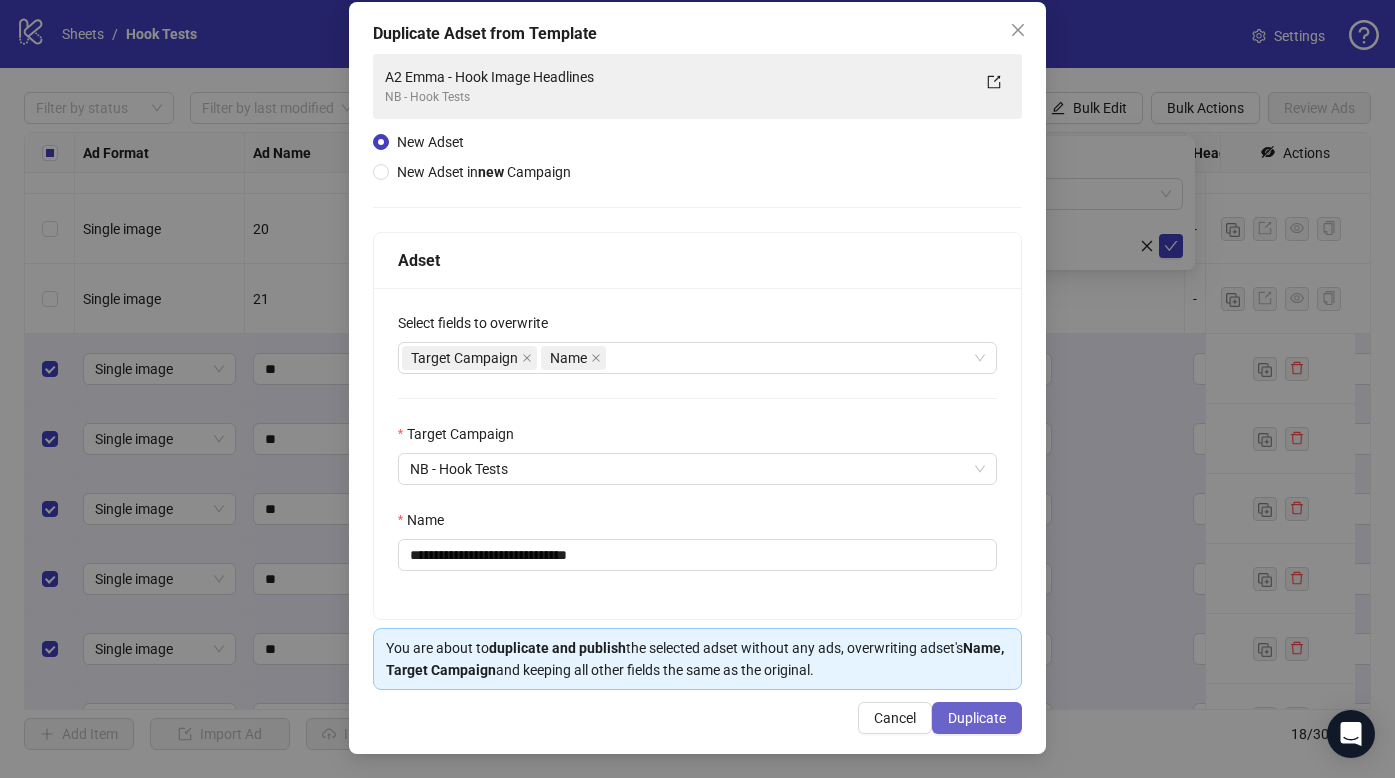 click on "Duplicate" at bounding box center [977, 718] 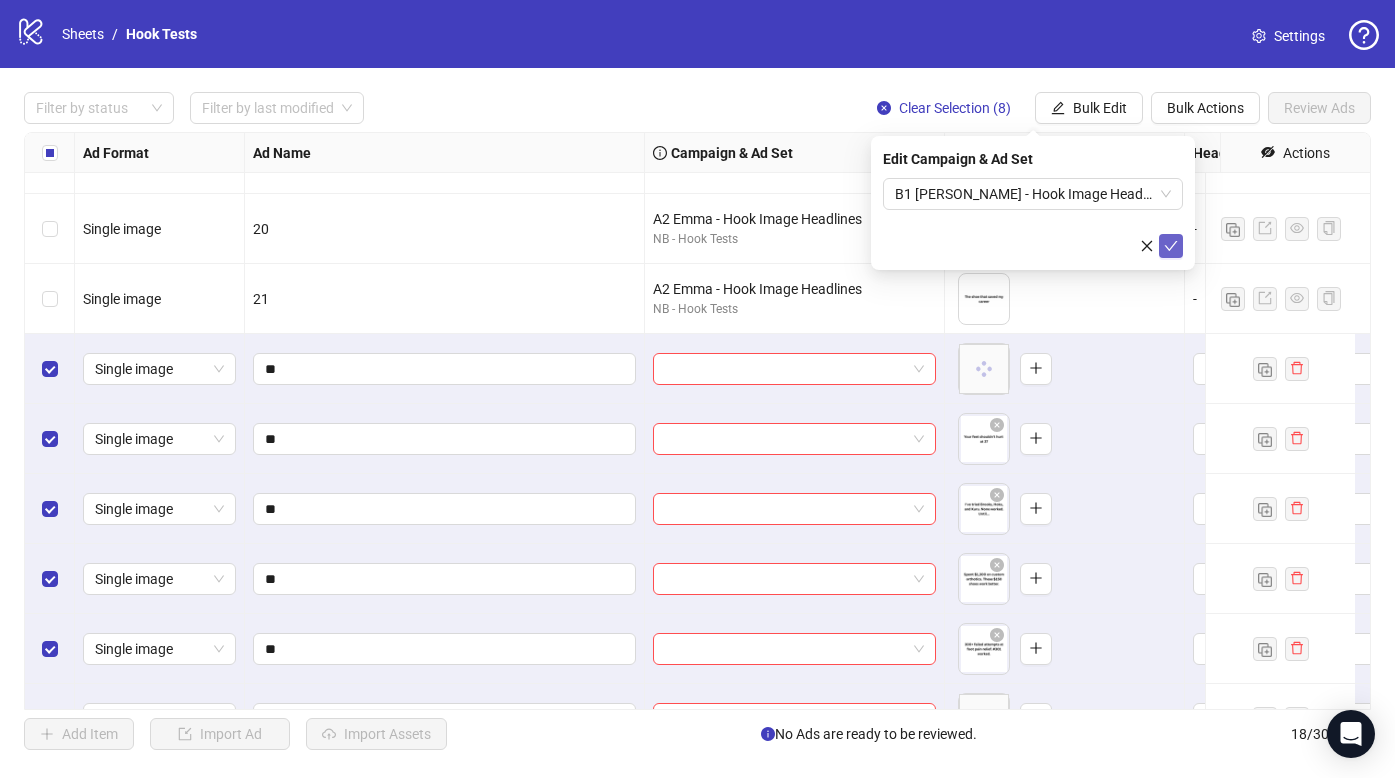 click at bounding box center (1171, 246) 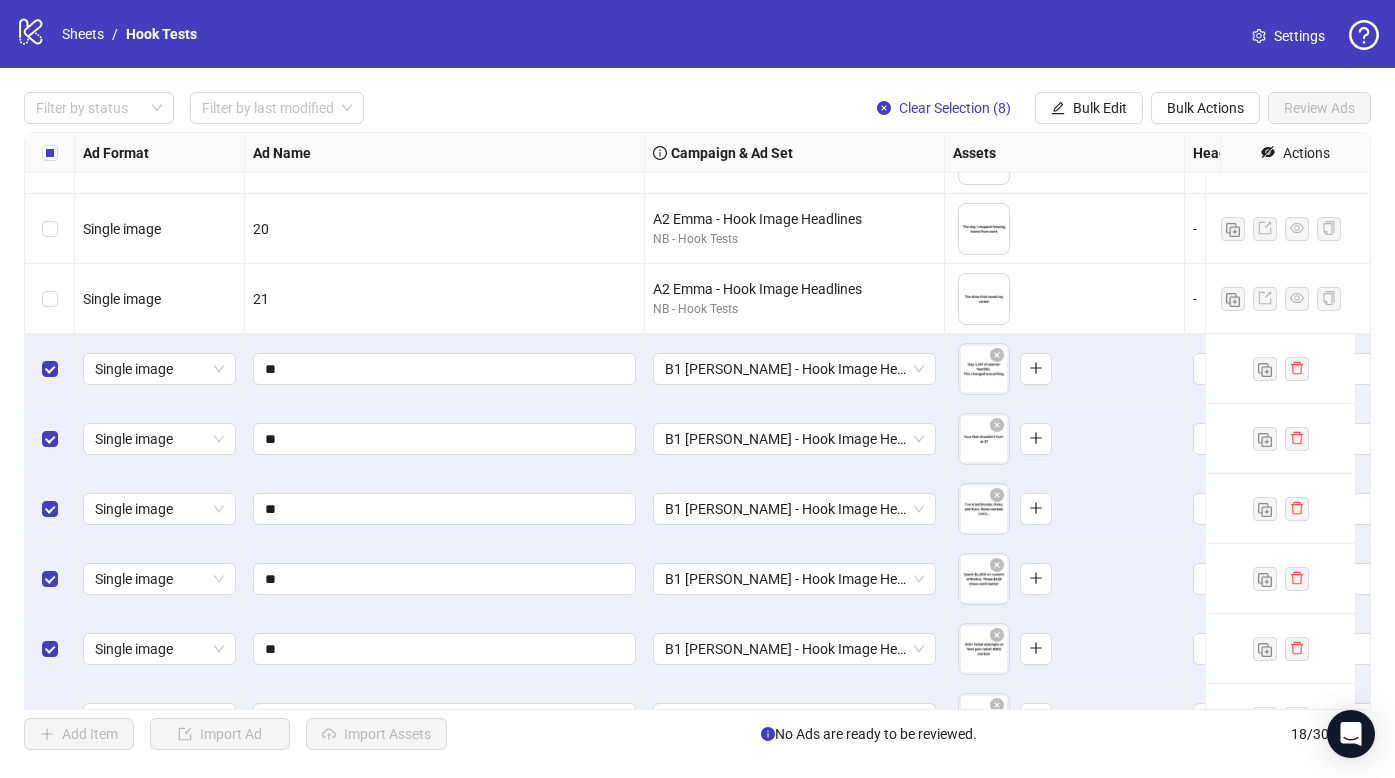 click at bounding box center [50, 299] 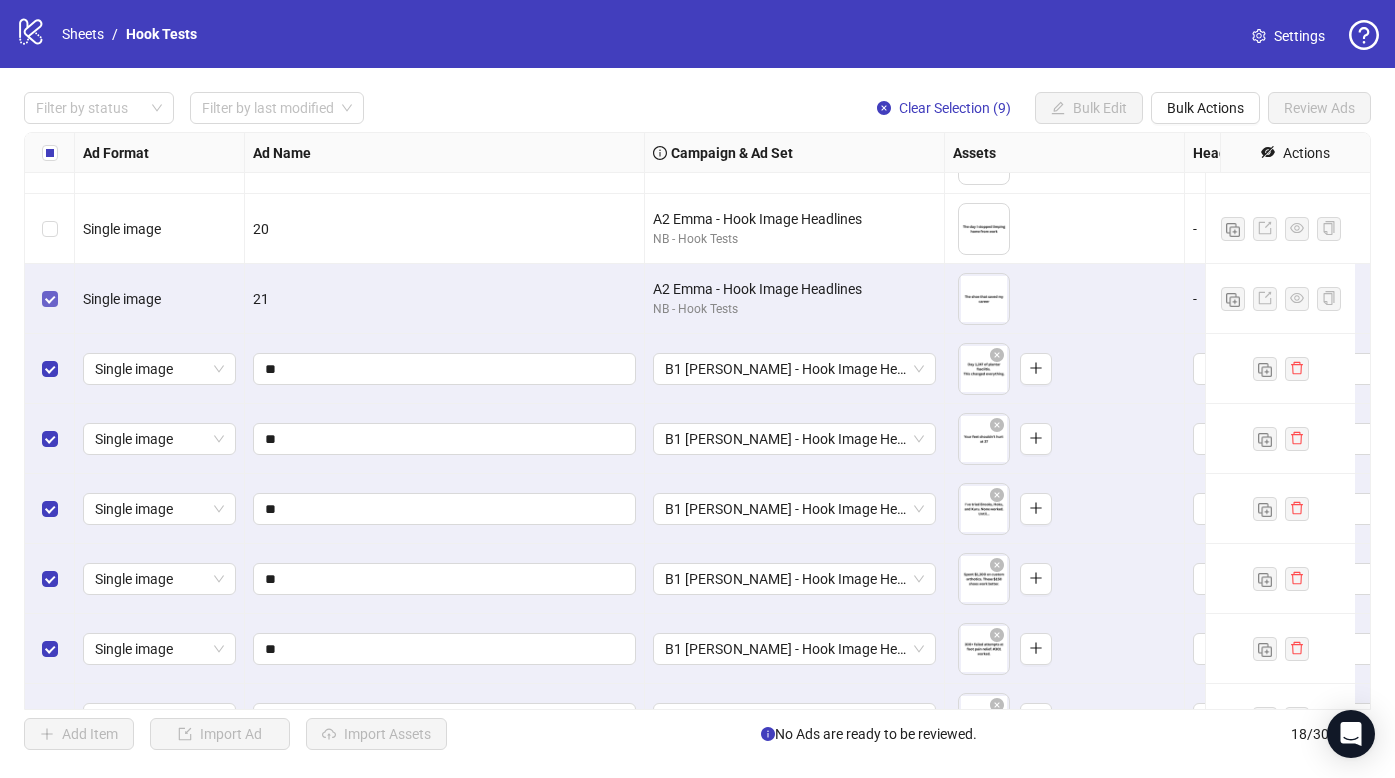 click at bounding box center [50, 299] 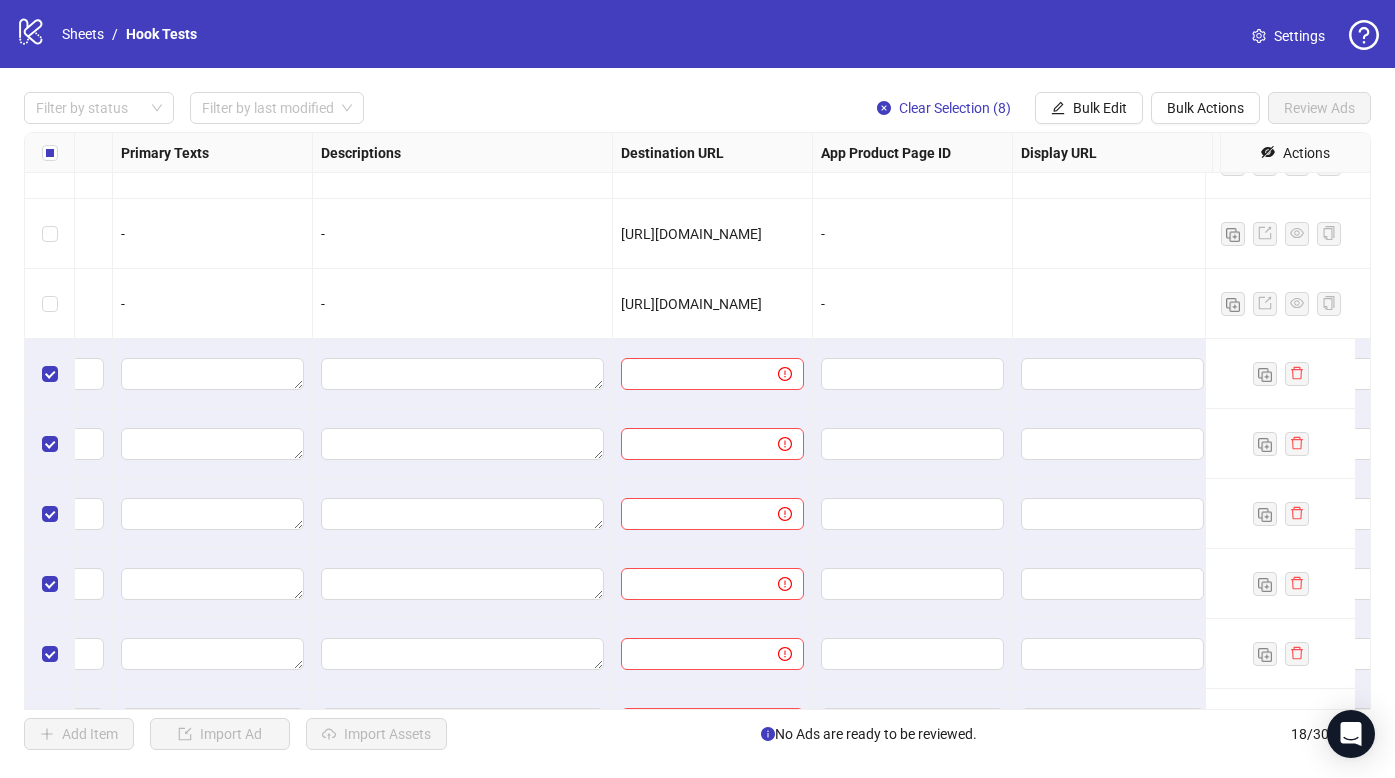 scroll, scrollTop: 533, scrollLeft: 1372, axis: both 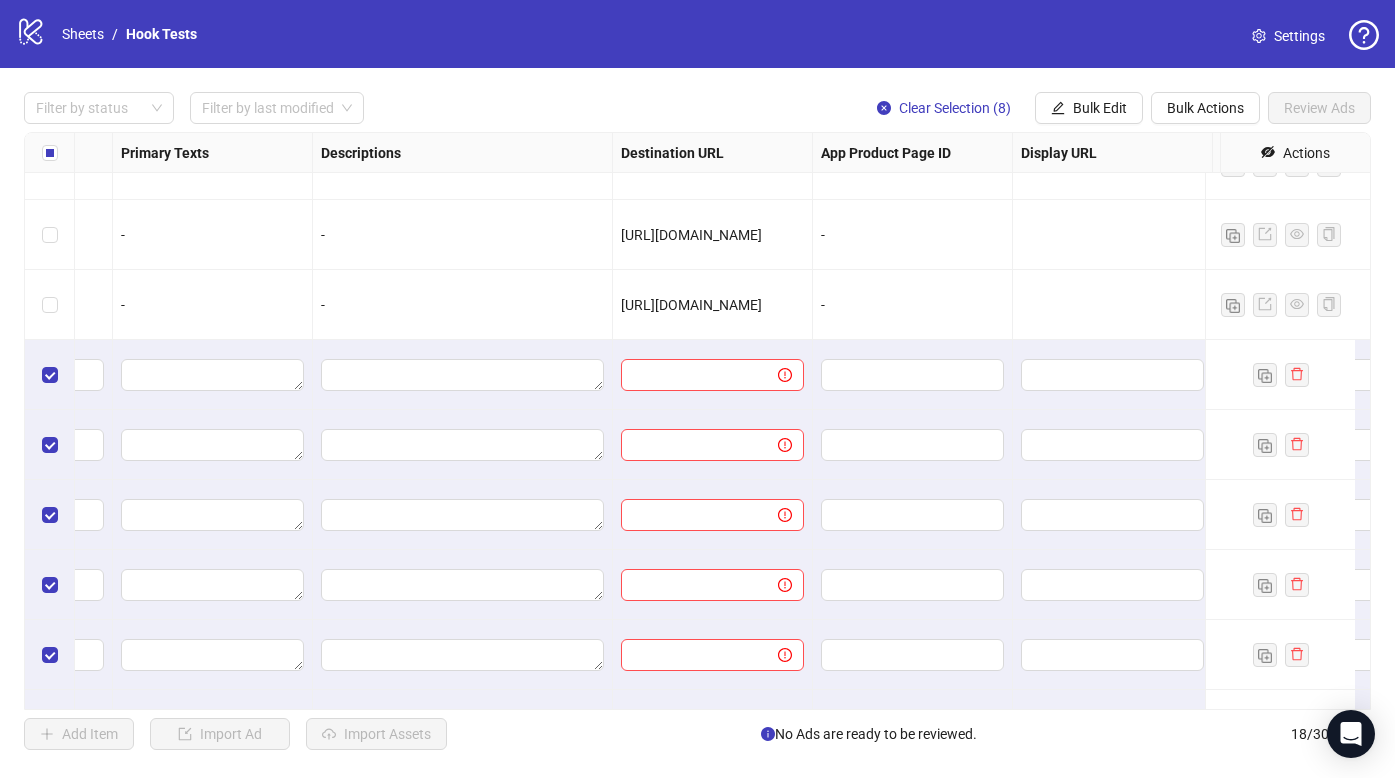click on "[URL][DOMAIN_NAME]" at bounding box center [691, 305] 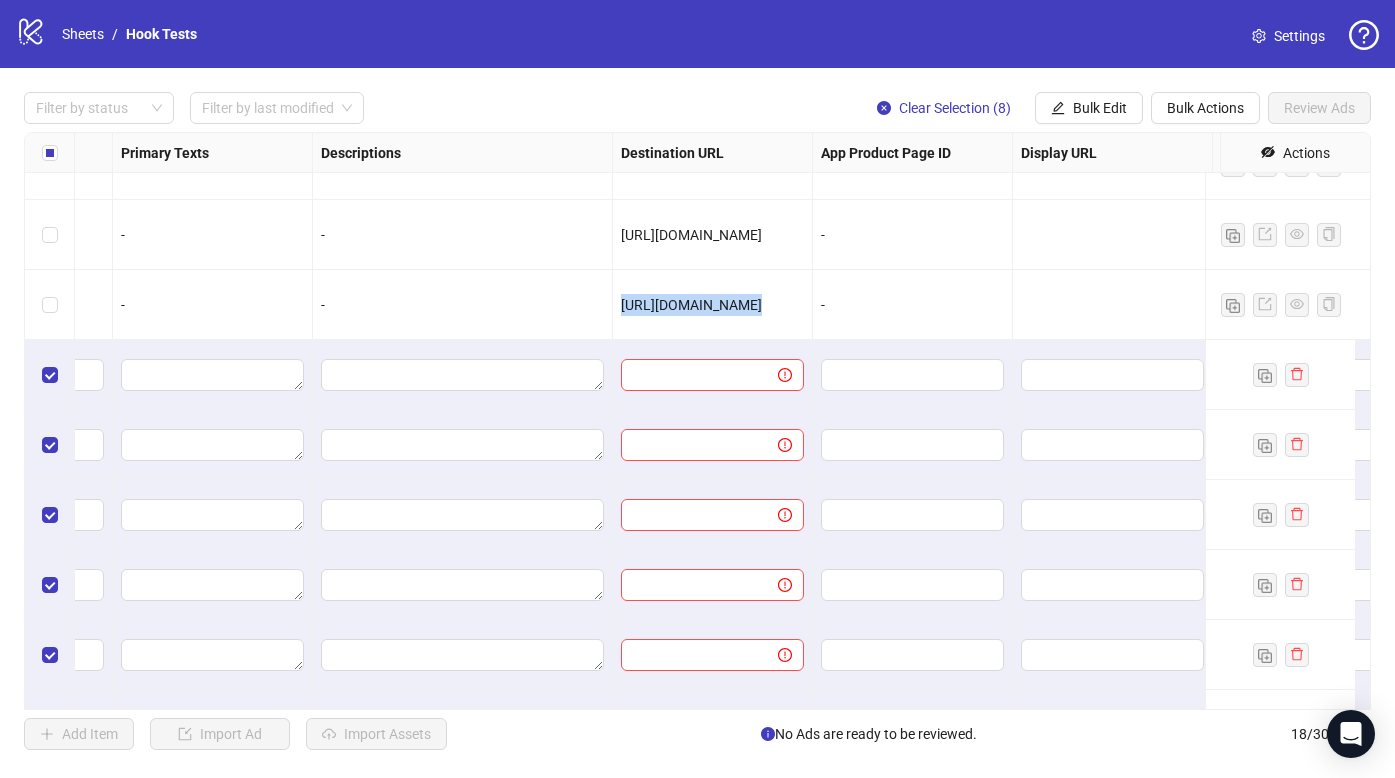 click on "[URL][DOMAIN_NAME]" at bounding box center (691, 305) 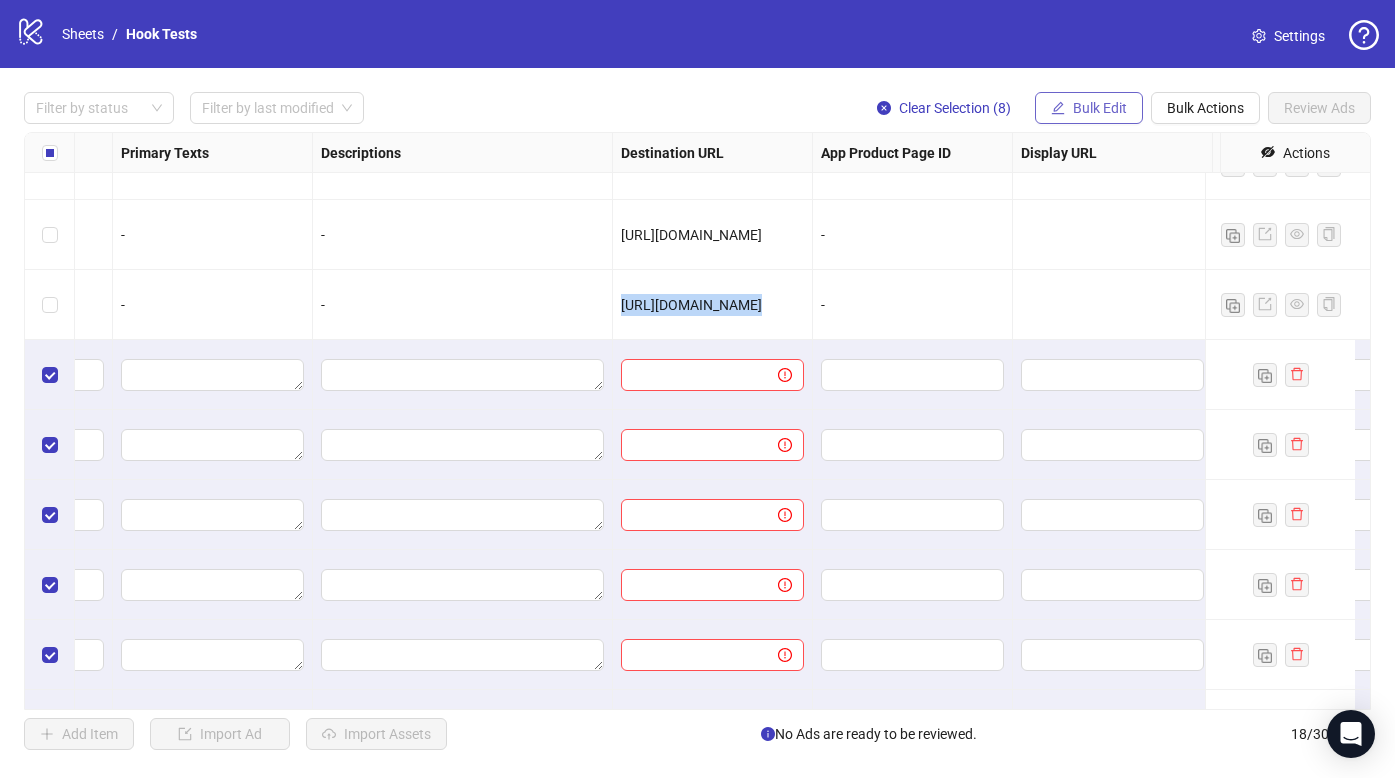 click on "Bulk Edit" at bounding box center [1100, 108] 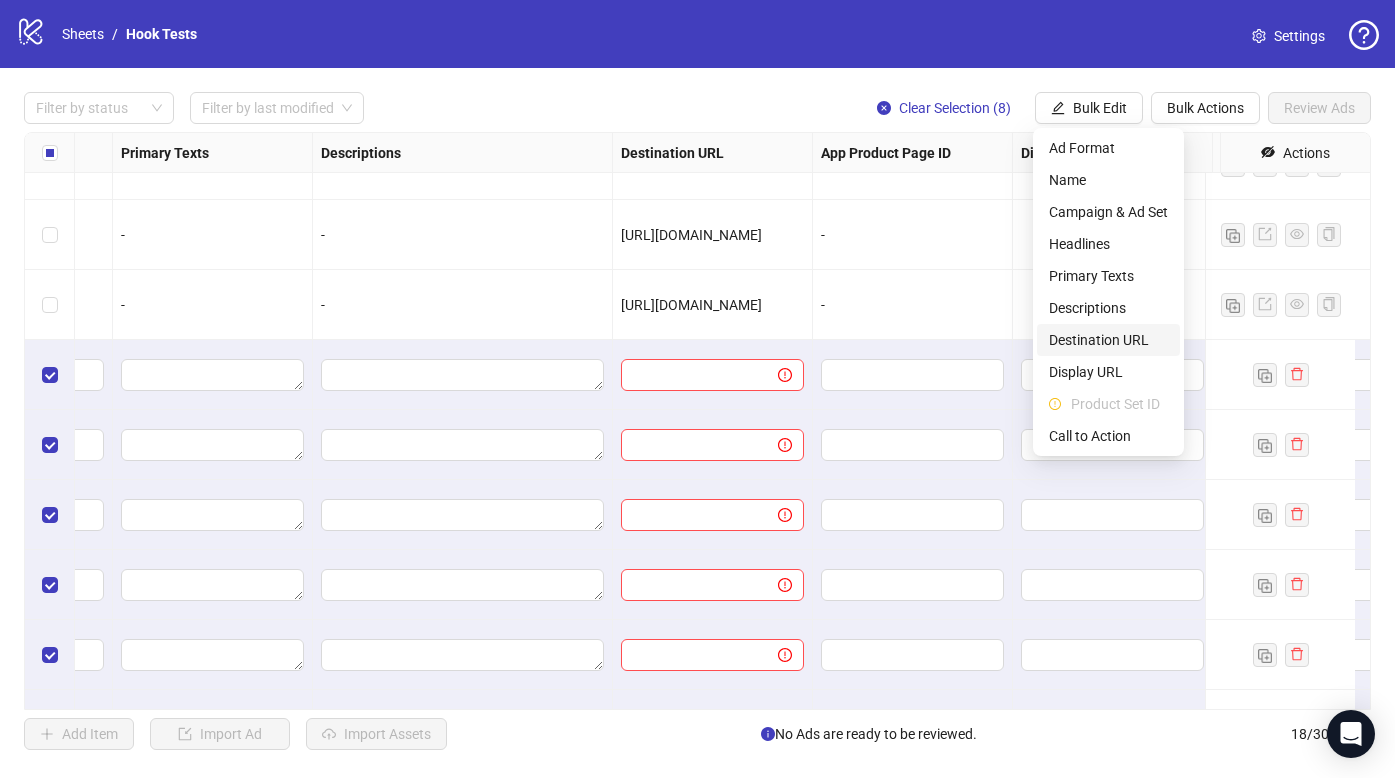 click on "Destination URL" at bounding box center [1108, 340] 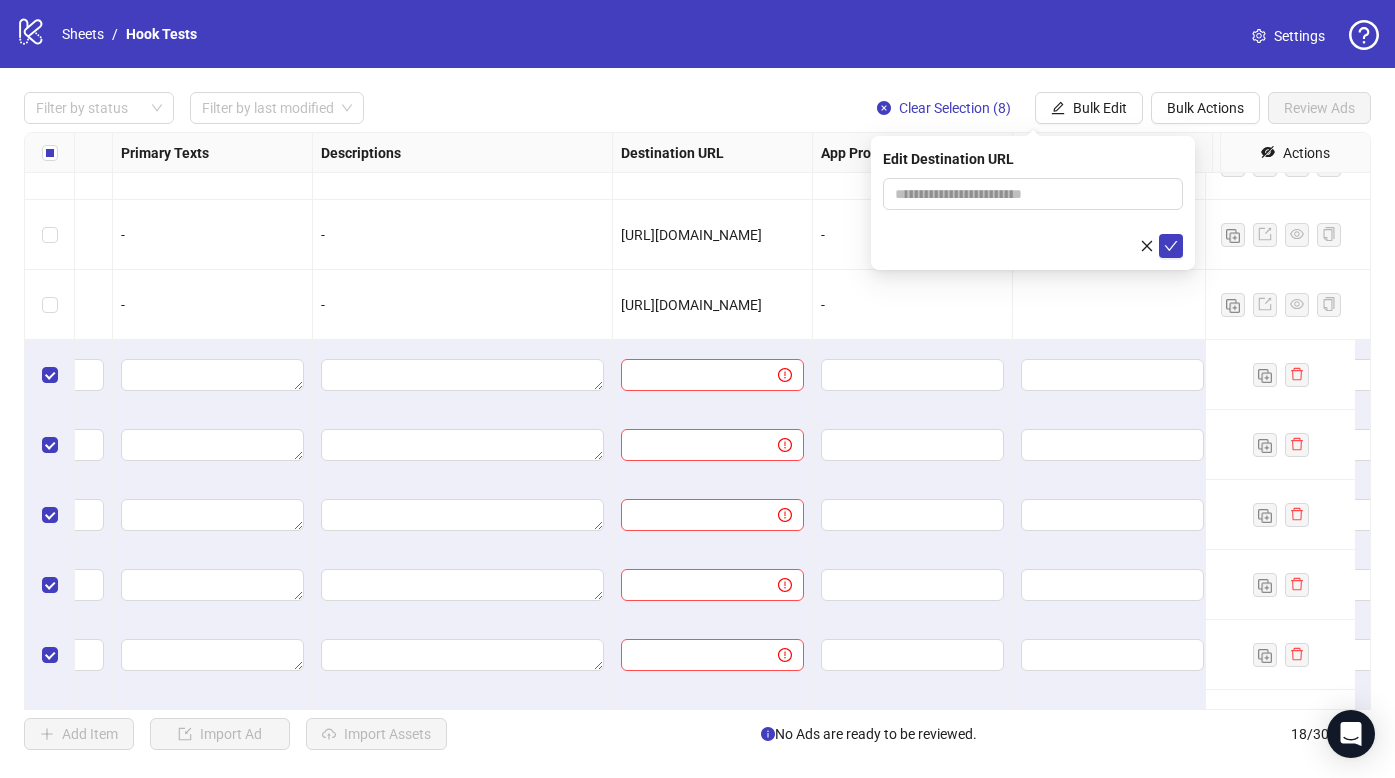 click at bounding box center (1033, 218) 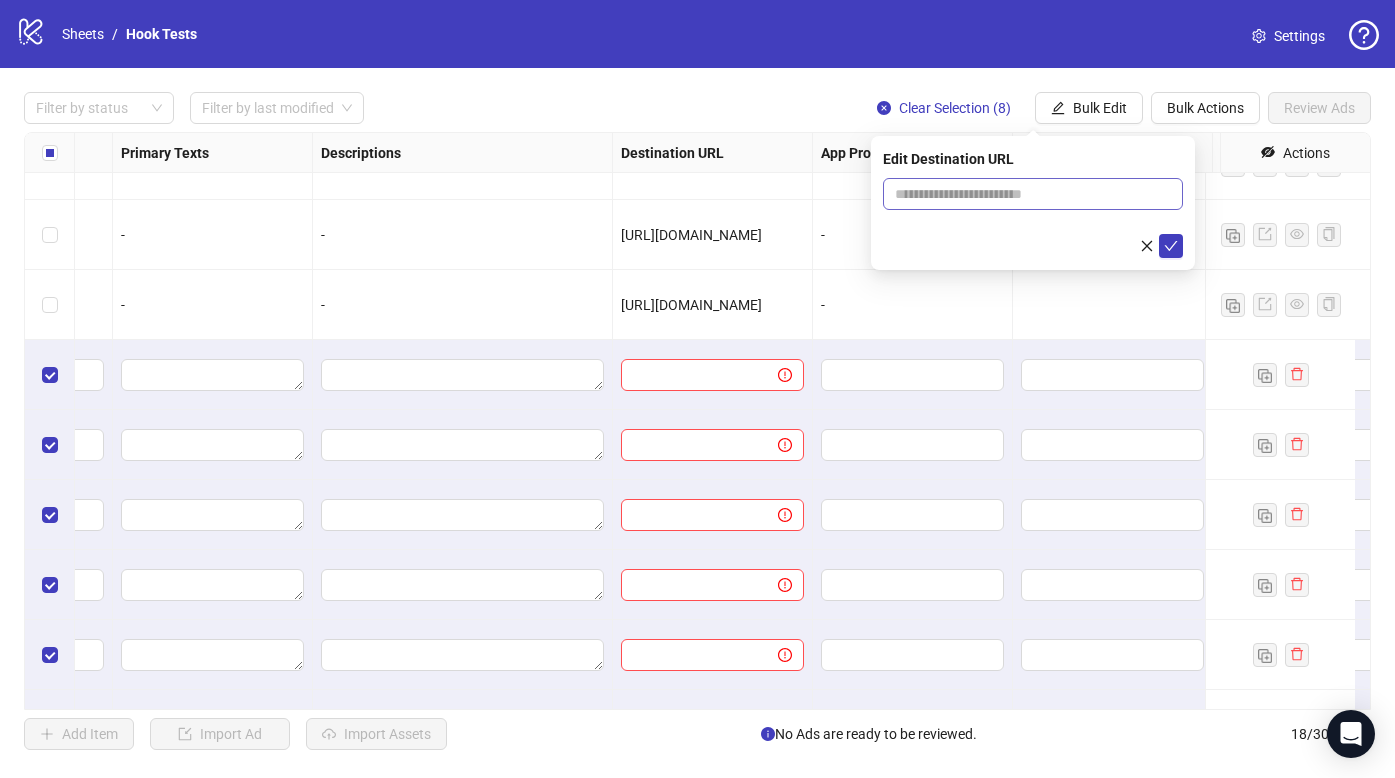 click at bounding box center (1033, 194) 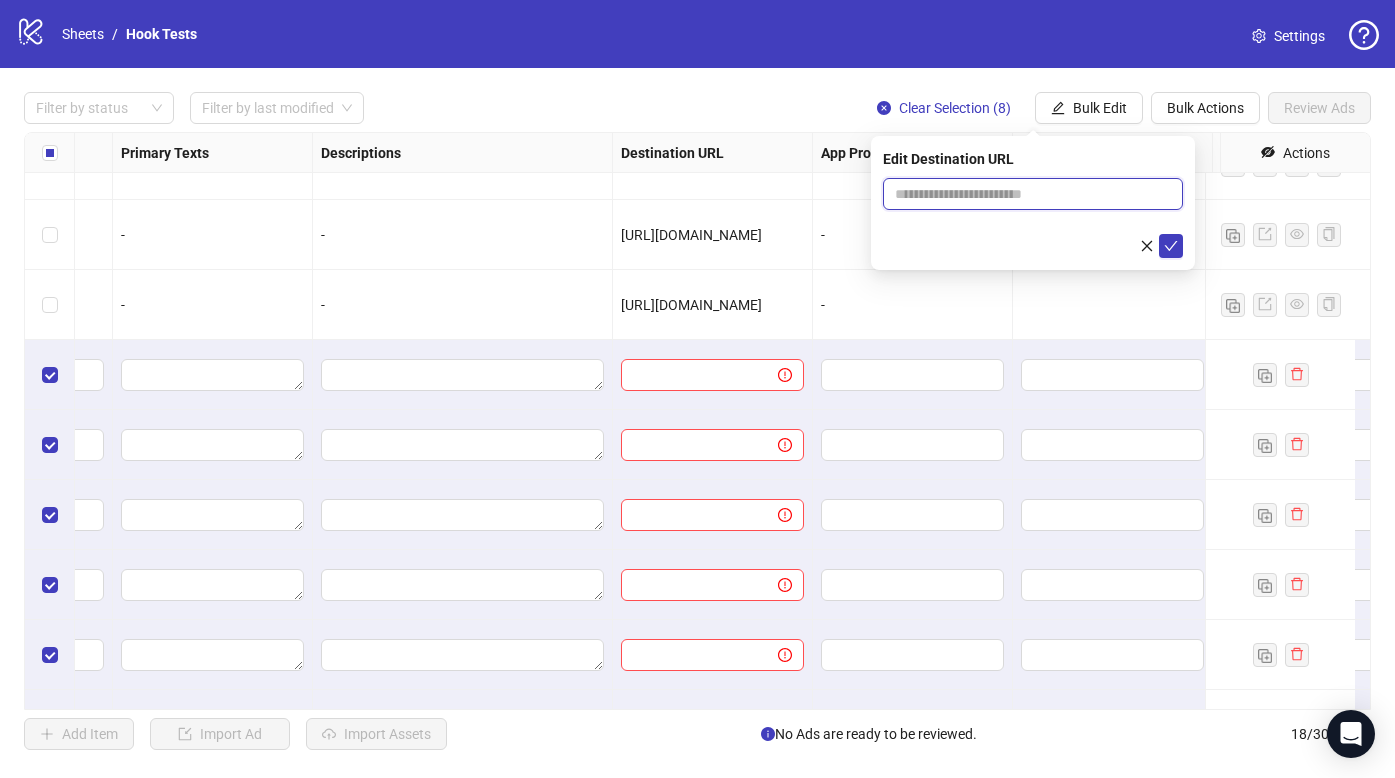 paste on "**********" 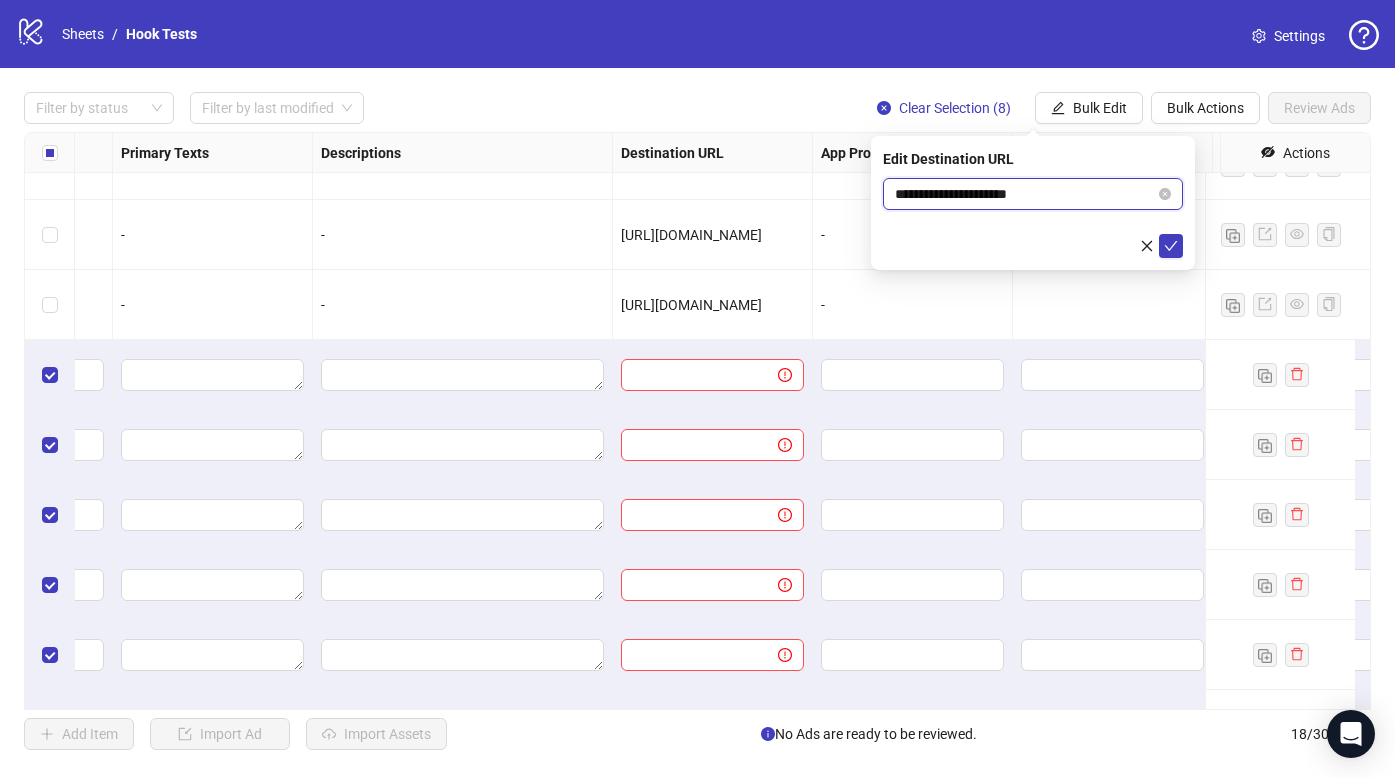 type on "**********" 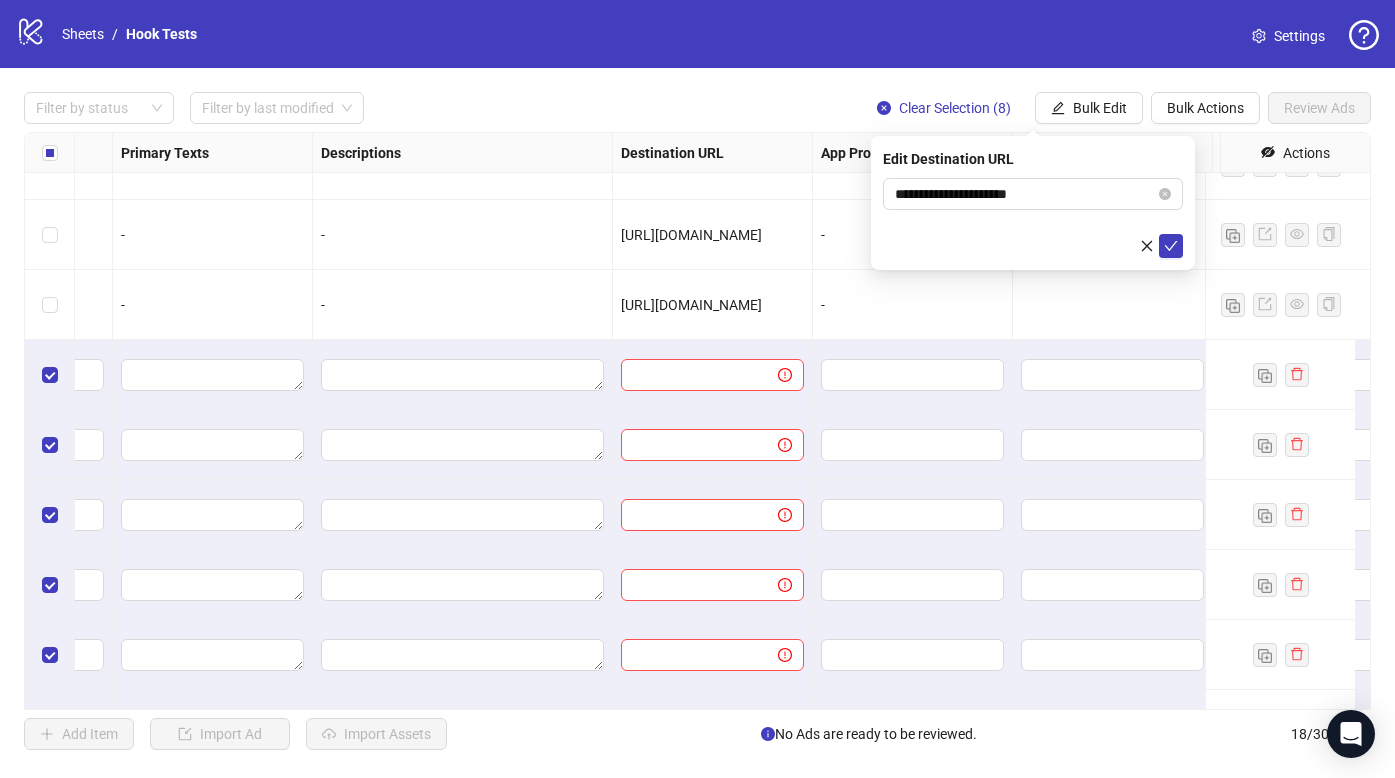 click on "Edit Destination URL" at bounding box center (1033, 159) 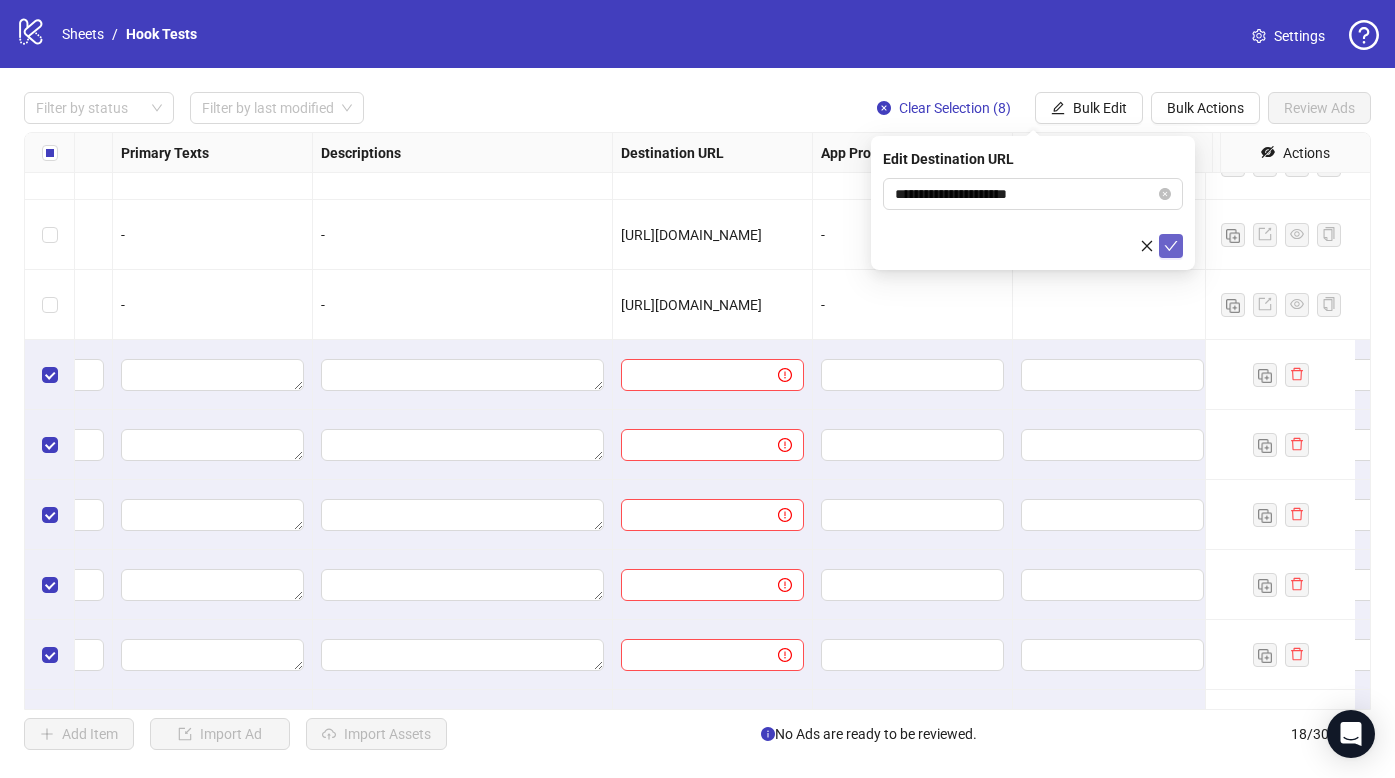 click 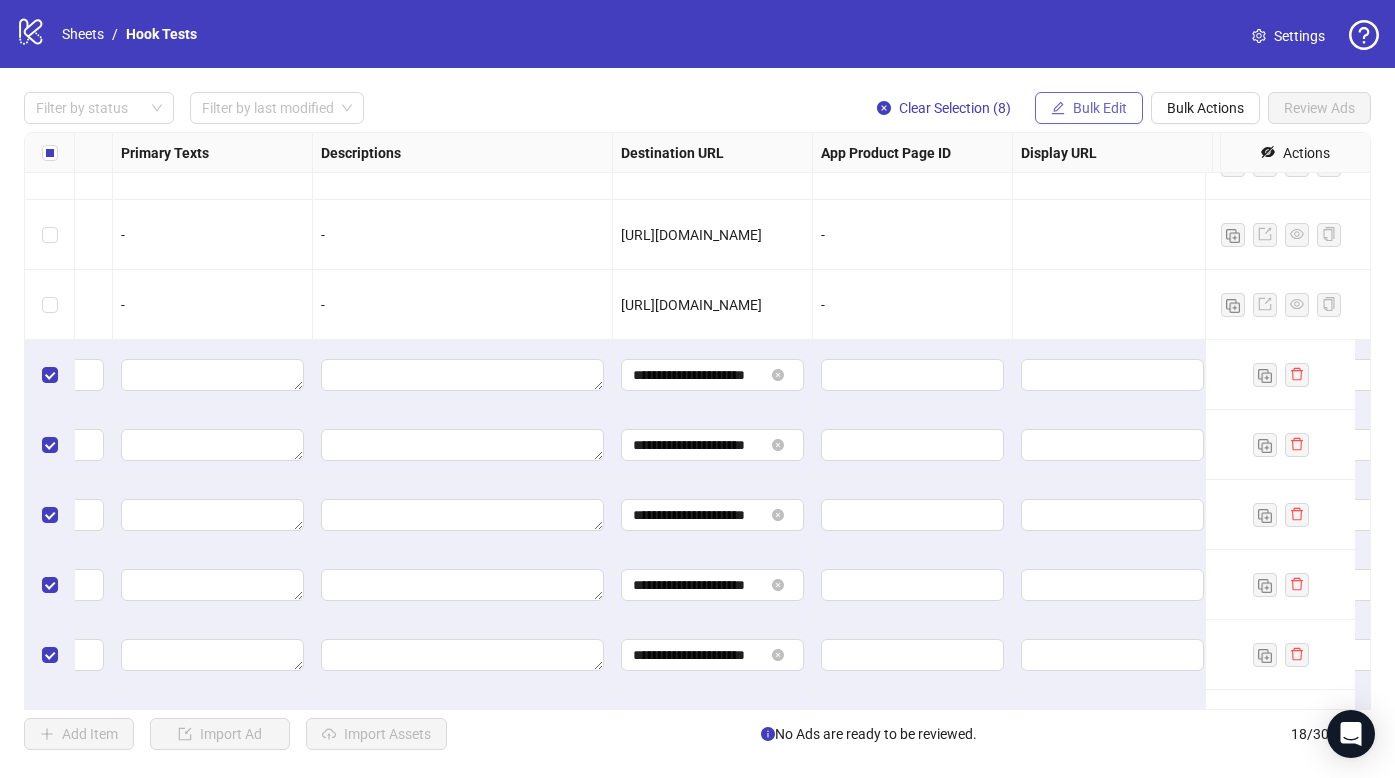 click on "Bulk Edit" at bounding box center (1100, 108) 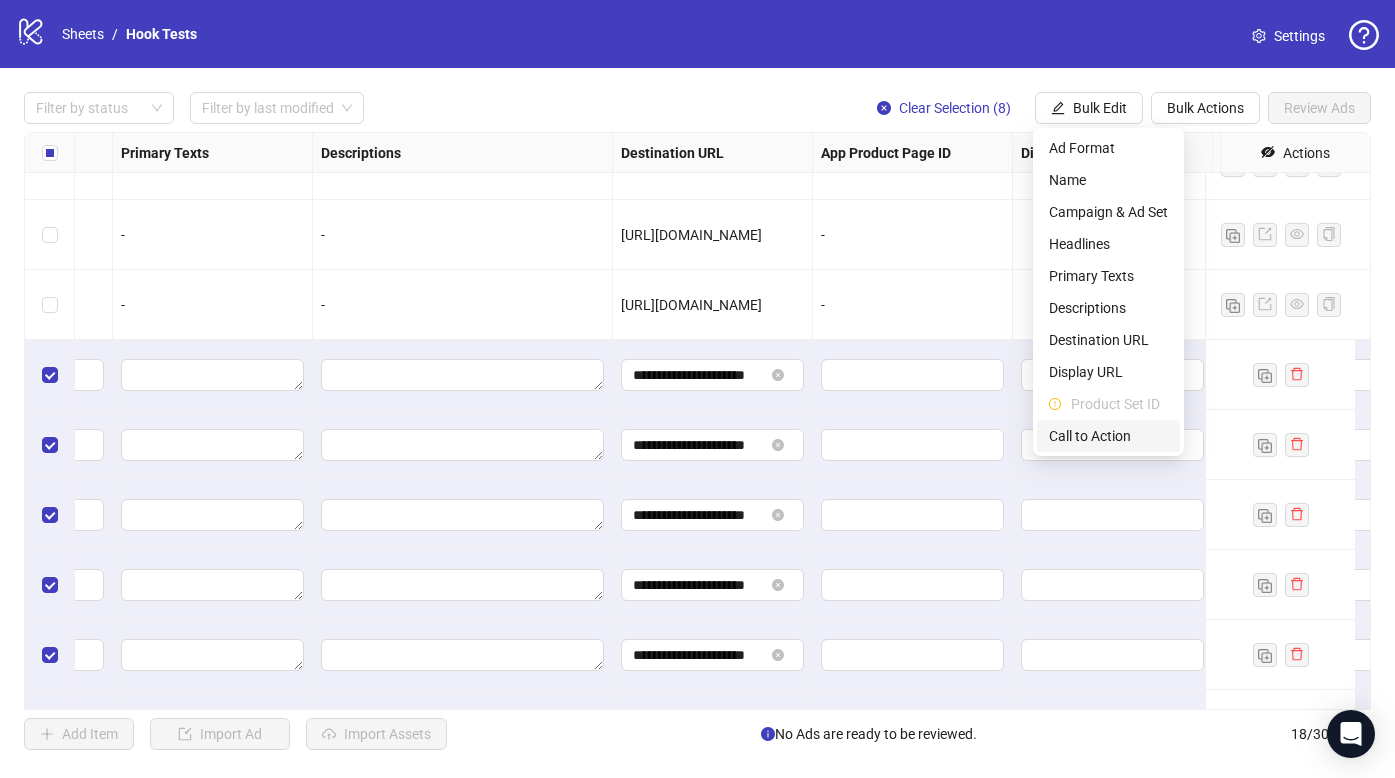 click on "Call to Action" at bounding box center (1108, 436) 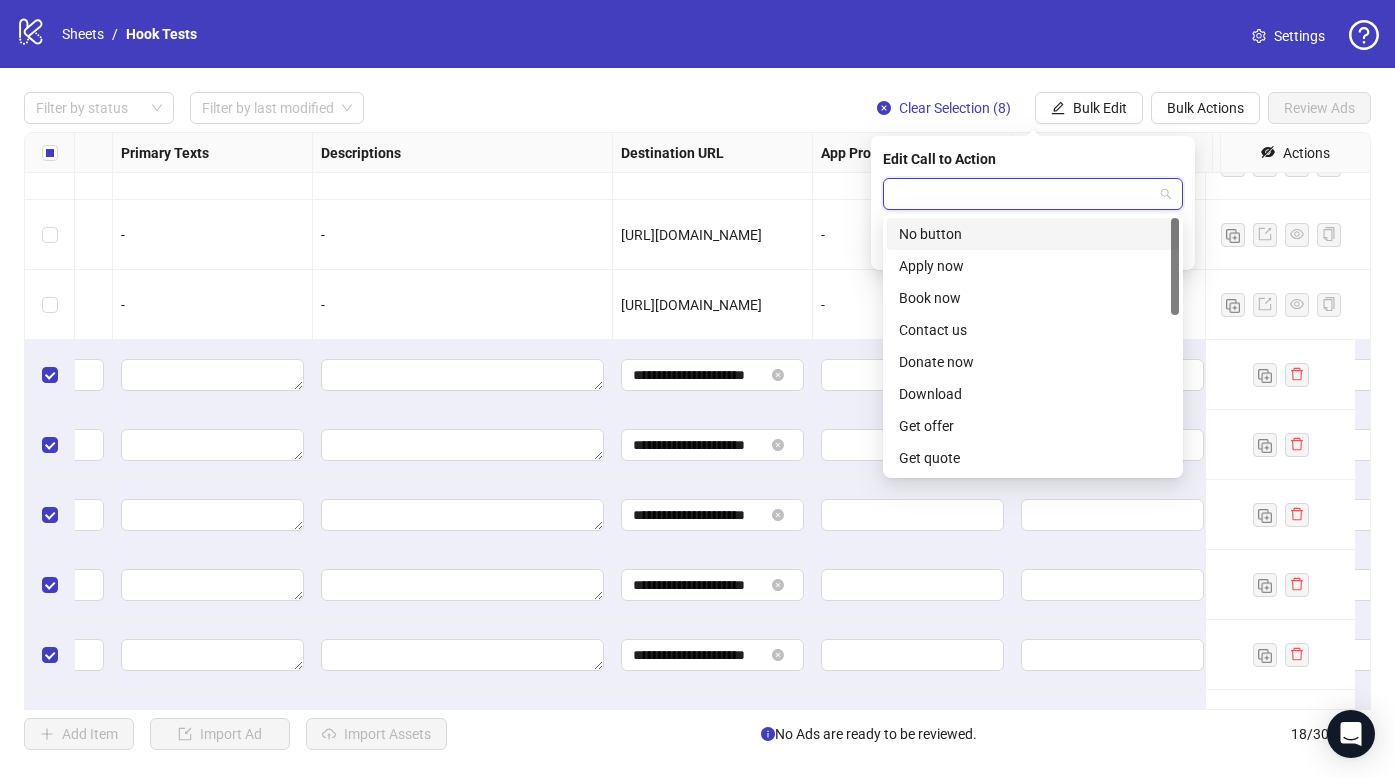 click at bounding box center [1024, 194] 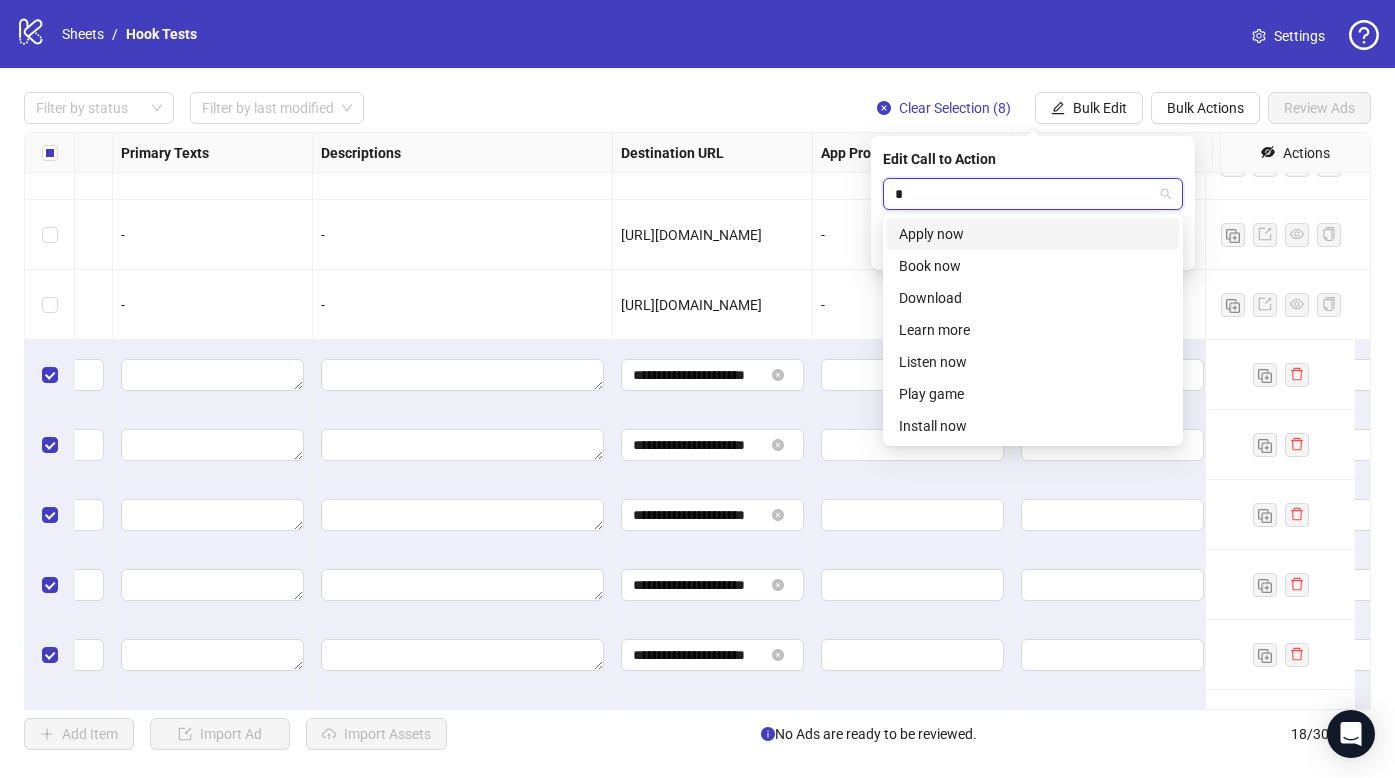 type on "**" 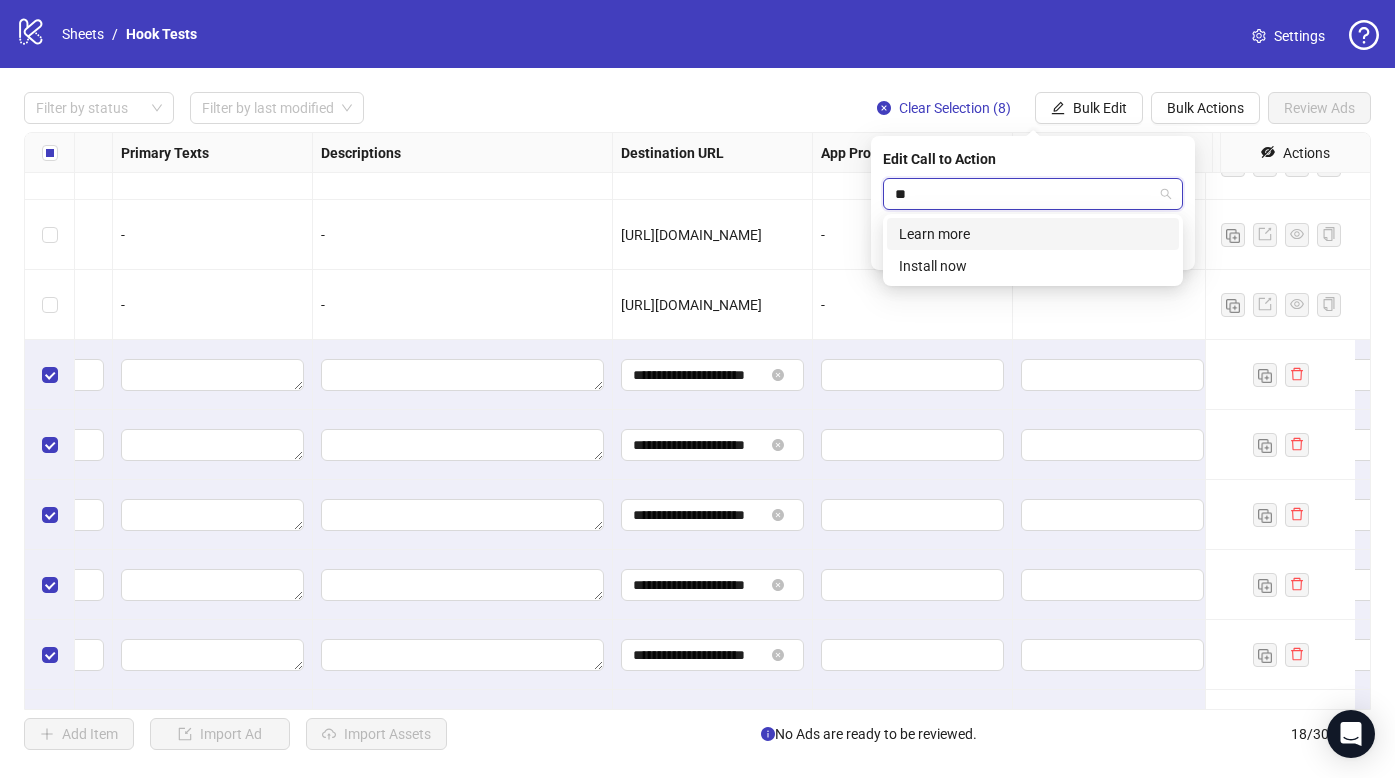 click on "Learn more" at bounding box center (1033, 234) 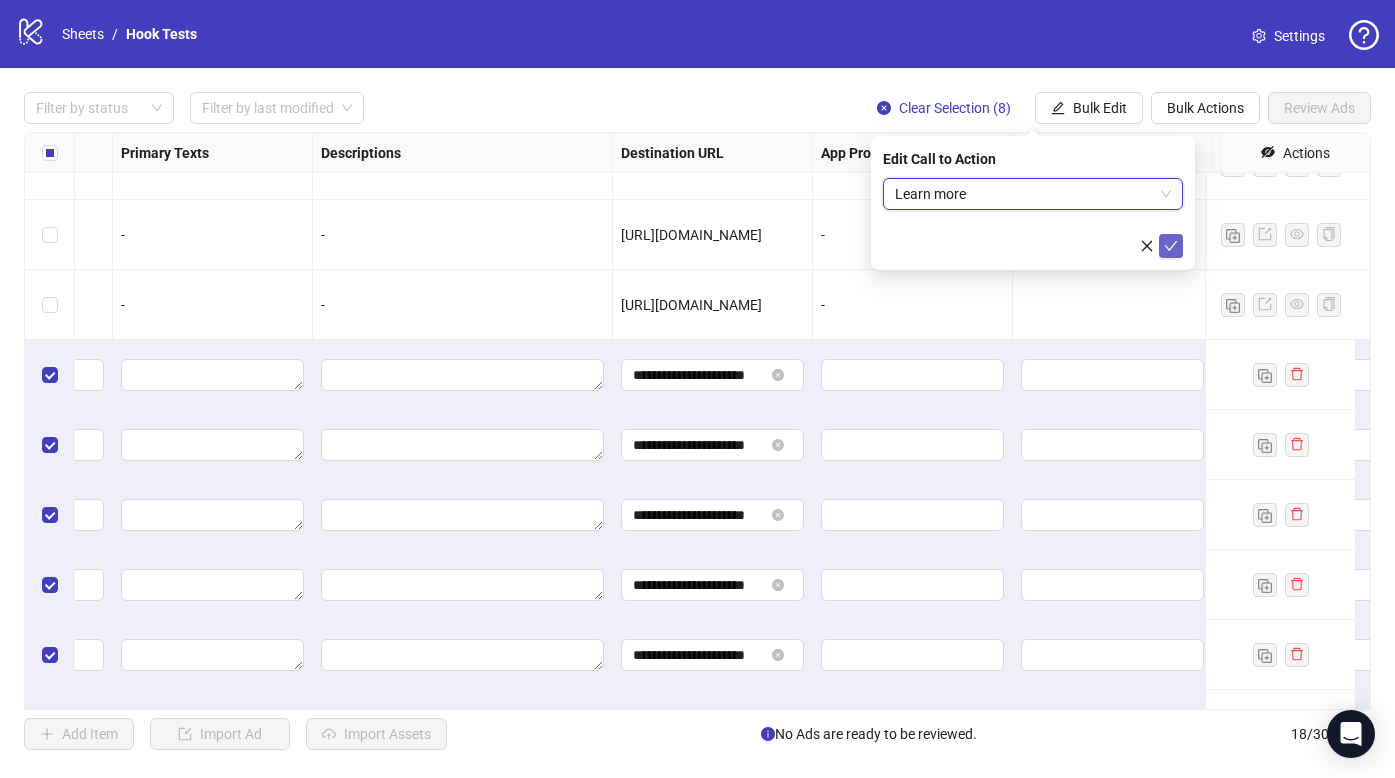 click 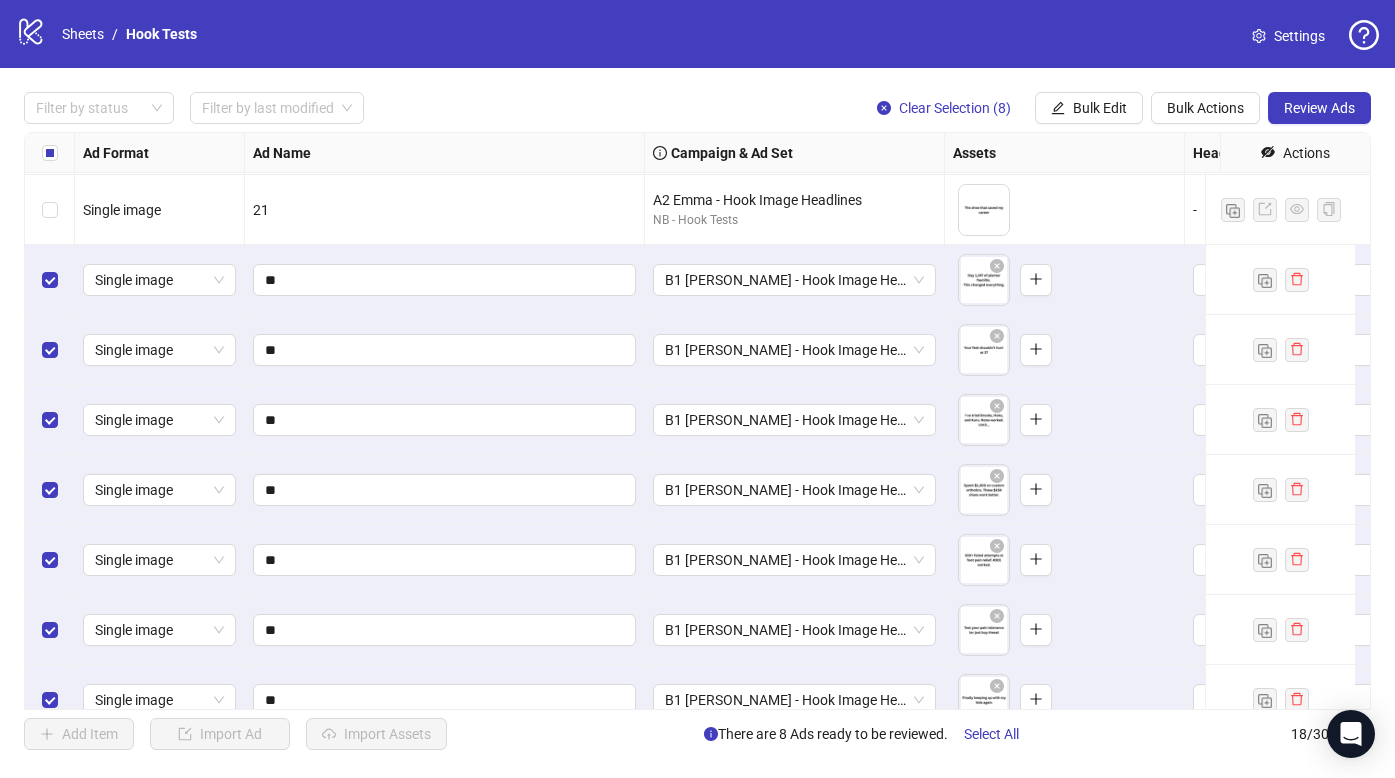 scroll, scrollTop: 629, scrollLeft: 0, axis: vertical 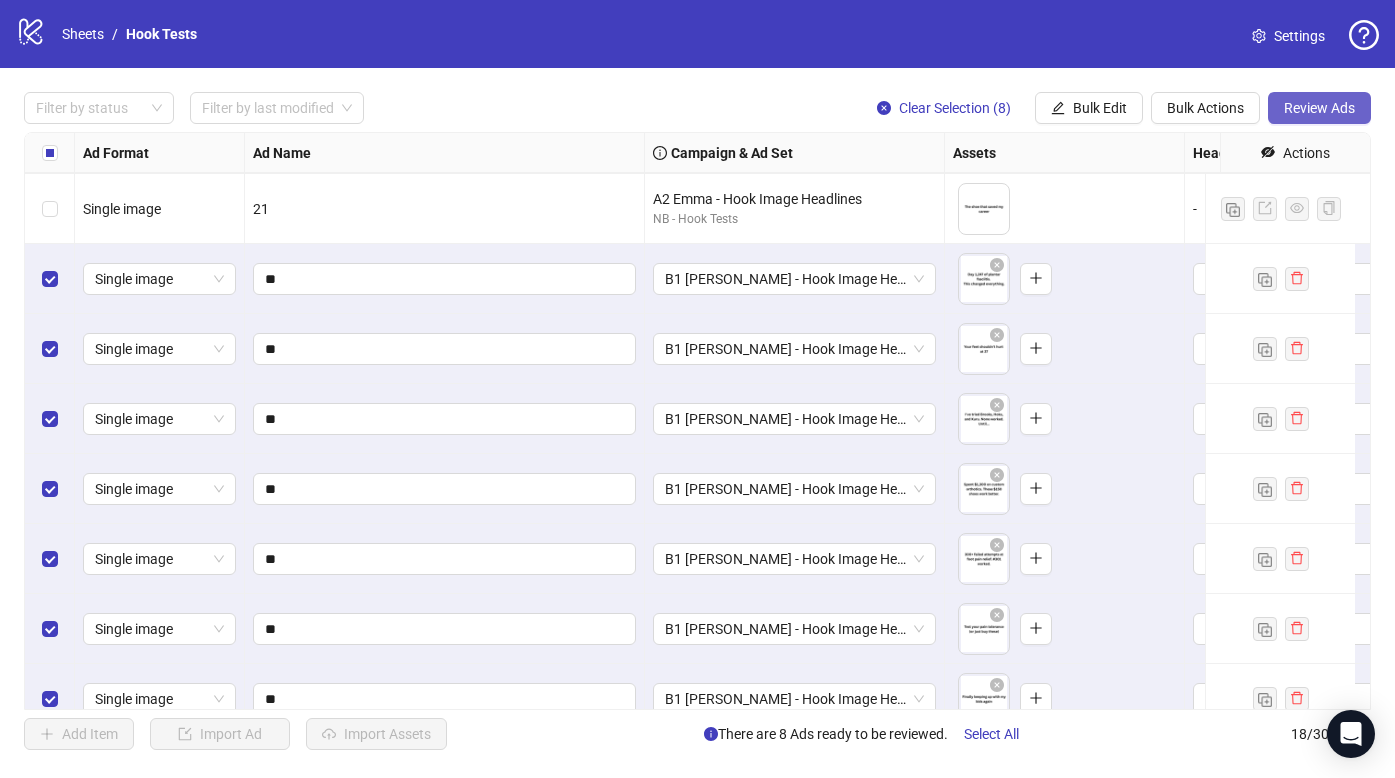 click on "Review Ads" at bounding box center [1319, 108] 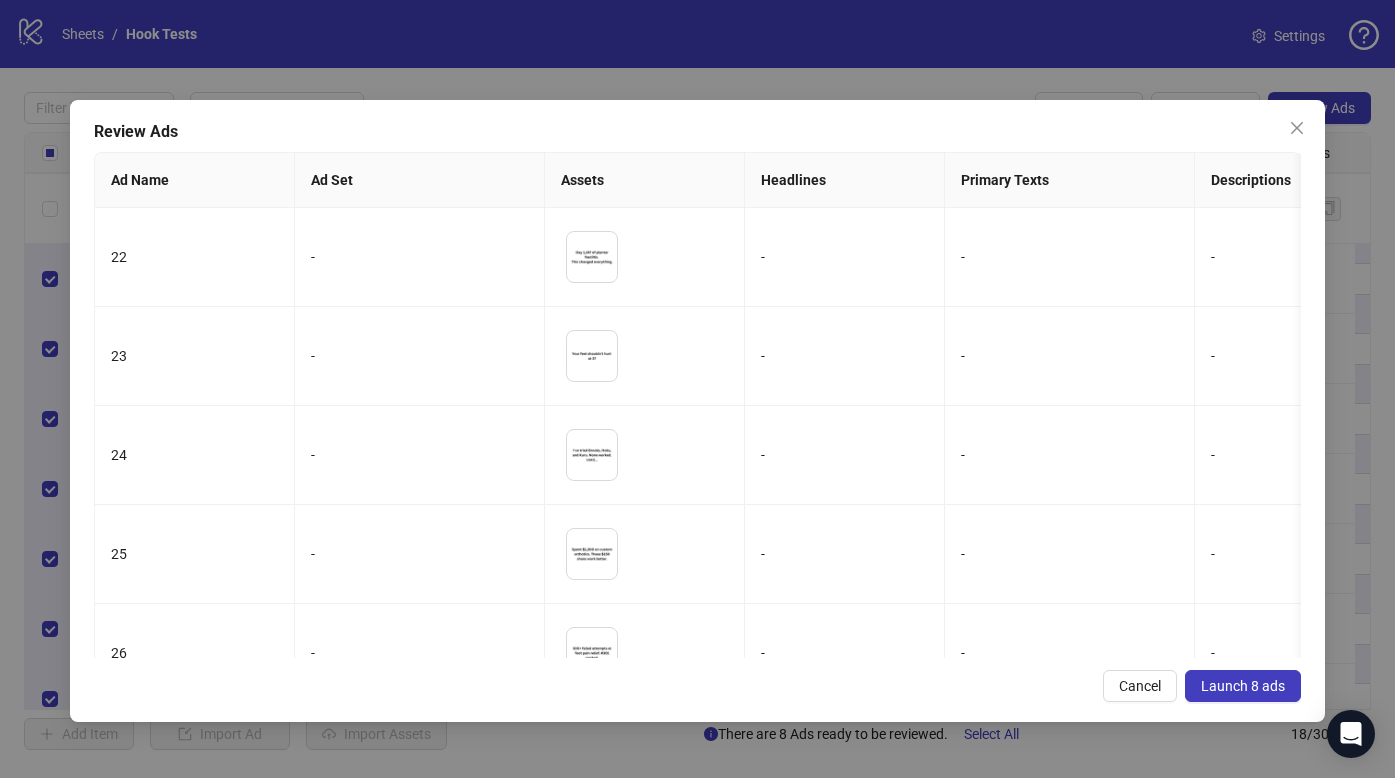 click on "Launch 8 ads" at bounding box center [1243, 686] 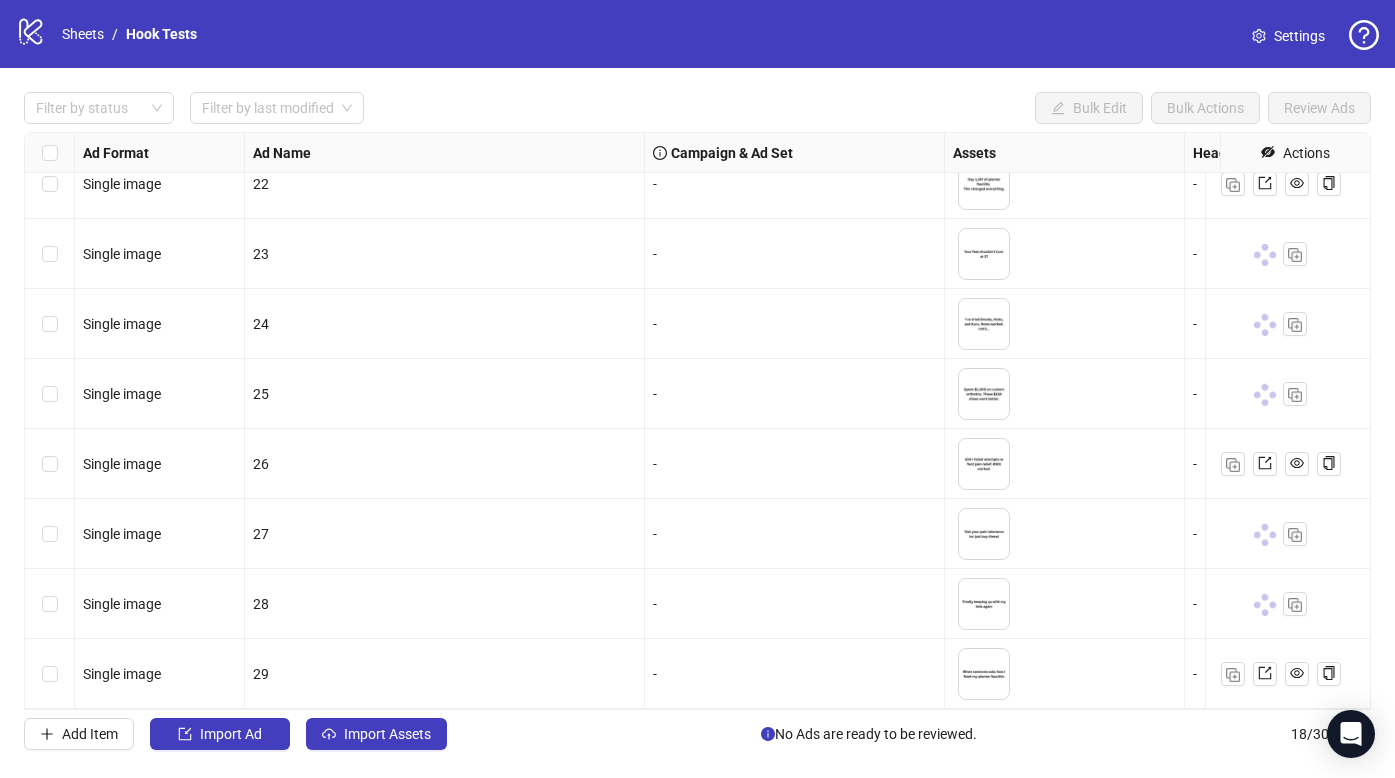 scroll, scrollTop: 739, scrollLeft: 0, axis: vertical 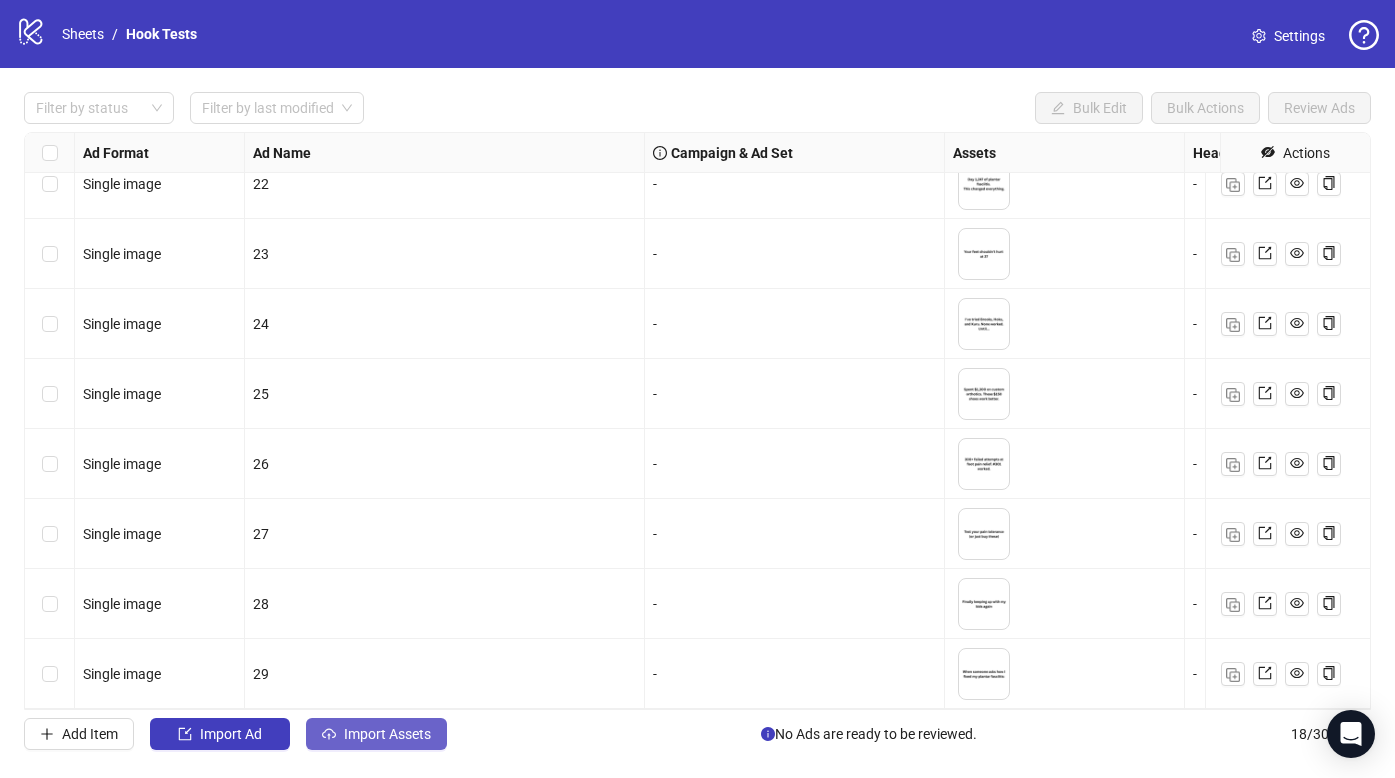 click on "Import Assets" at bounding box center [376, 734] 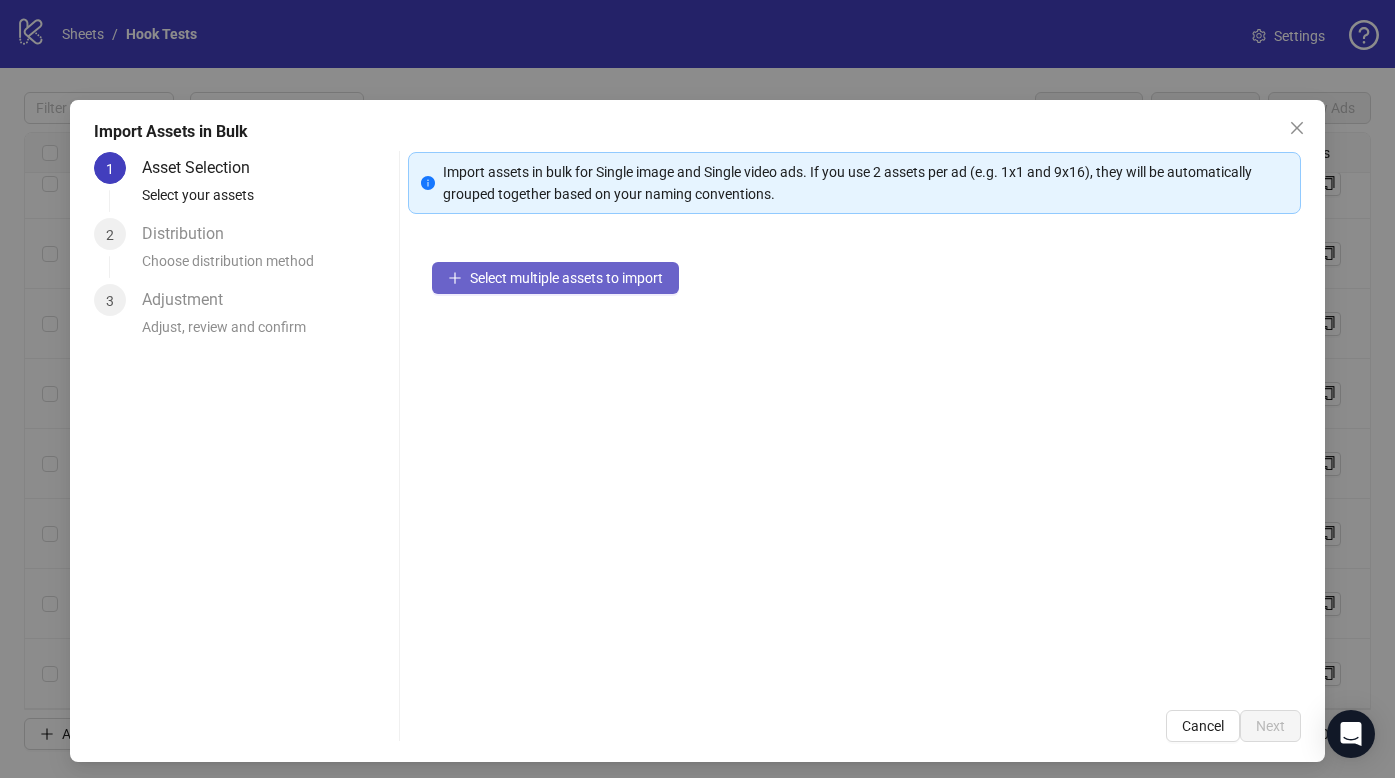 click on "Select multiple assets to import" at bounding box center [566, 278] 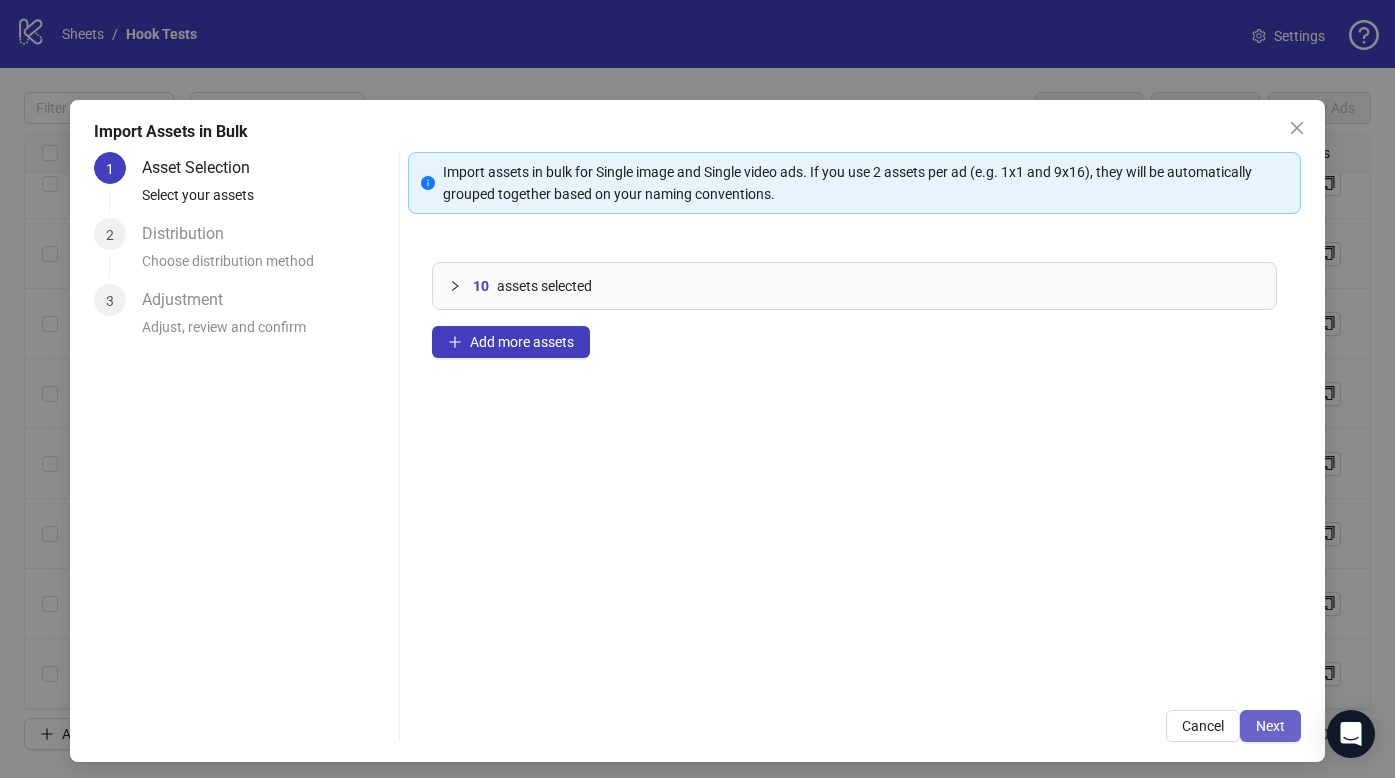 click on "Next" at bounding box center (1270, 726) 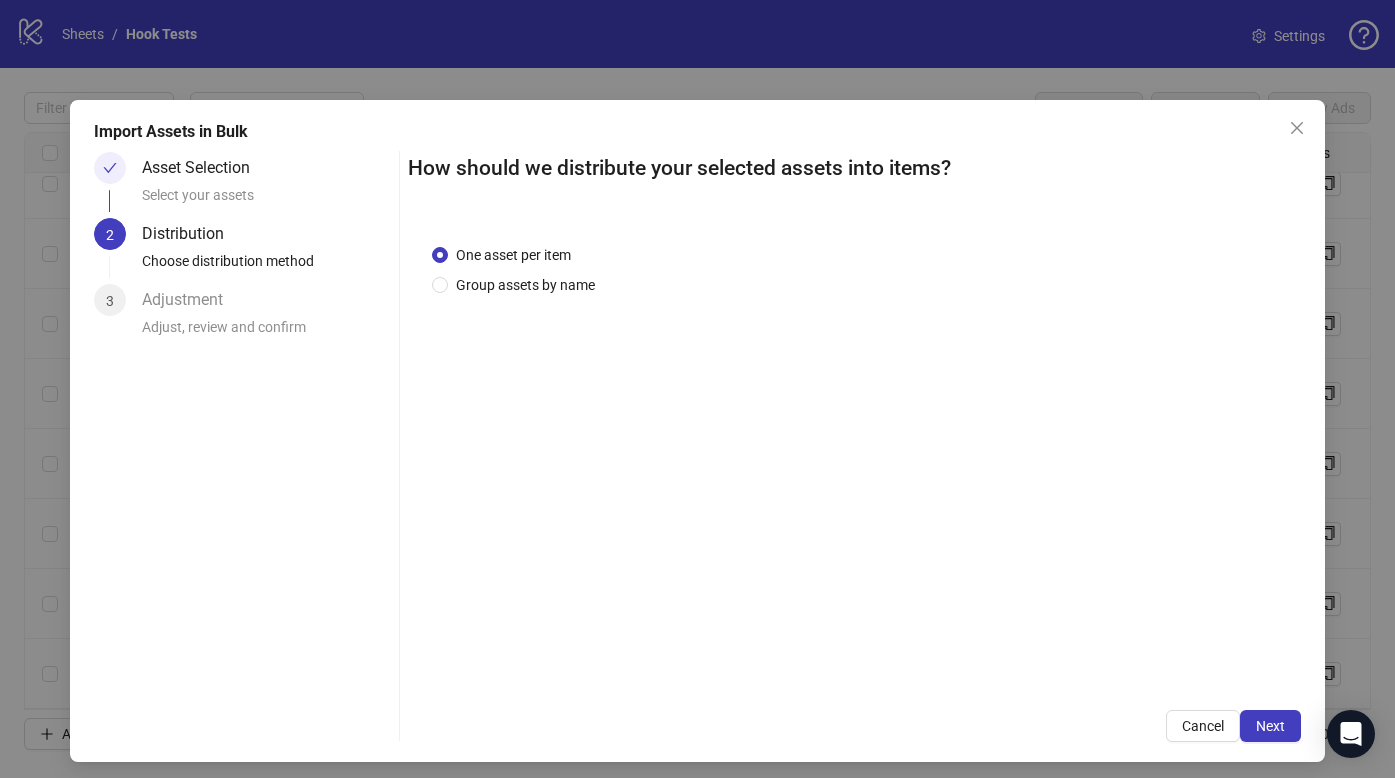 click on "Next" at bounding box center [1270, 726] 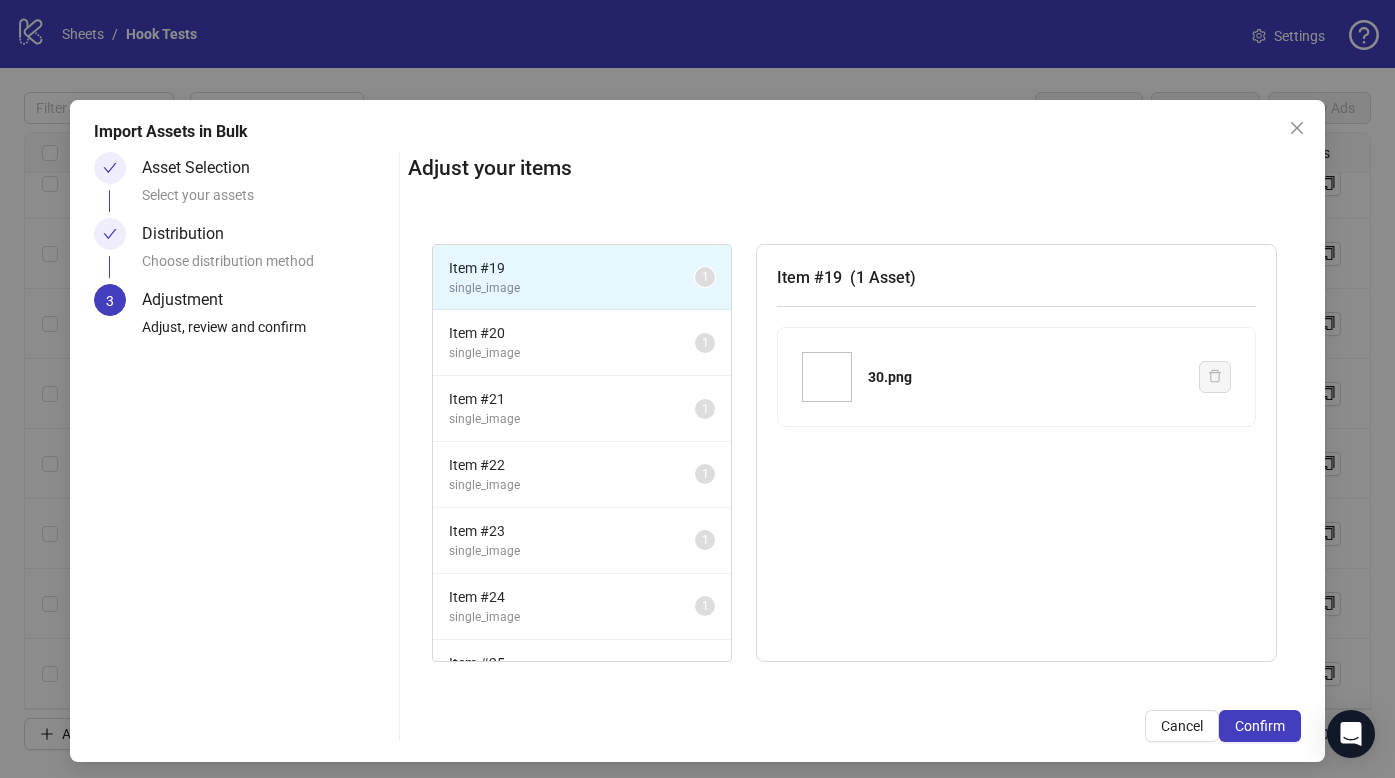 click on "Confirm" at bounding box center (1260, 726) 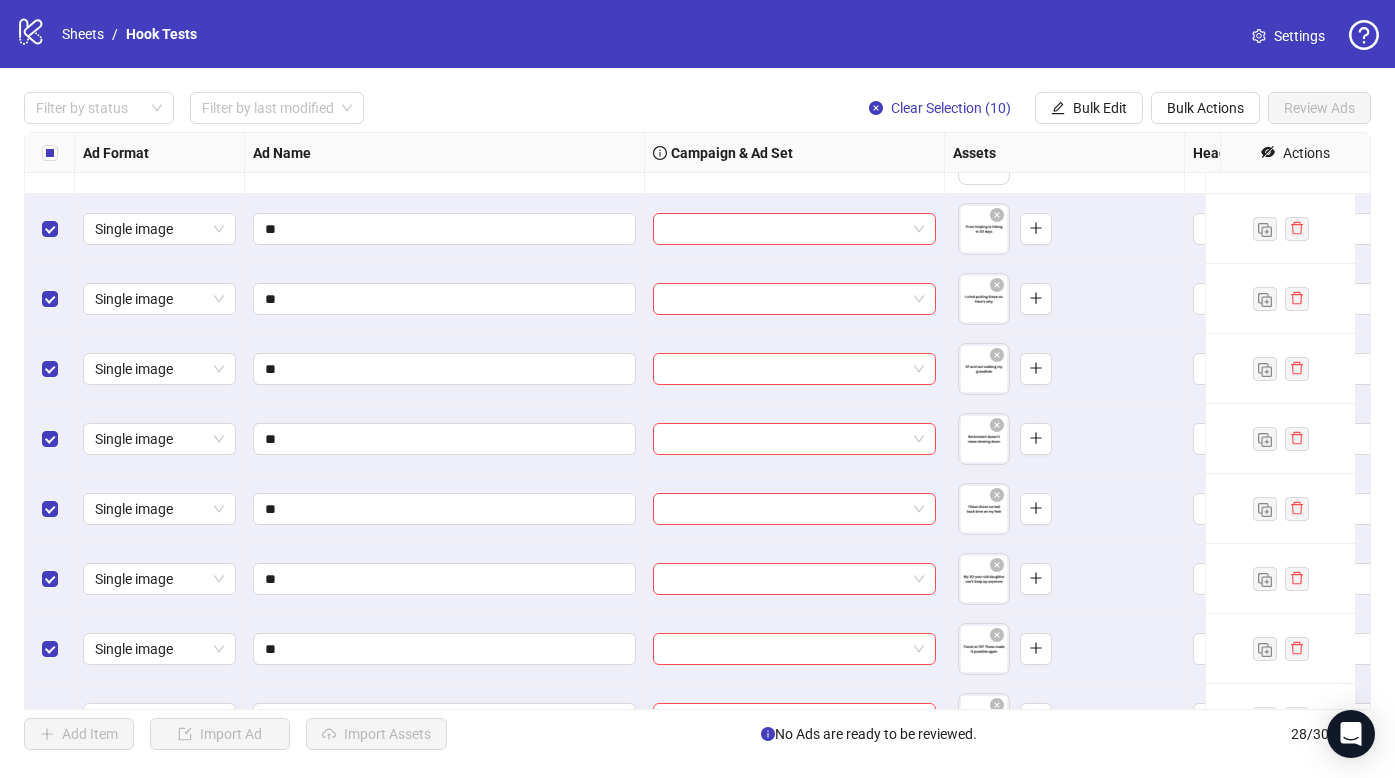 scroll, scrollTop: 1139, scrollLeft: 0, axis: vertical 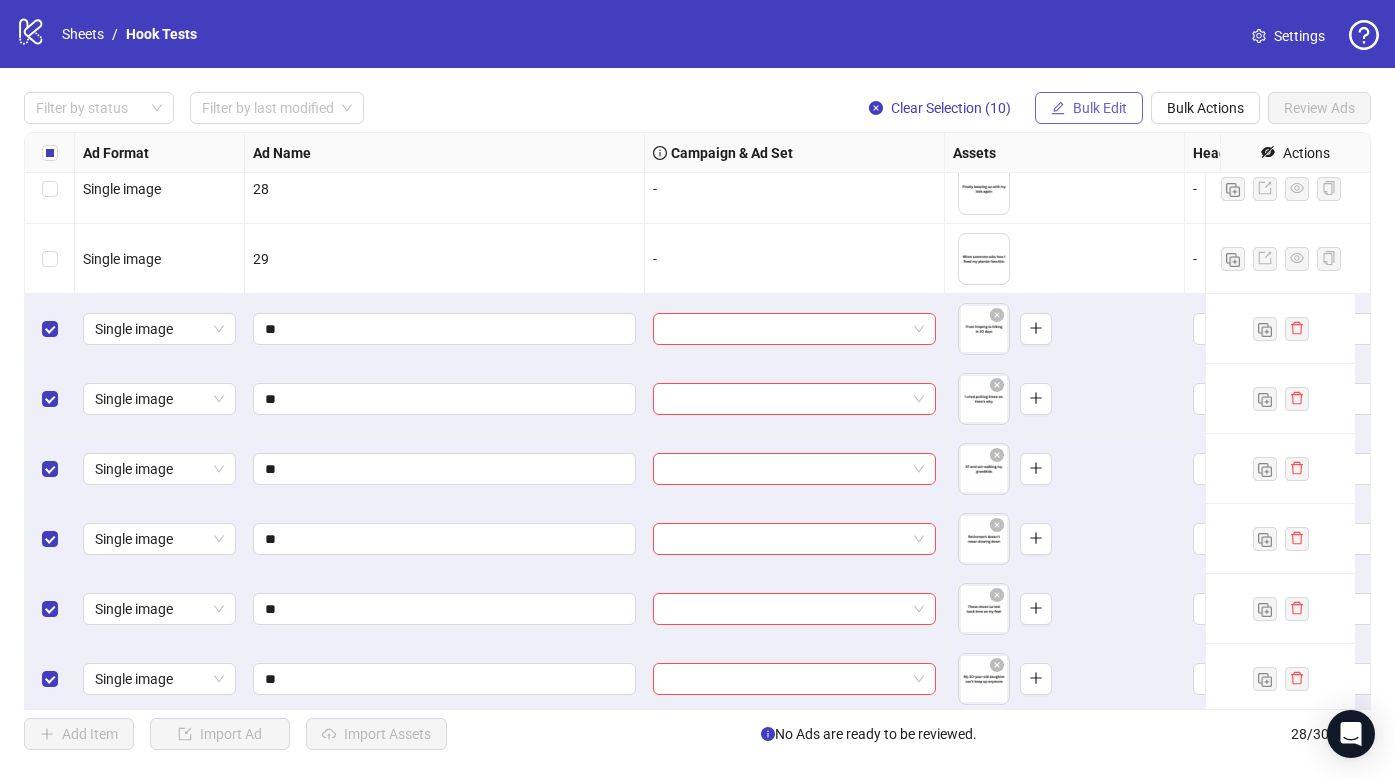 click on "Bulk Edit" at bounding box center [1089, 108] 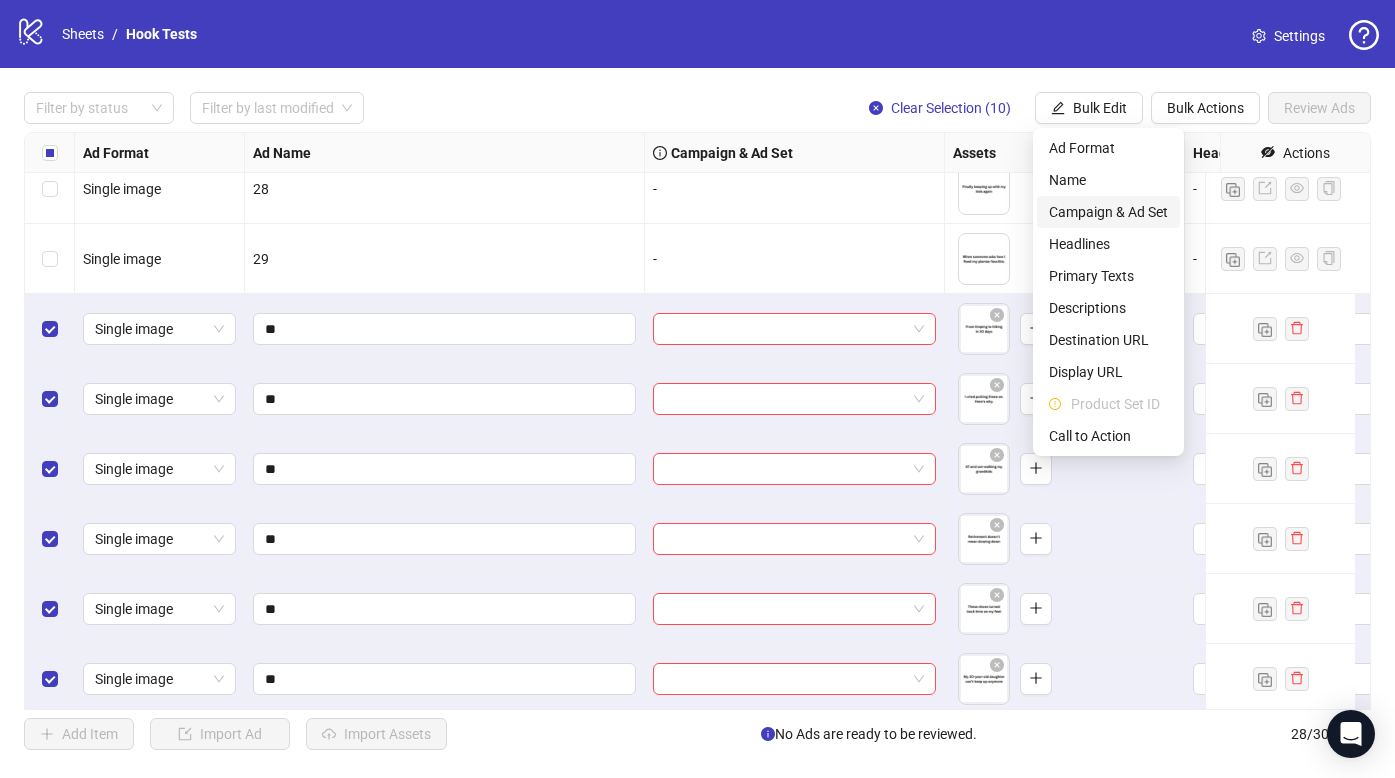 click on "Campaign & Ad Set" at bounding box center [1108, 212] 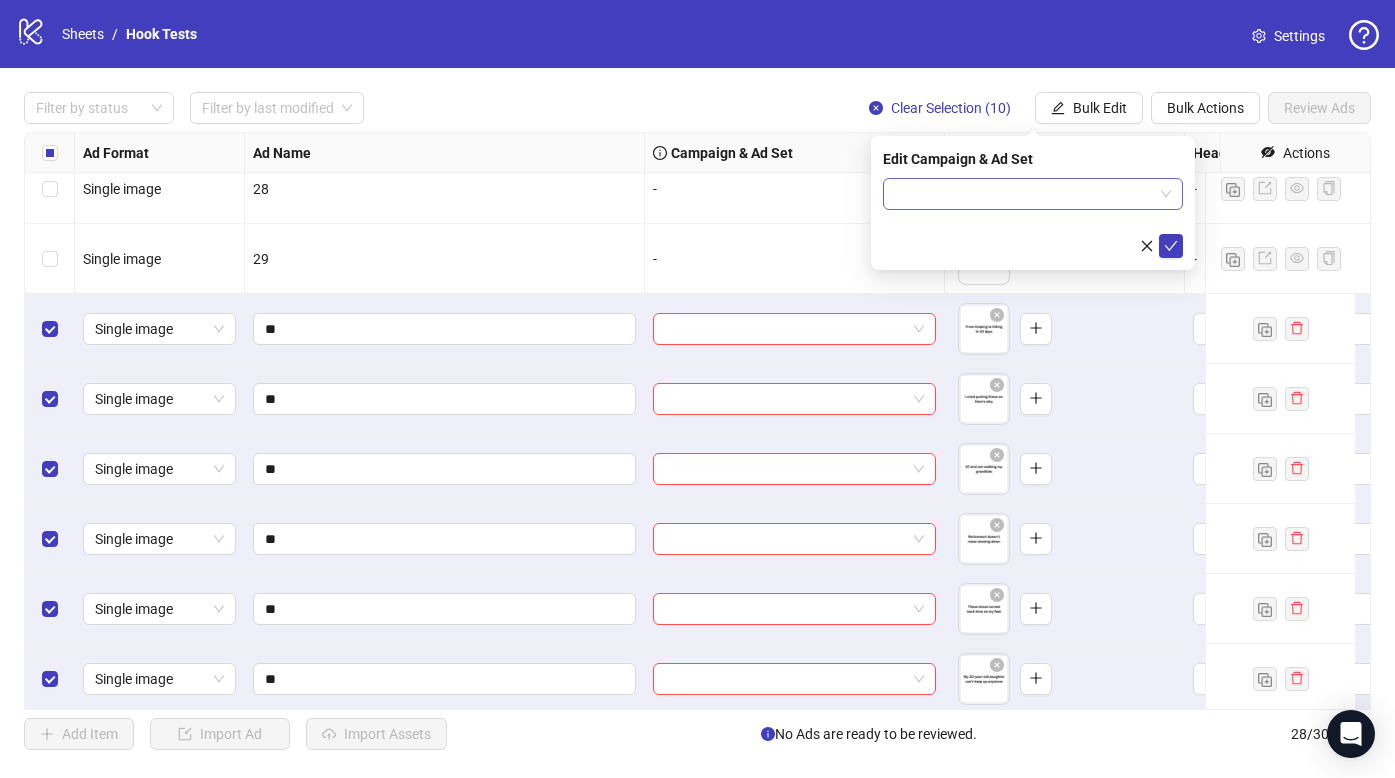 click at bounding box center (1024, 194) 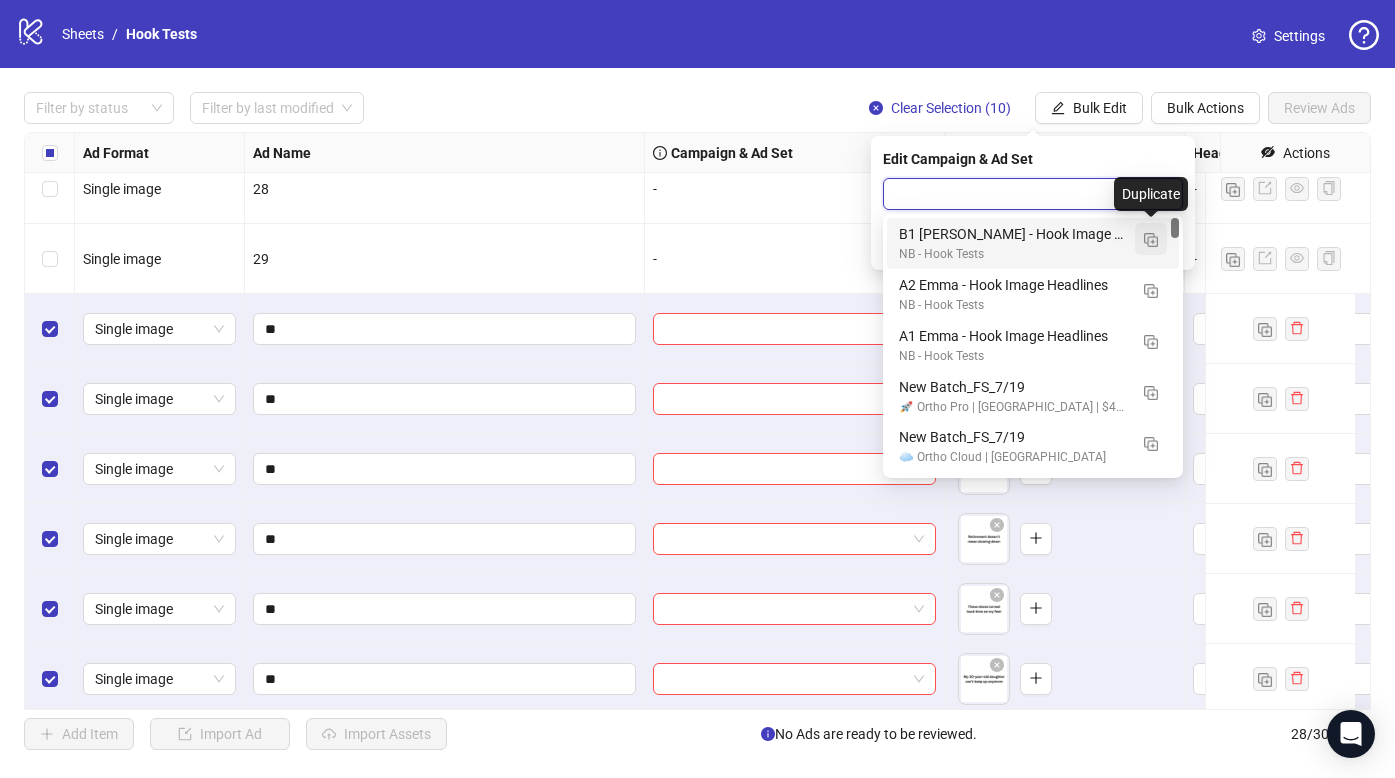 click at bounding box center [1151, 239] 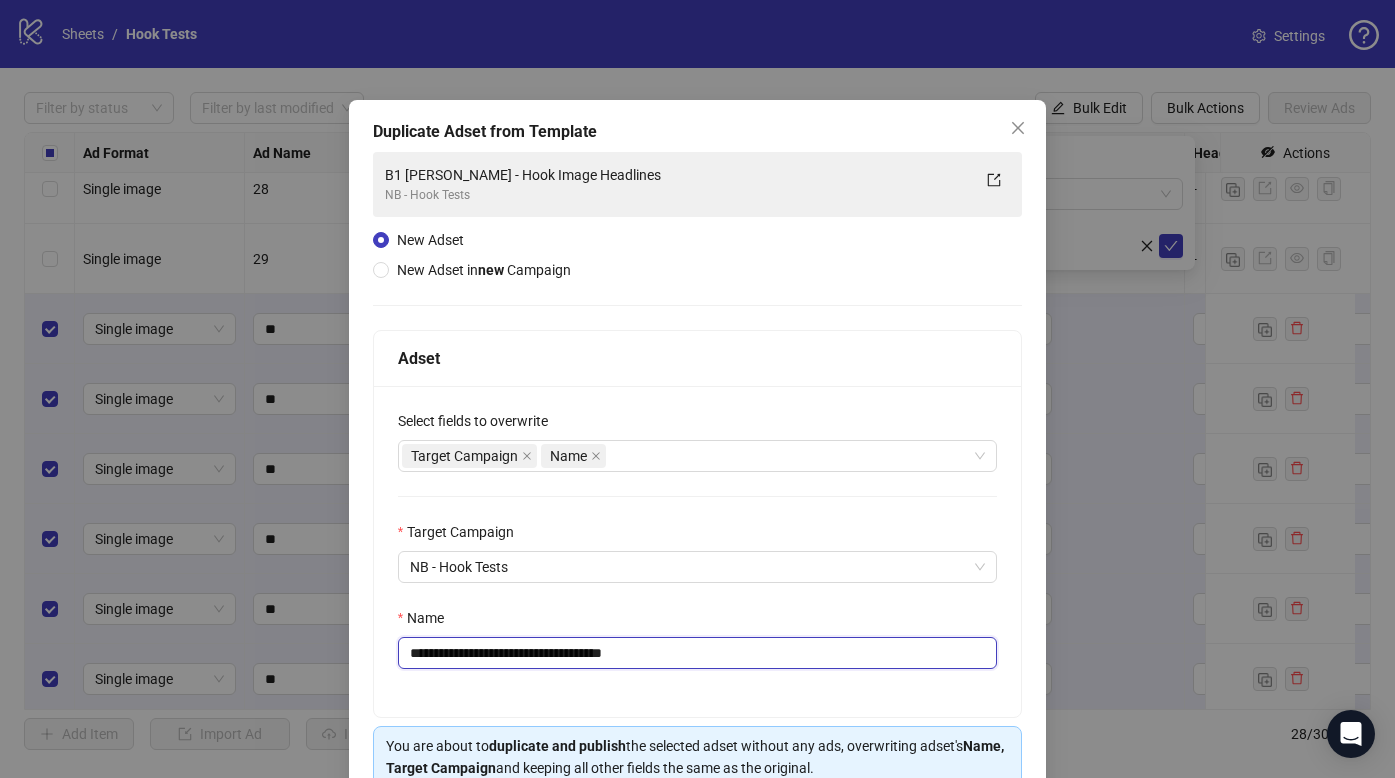 drag, startPoint x: 408, startPoint y: 654, endPoint x: 393, endPoint y: 655, distance: 15.033297 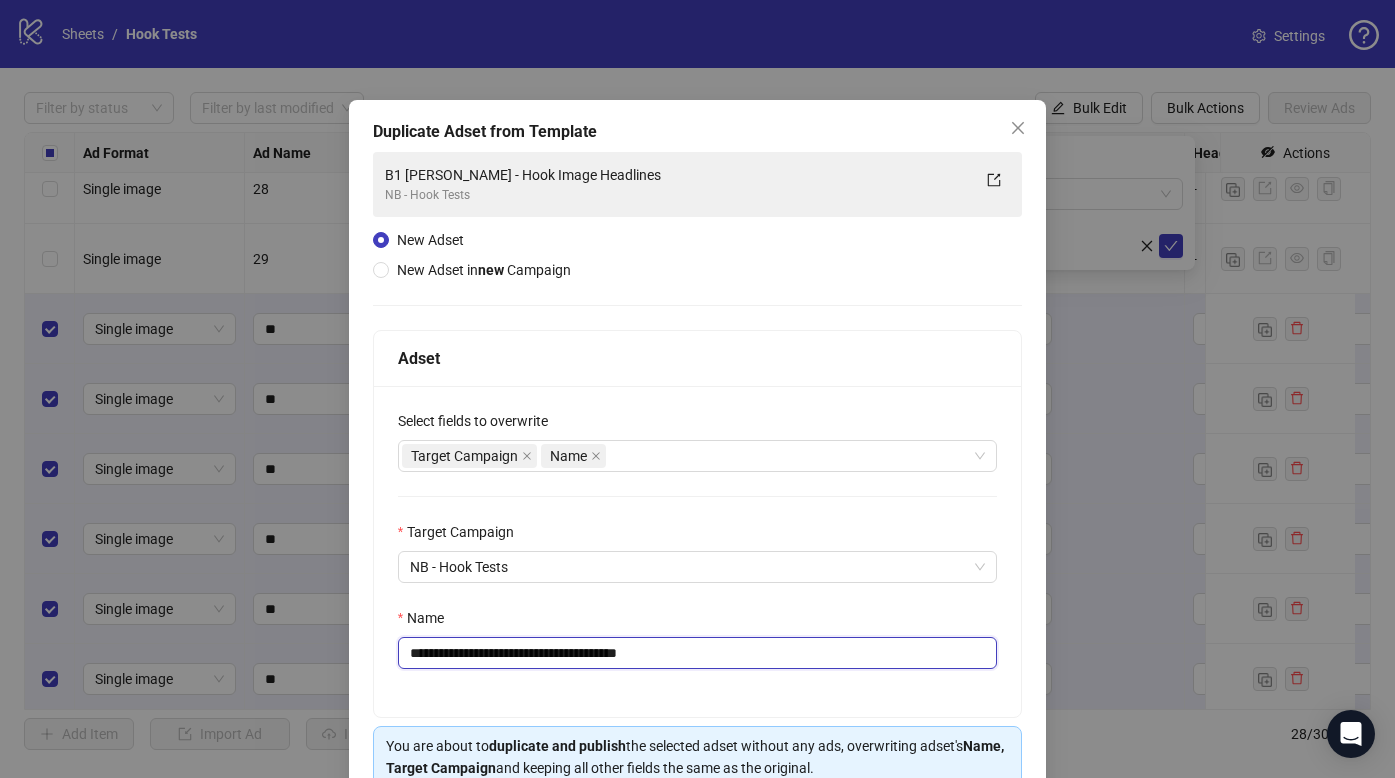 drag, startPoint x: 632, startPoint y: 648, endPoint x: 713, endPoint y: 659, distance: 81.7435 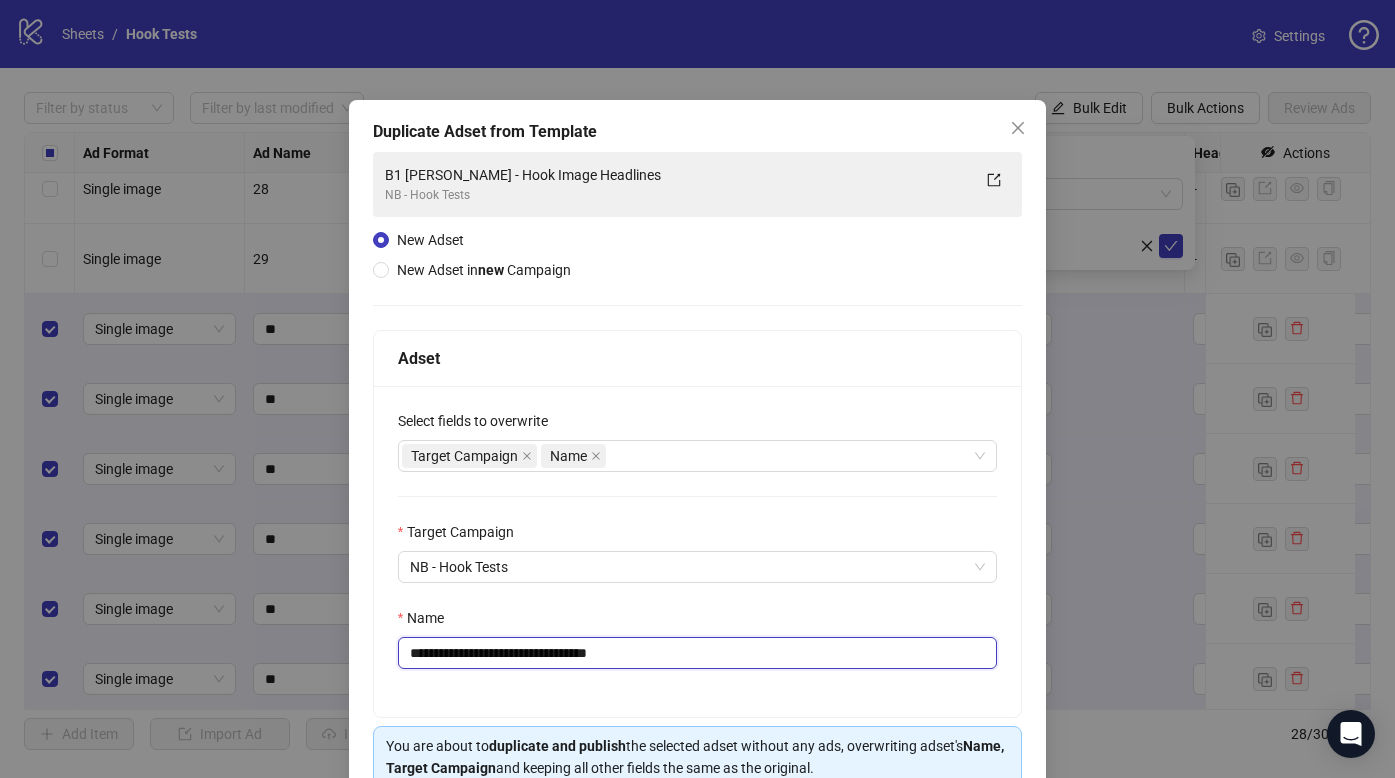 type on "**********" 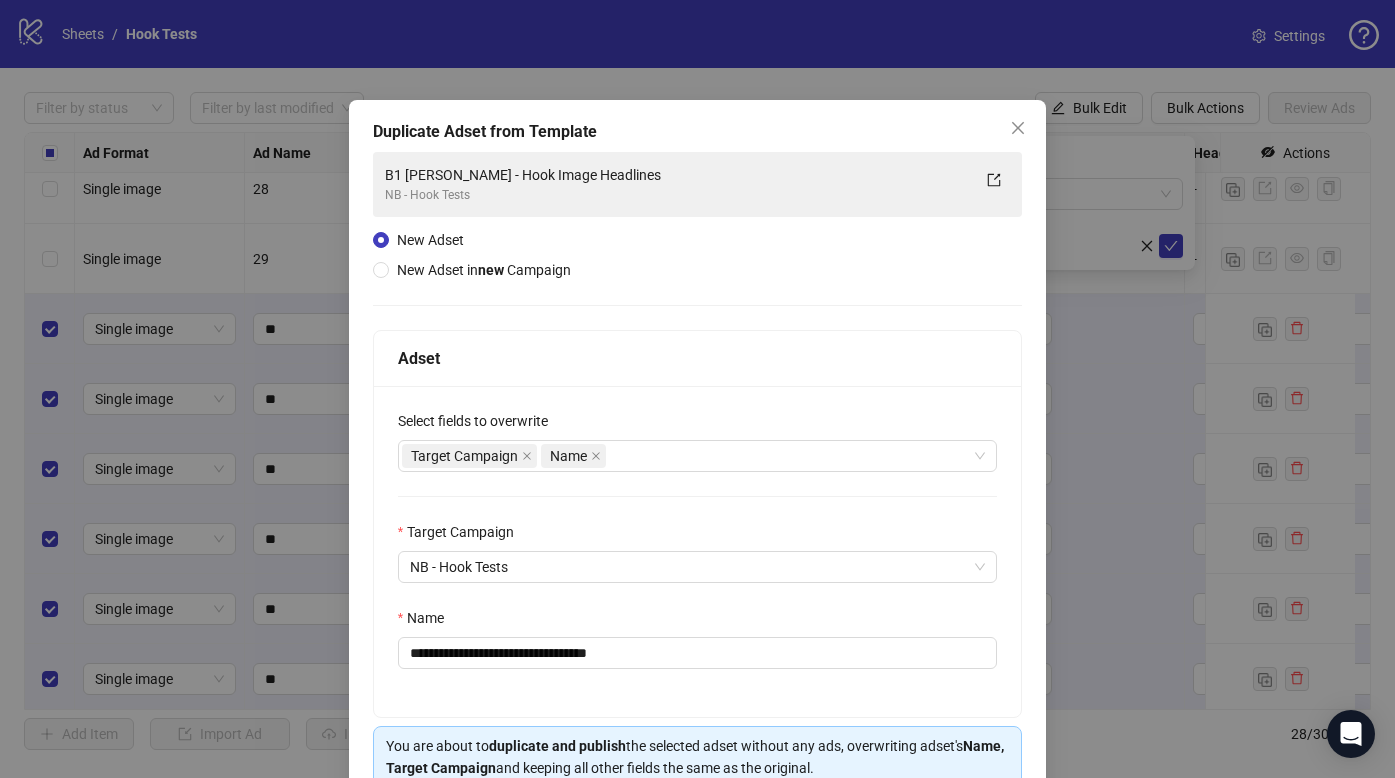 click on "**********" at bounding box center (698, 551) 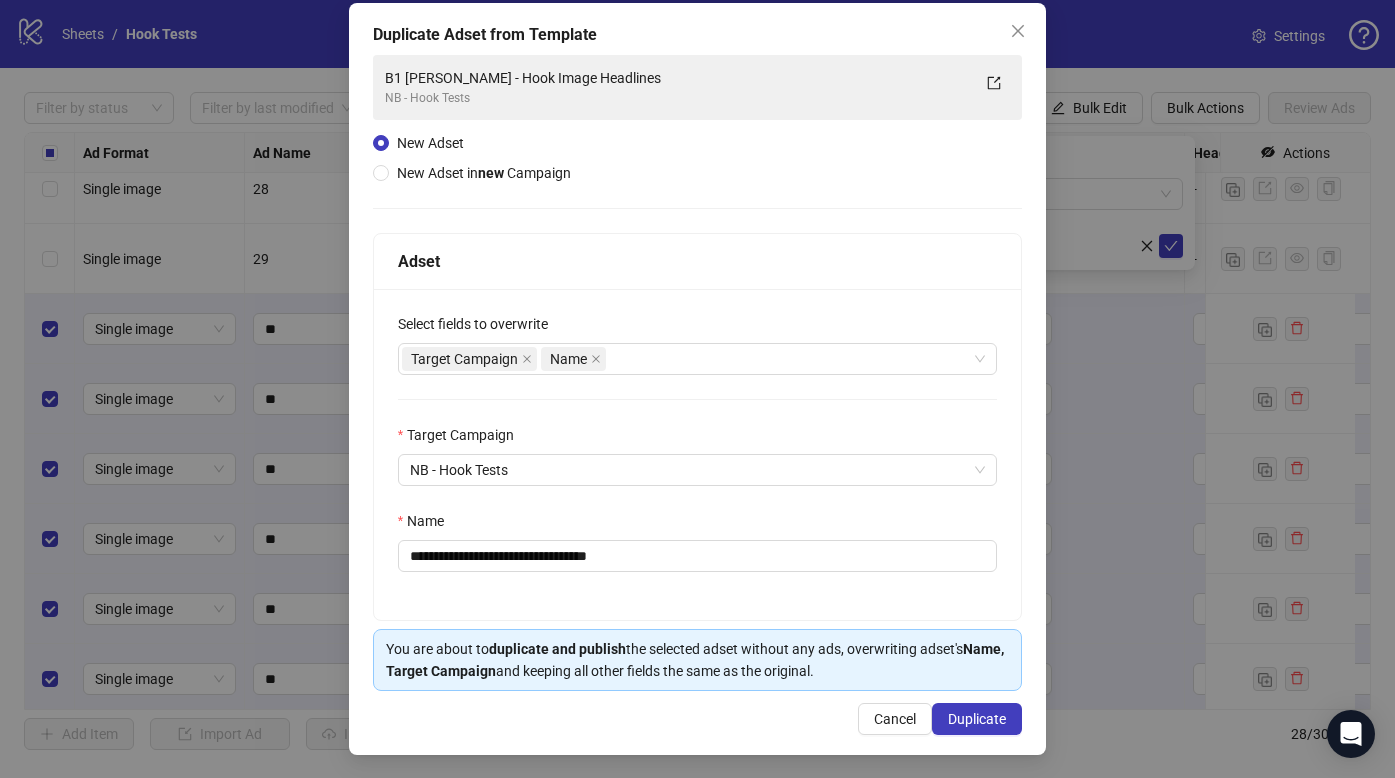 scroll, scrollTop: 98, scrollLeft: 0, axis: vertical 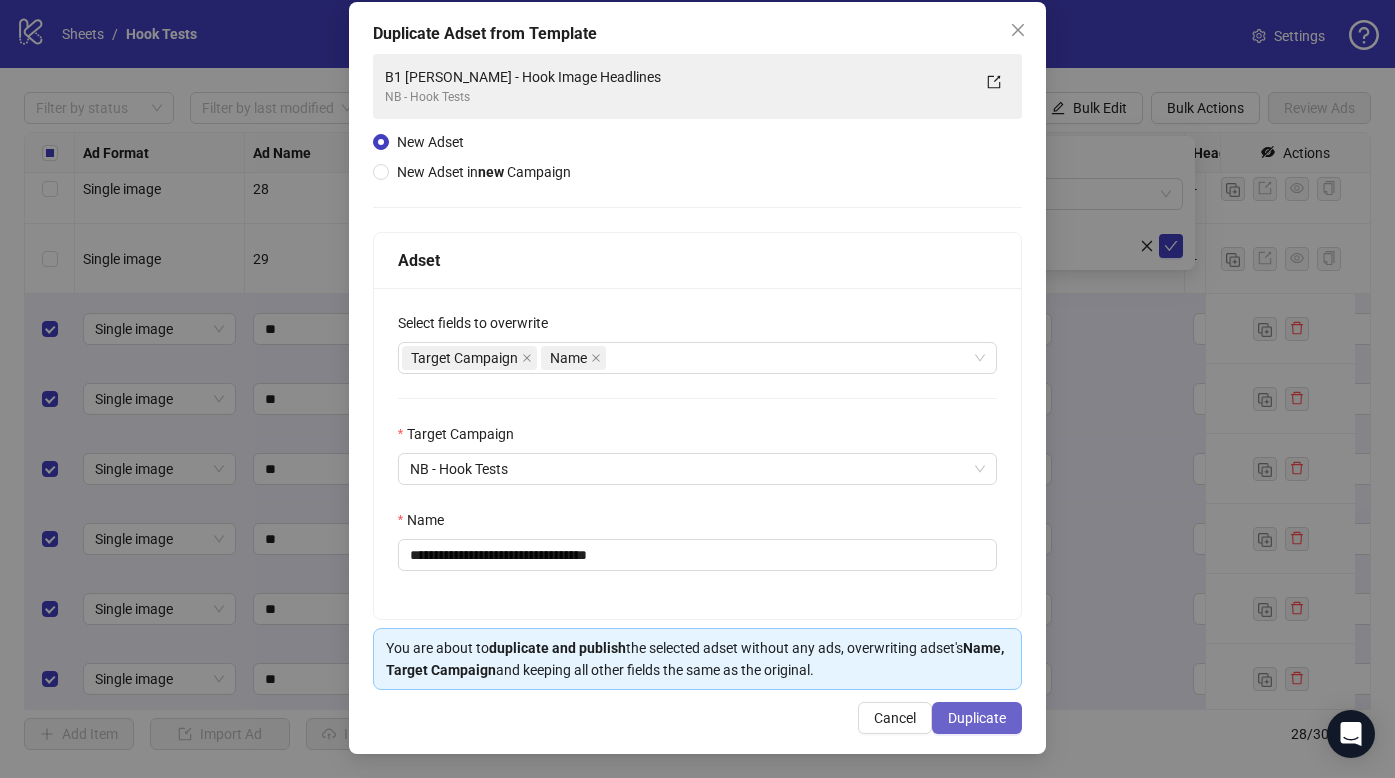 click on "Duplicate" at bounding box center [977, 718] 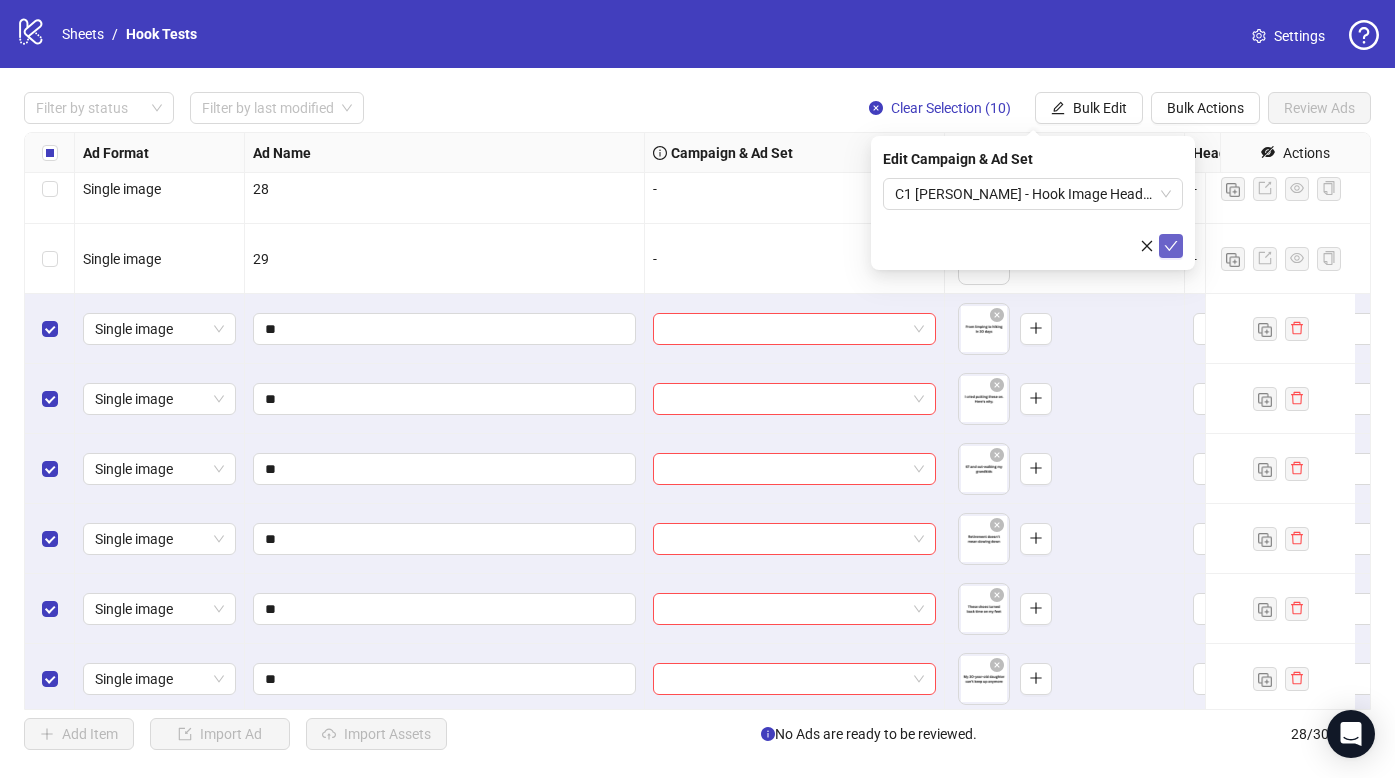 click at bounding box center [1171, 246] 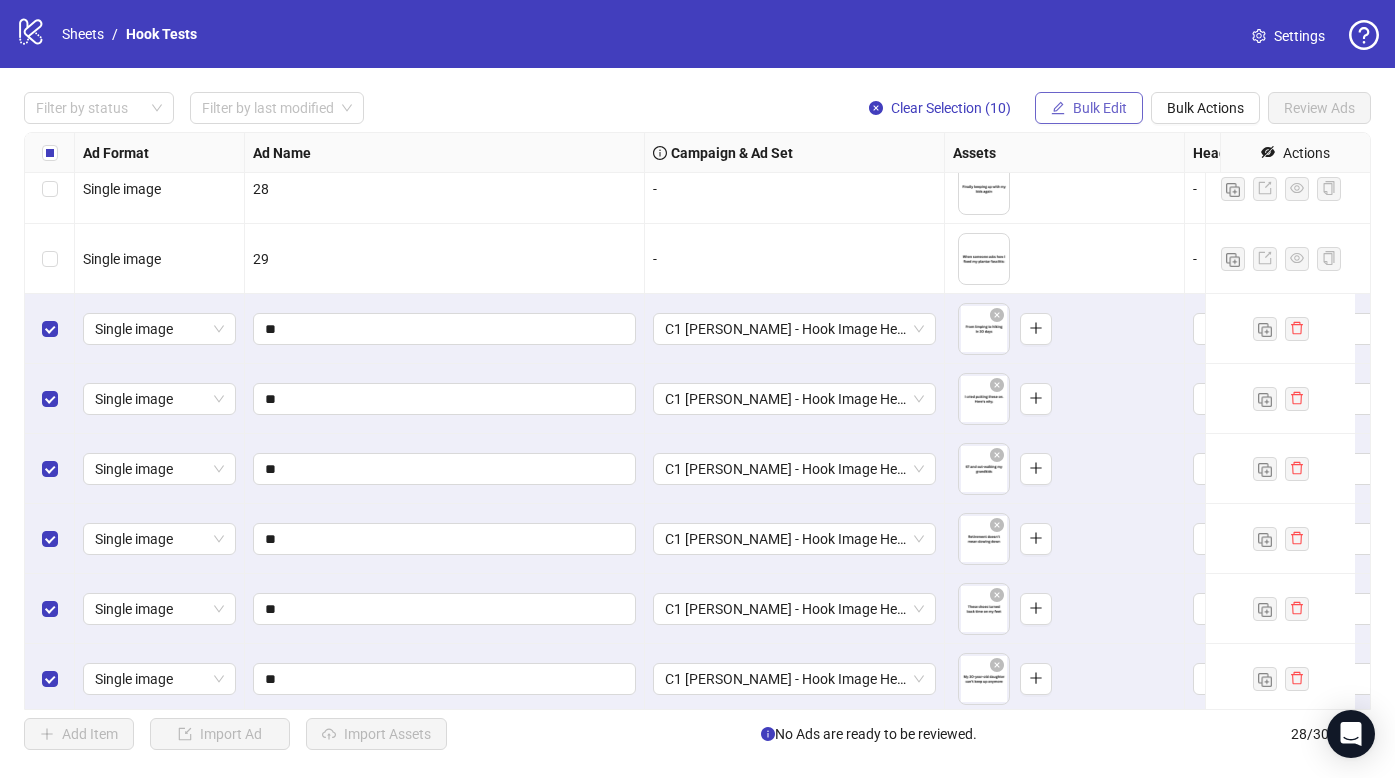 click on "Bulk Edit" at bounding box center [1100, 108] 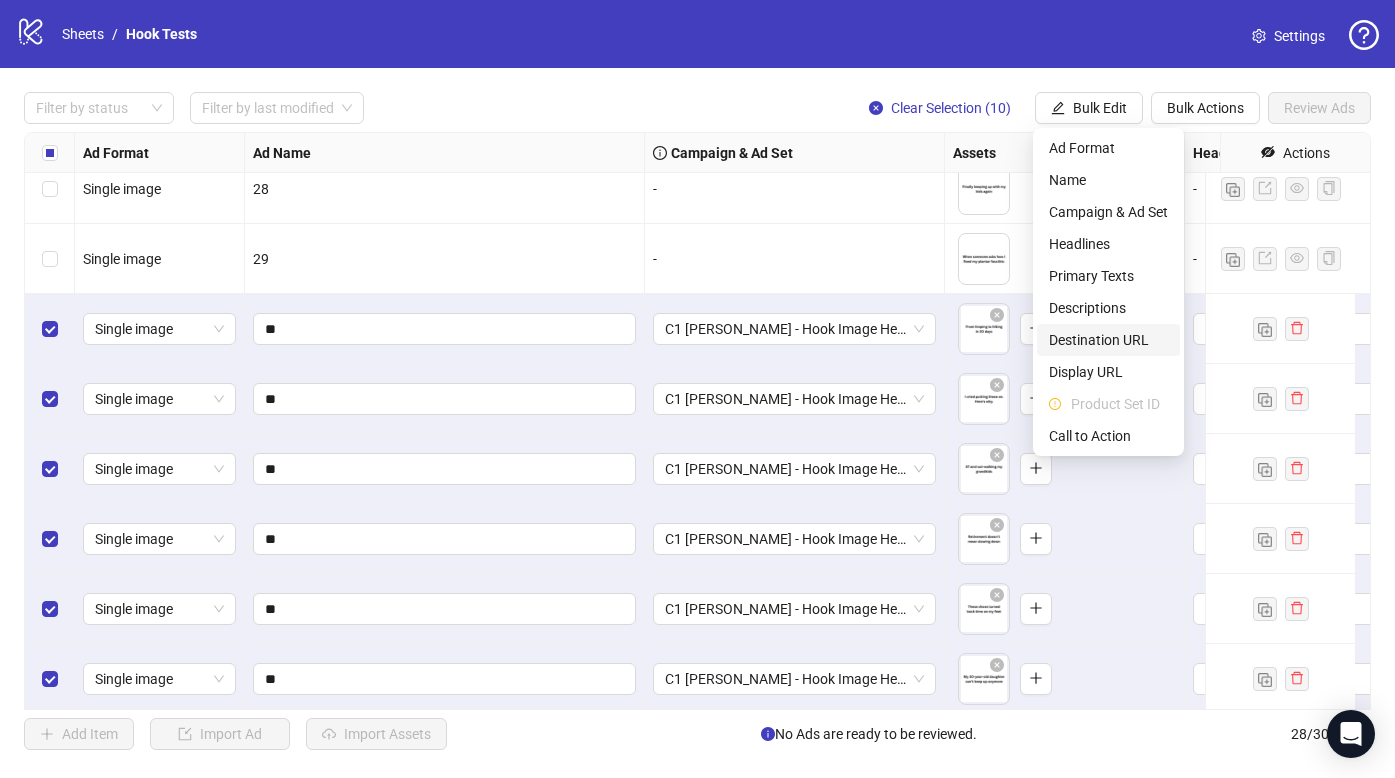 click on "Destination URL" at bounding box center (1108, 340) 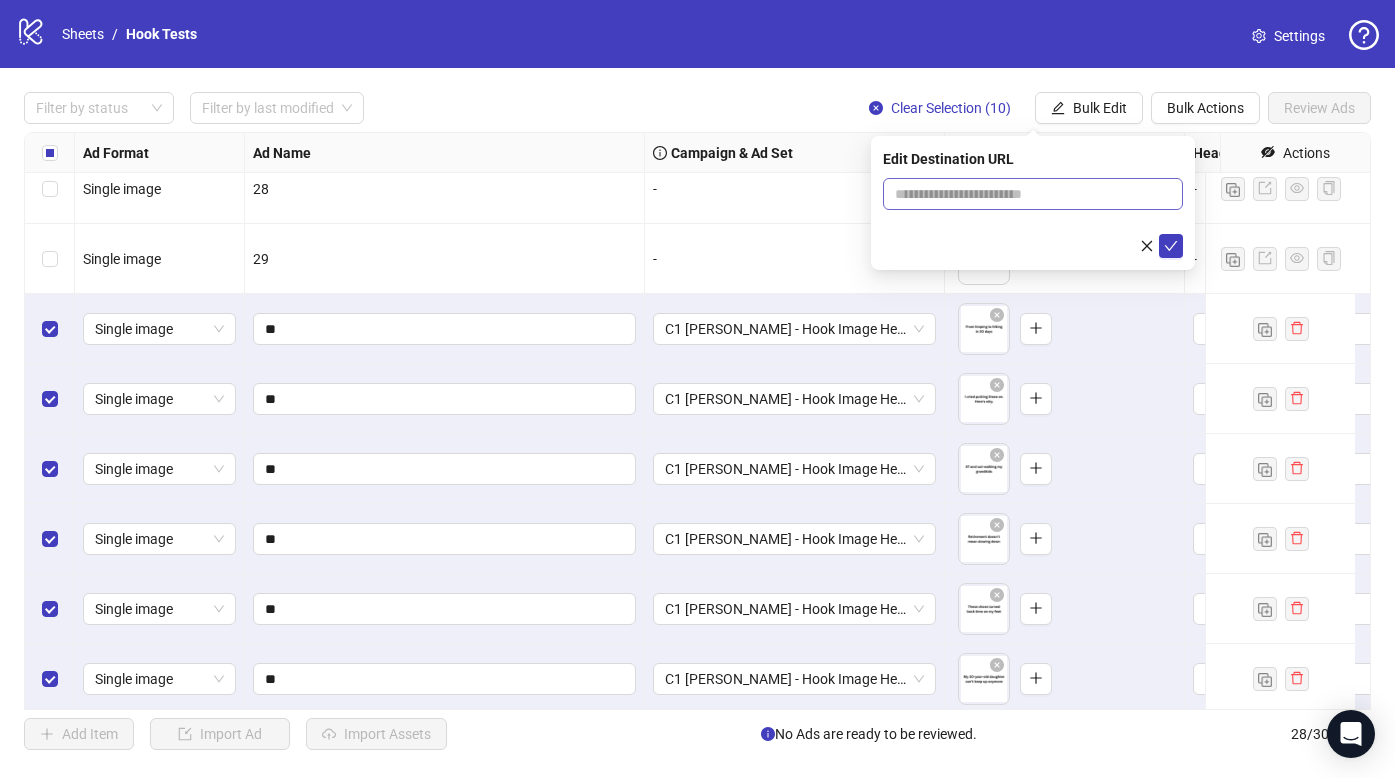 click at bounding box center (1033, 194) 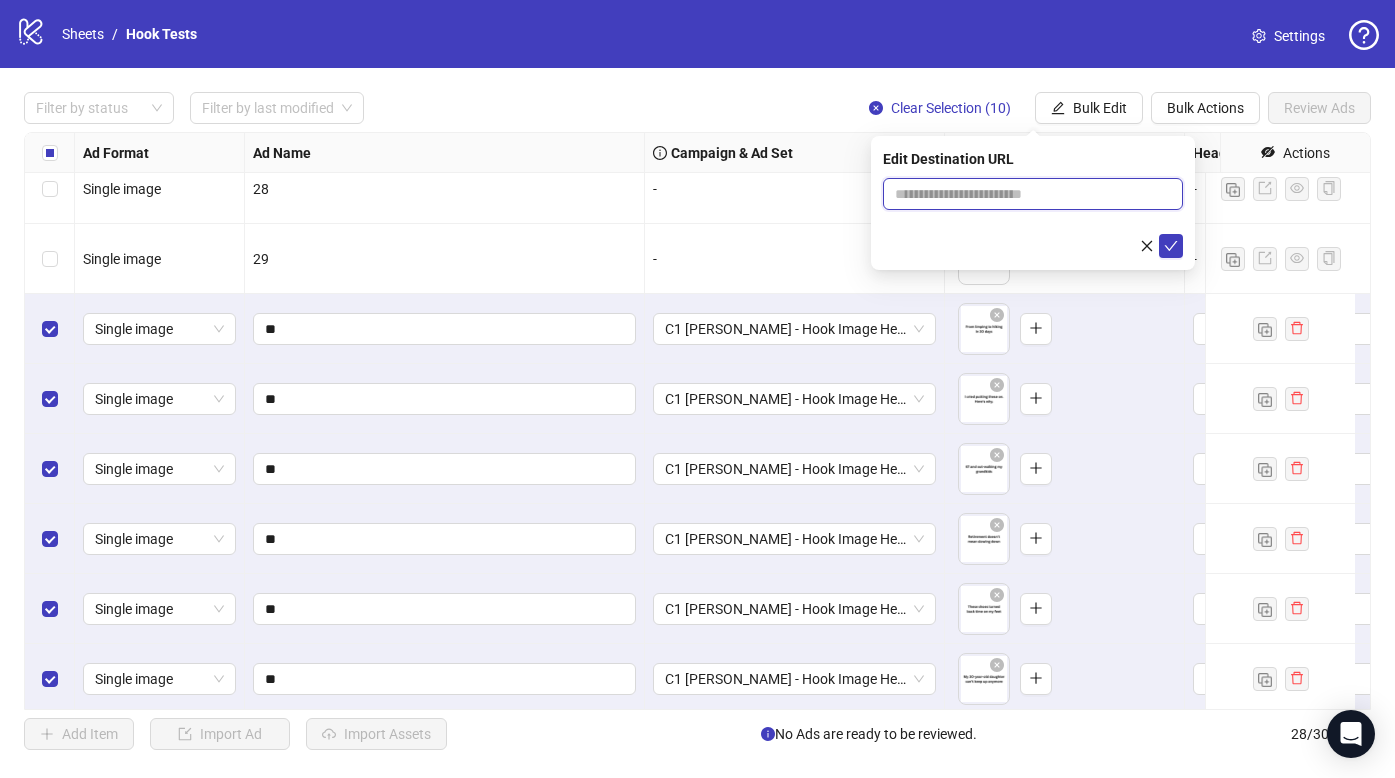 click at bounding box center (1025, 194) 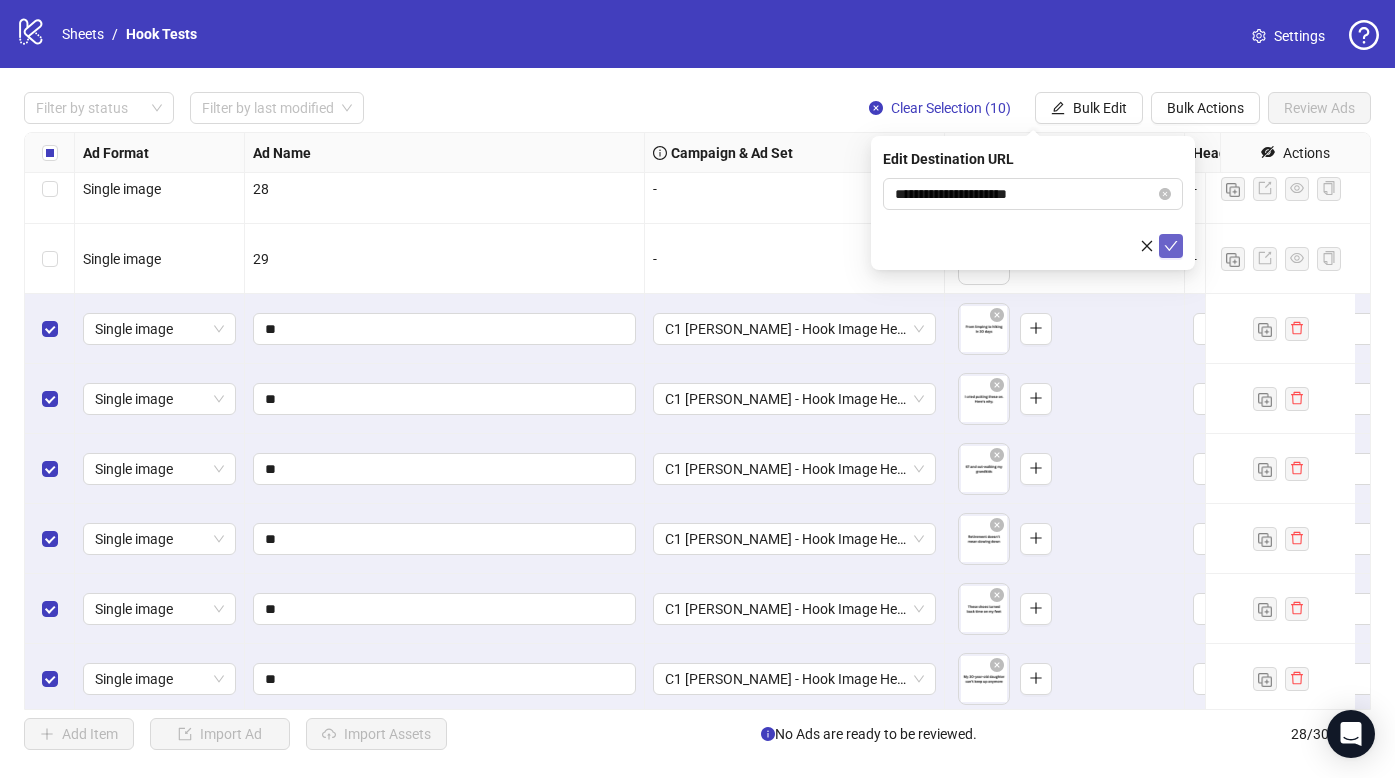 click 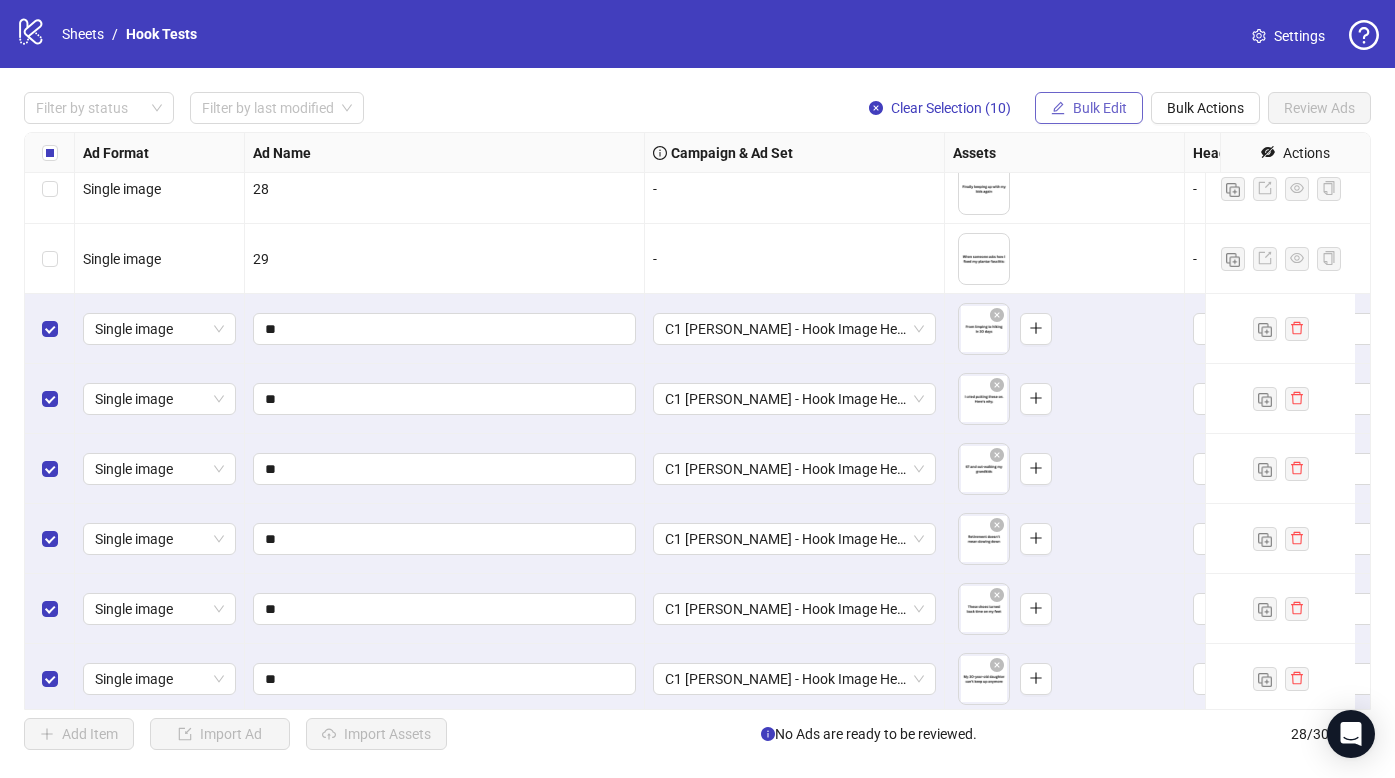 click on "Bulk Edit" at bounding box center [1089, 108] 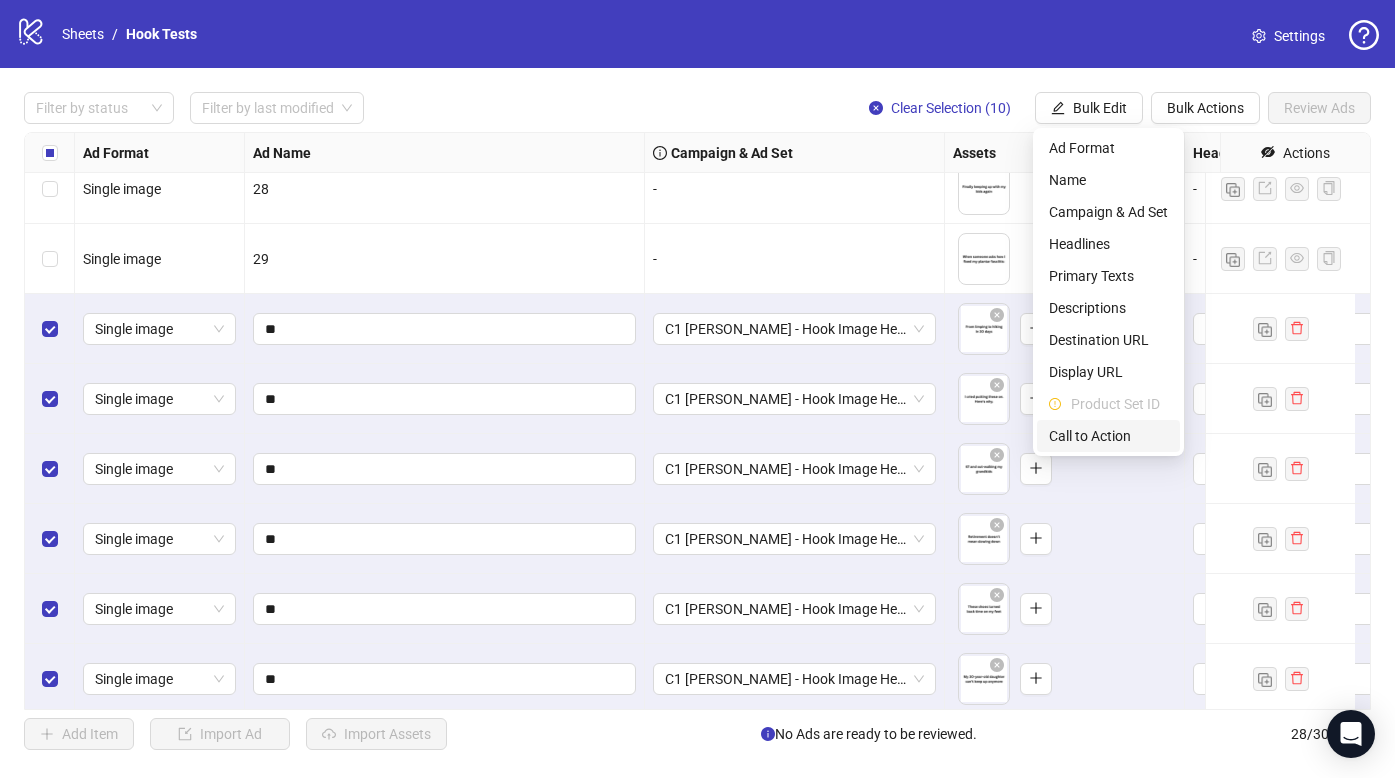 click on "Call to Action" at bounding box center (1108, 436) 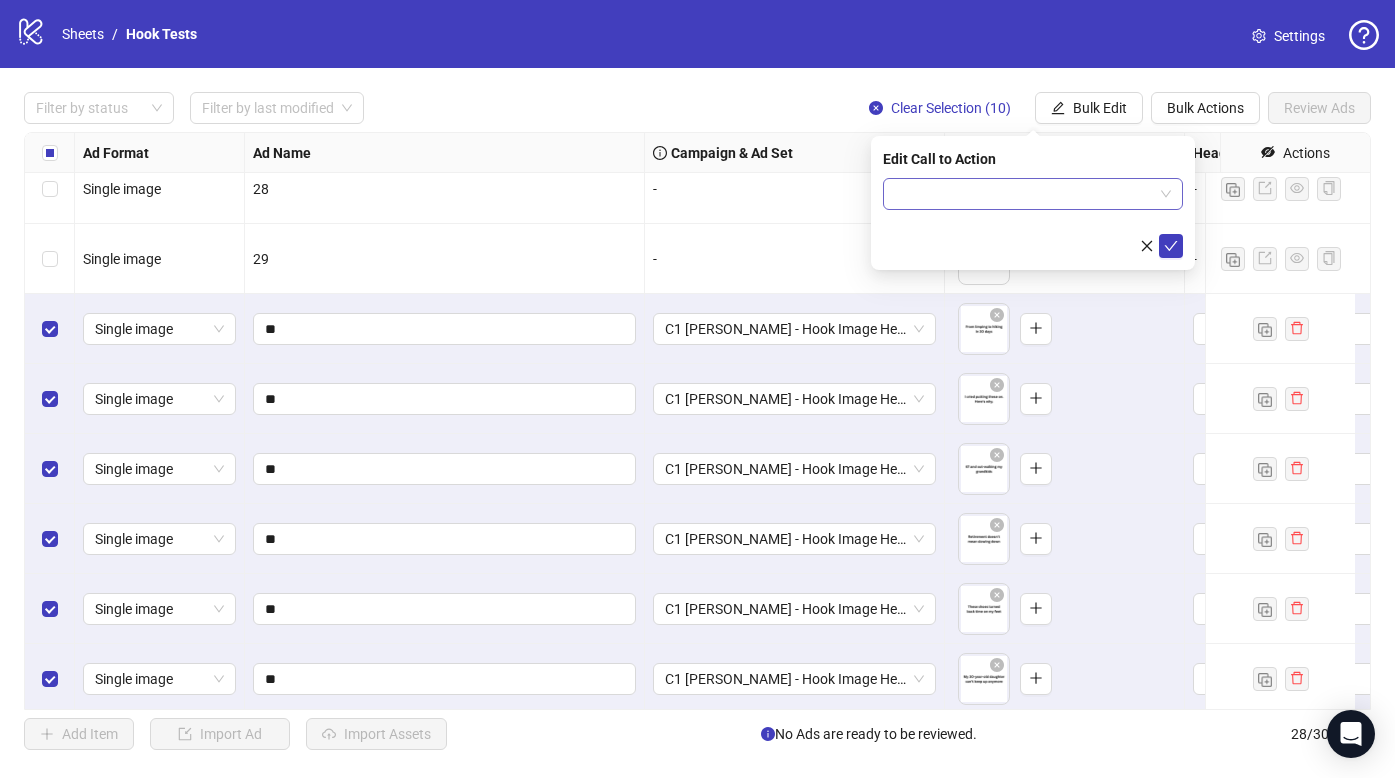 click at bounding box center [1024, 194] 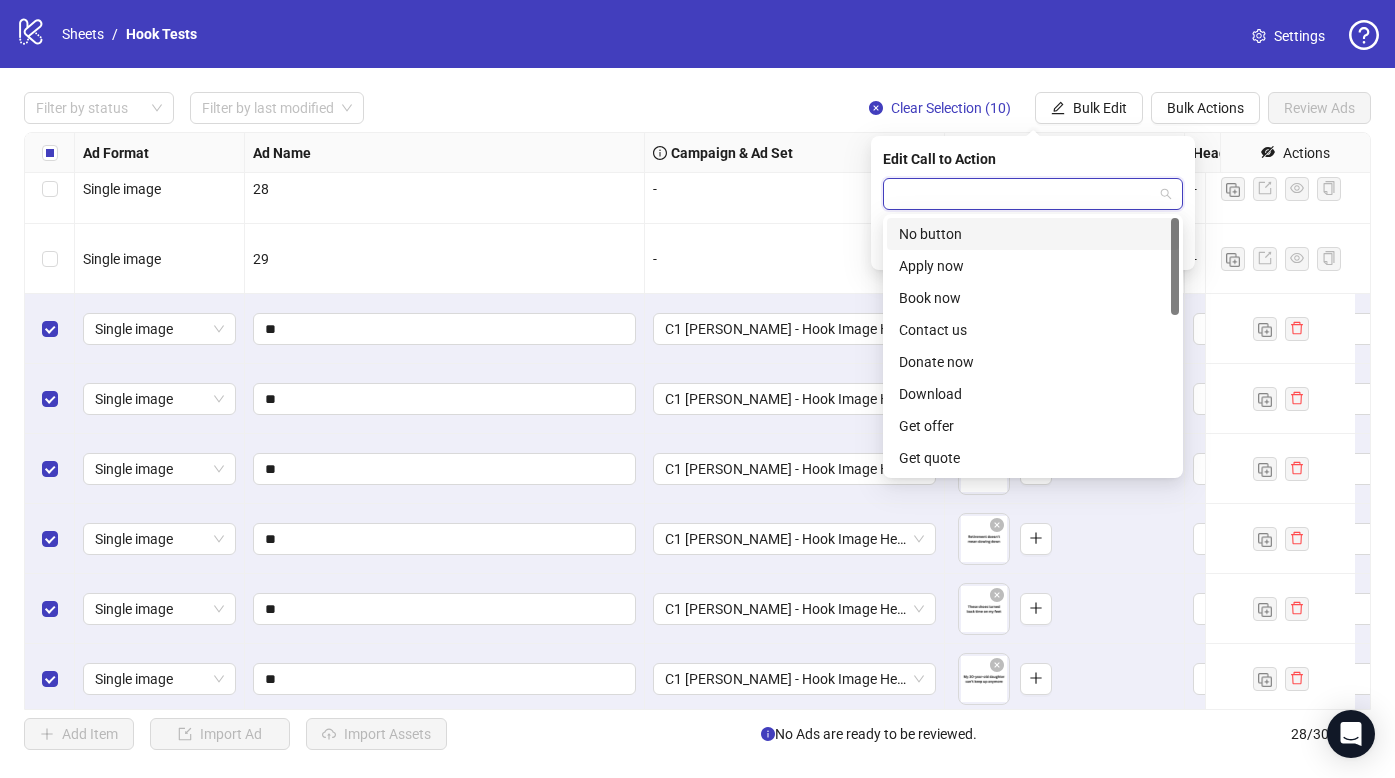 type on "*" 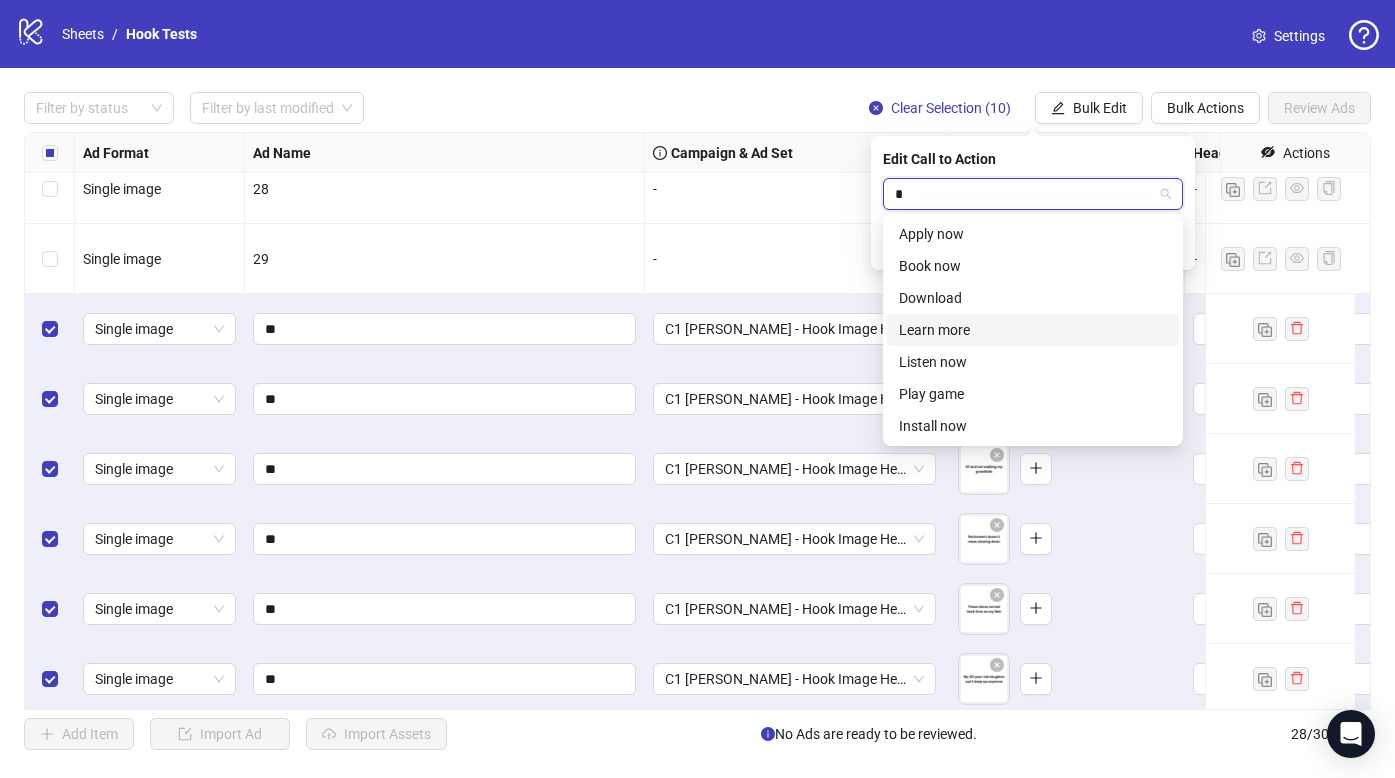 click on "Learn more" at bounding box center [1033, 330] 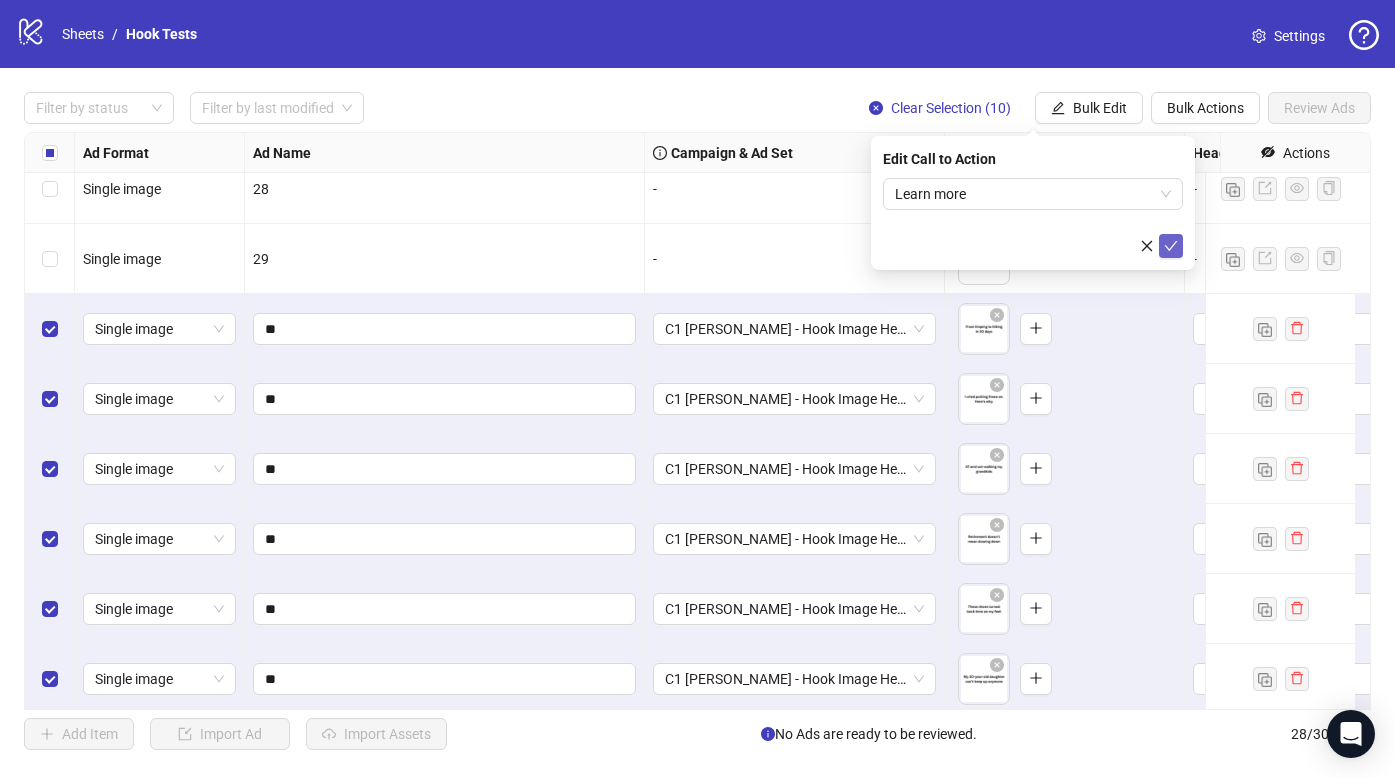 click 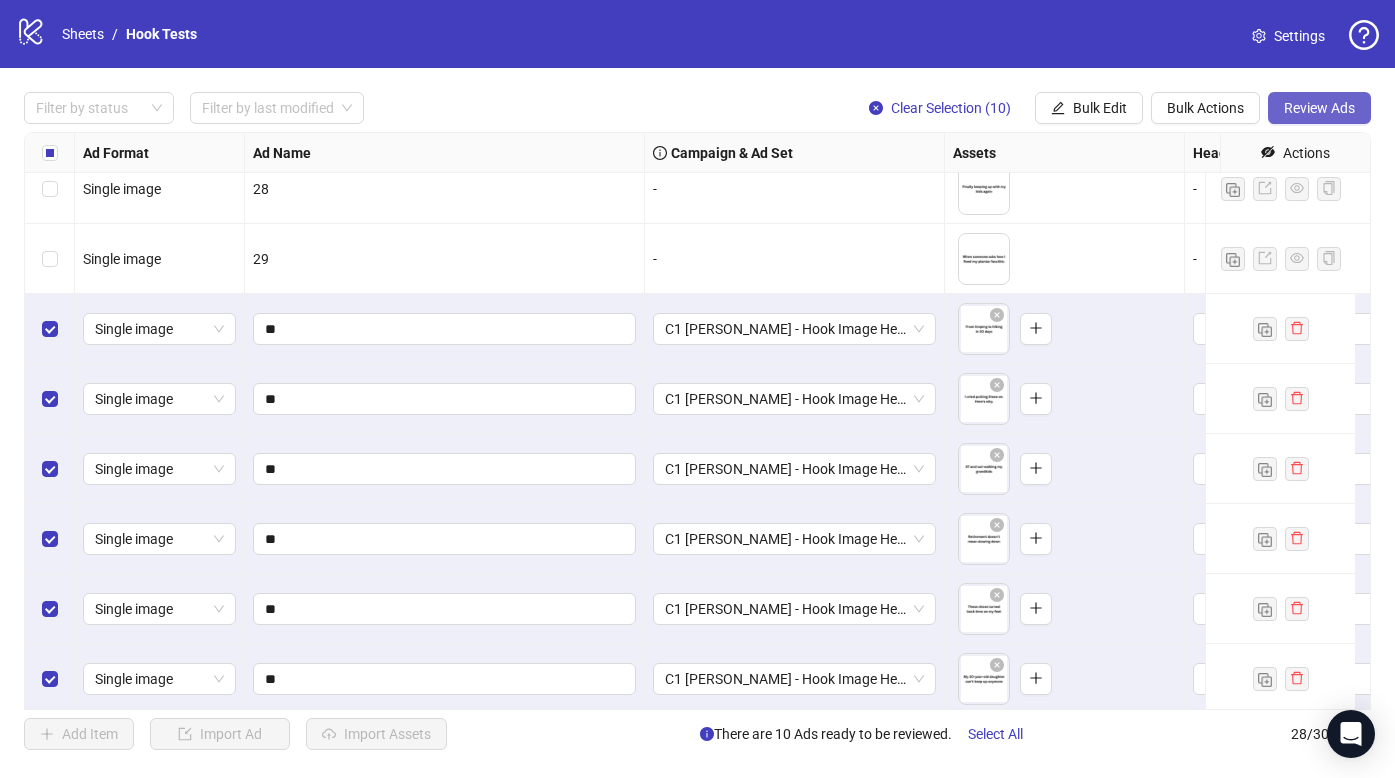click on "Review Ads" at bounding box center (1319, 108) 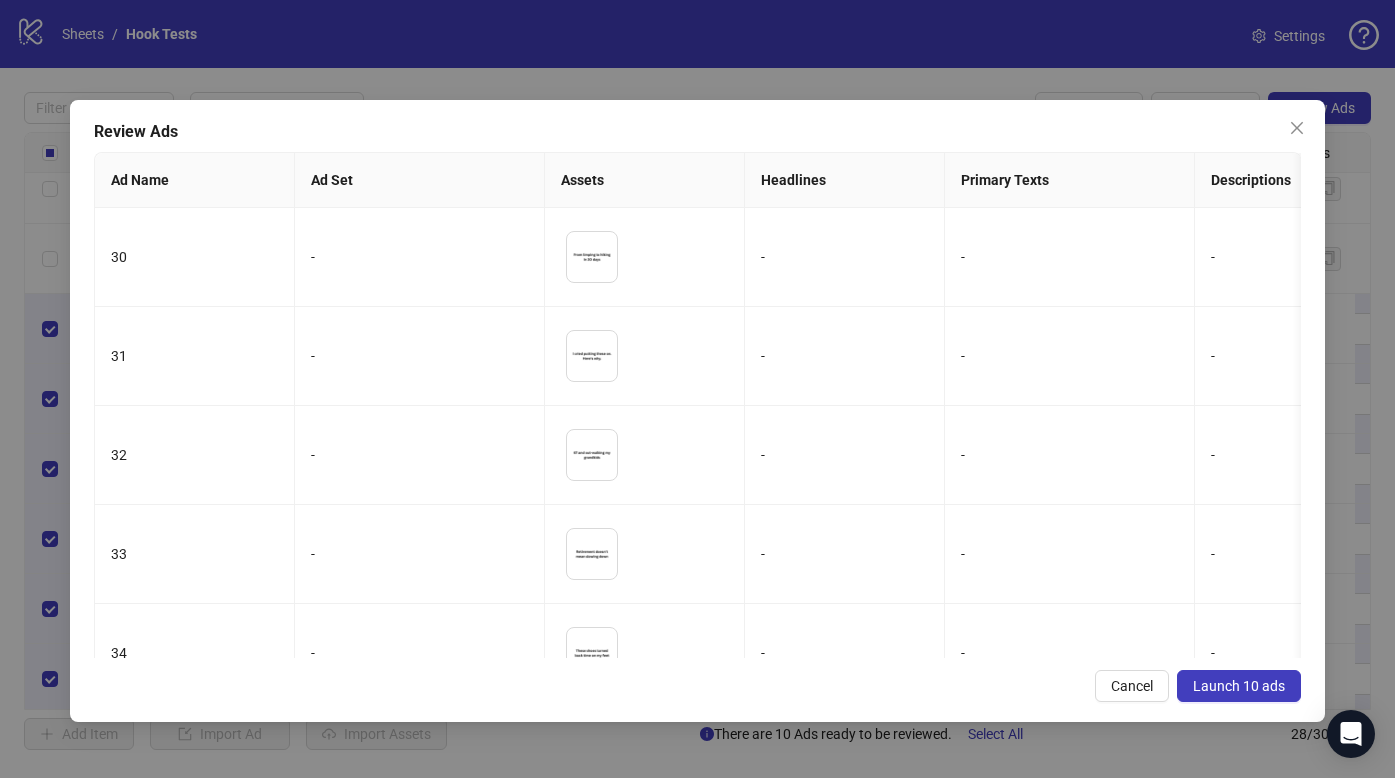 click on "Launch 10 ads" at bounding box center (1239, 686) 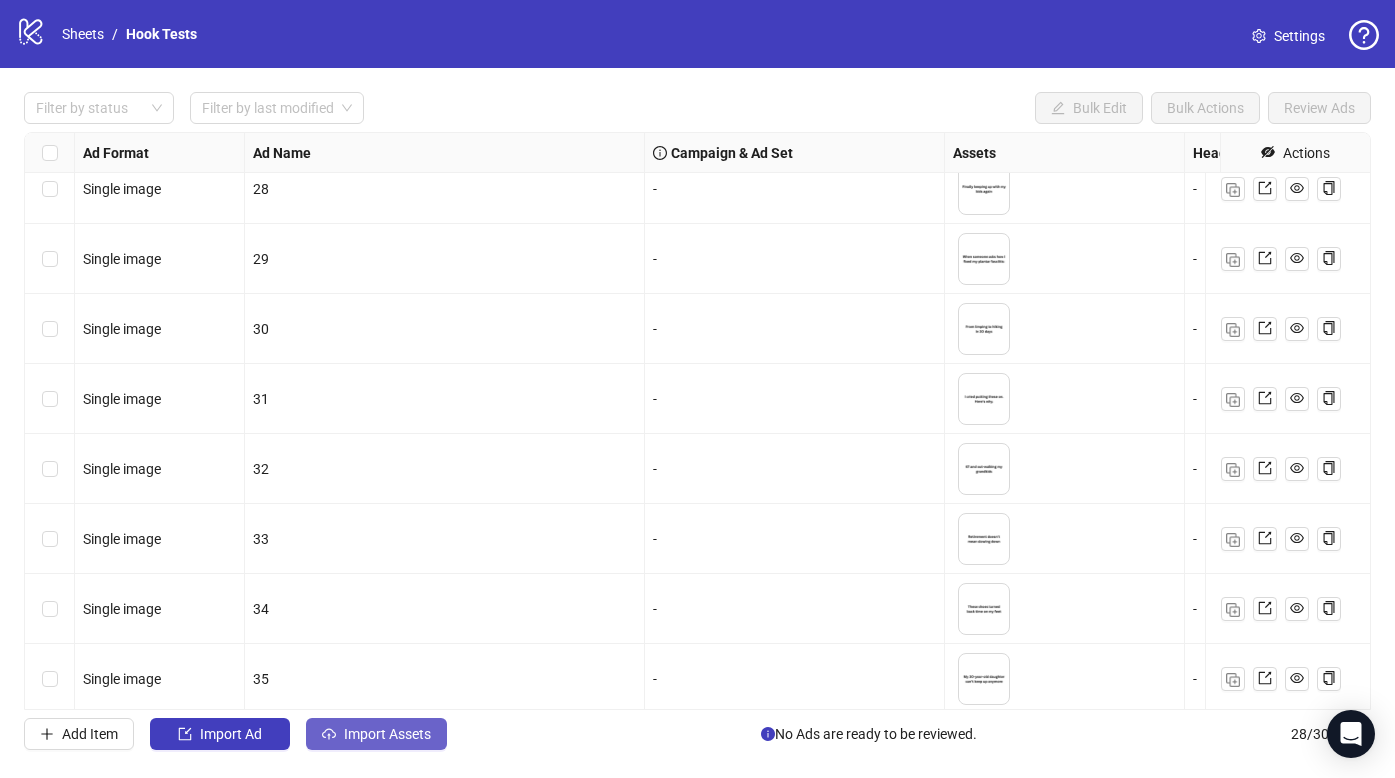 click on "Import Assets" at bounding box center [387, 734] 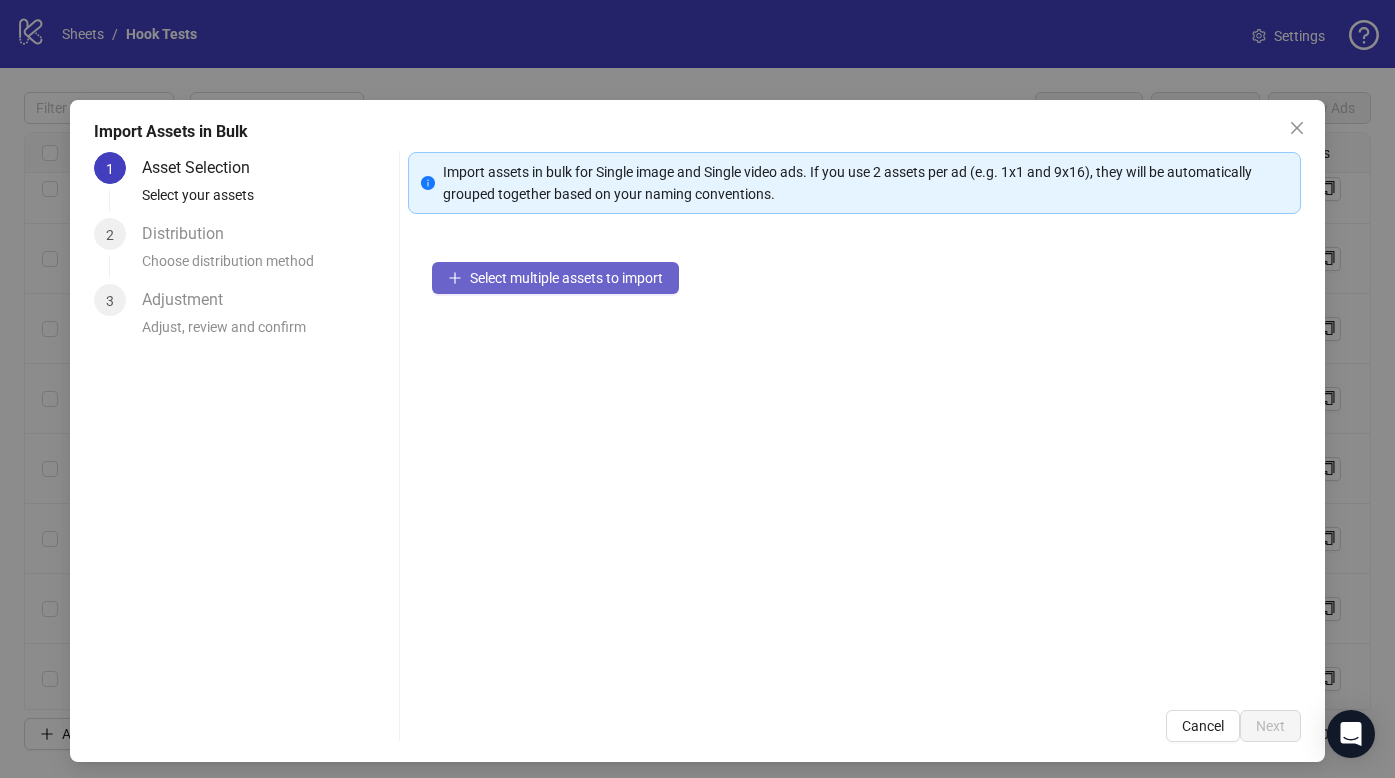 click on "Select multiple assets to import" at bounding box center (566, 278) 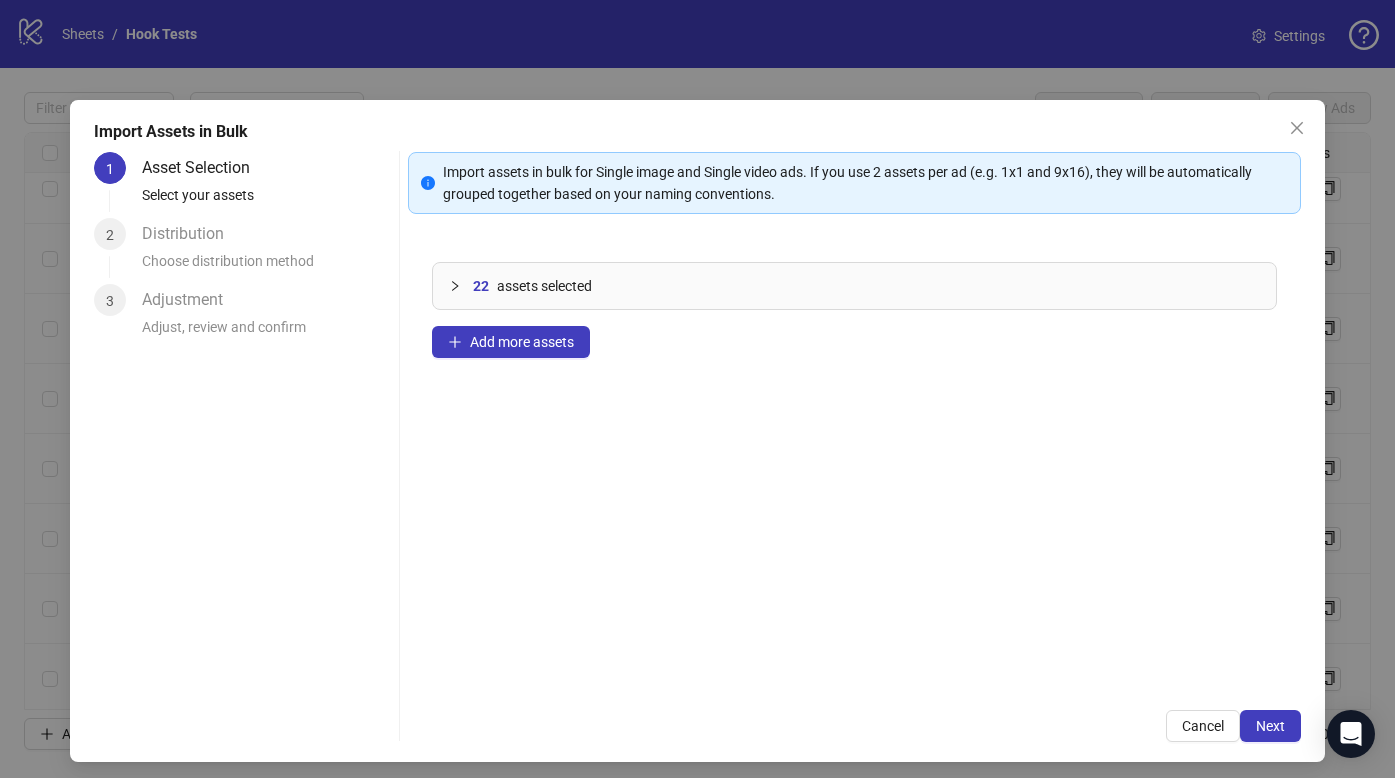 click on "Next" at bounding box center [1270, 726] 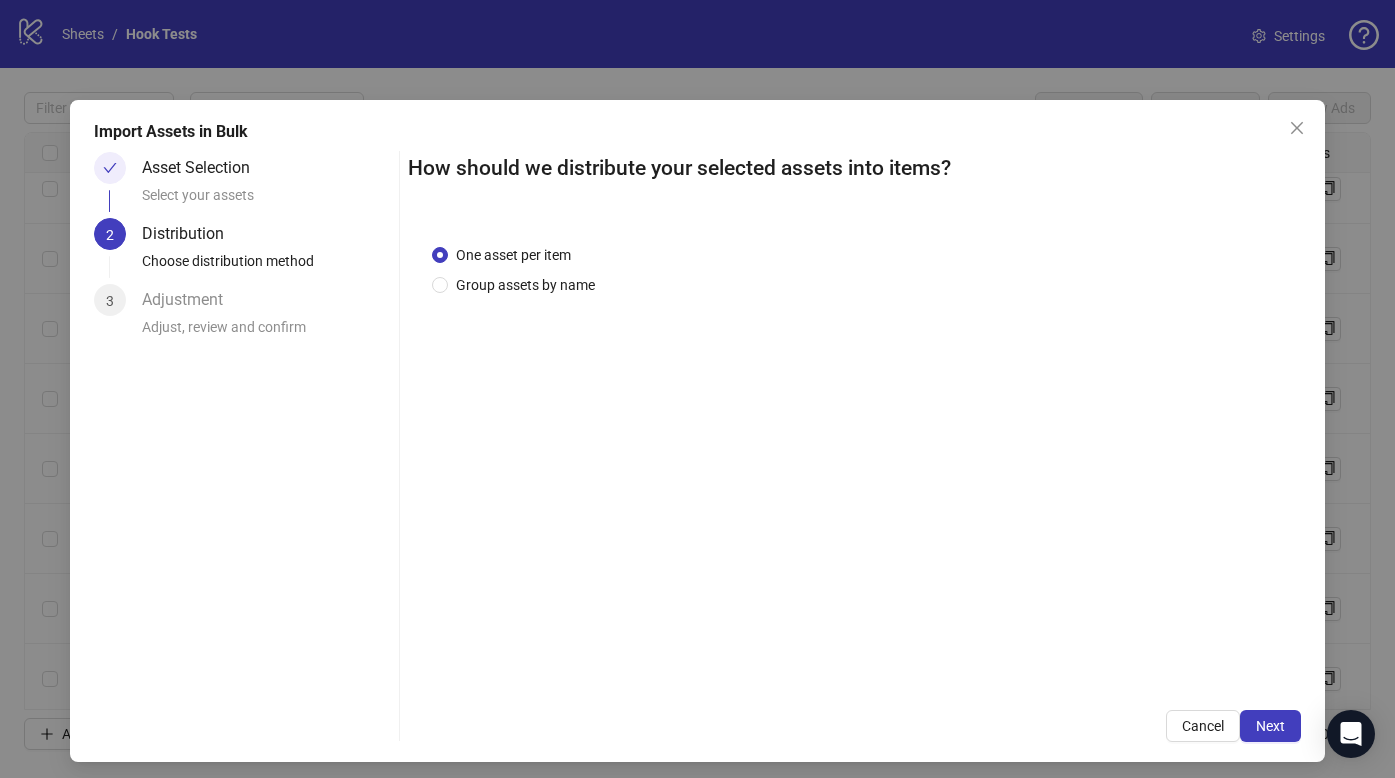 click on "Next" at bounding box center (1270, 726) 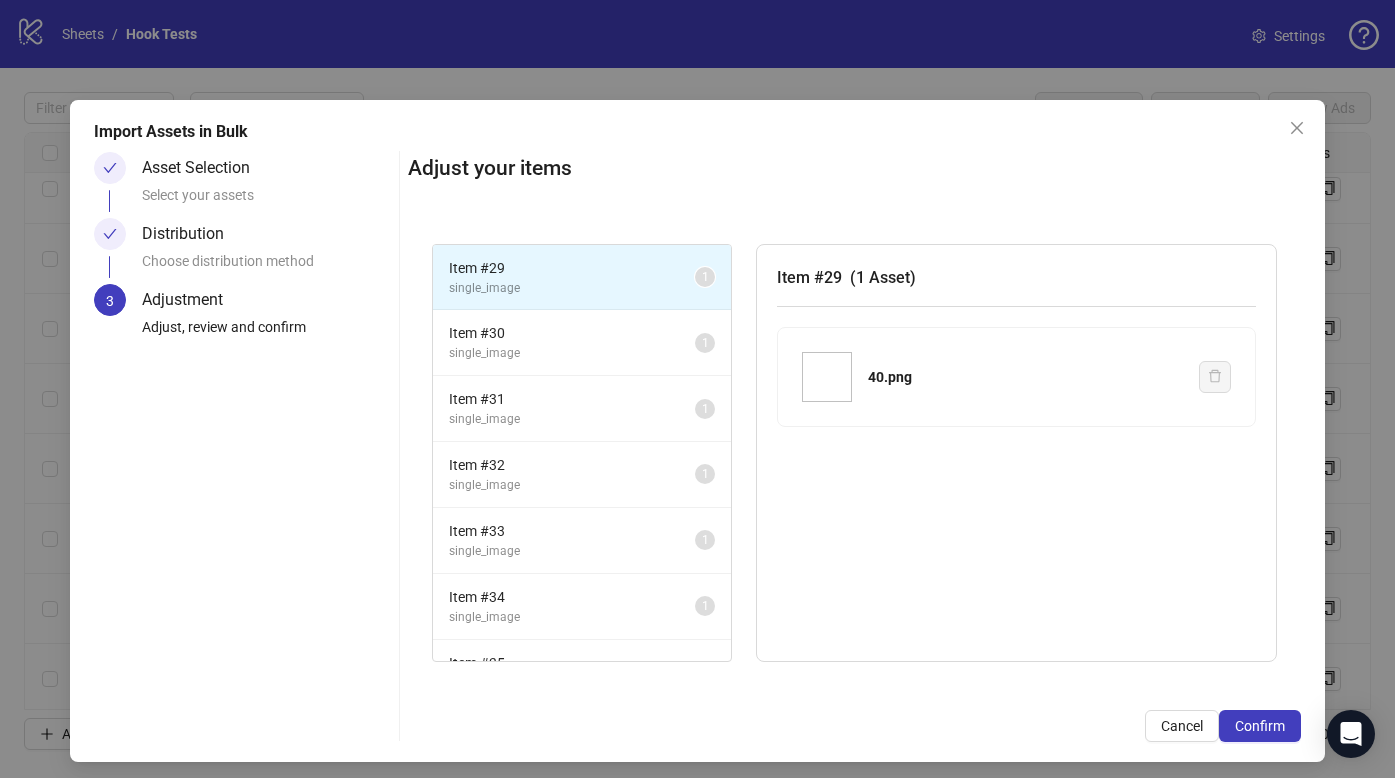 click on "Confirm" at bounding box center [1260, 726] 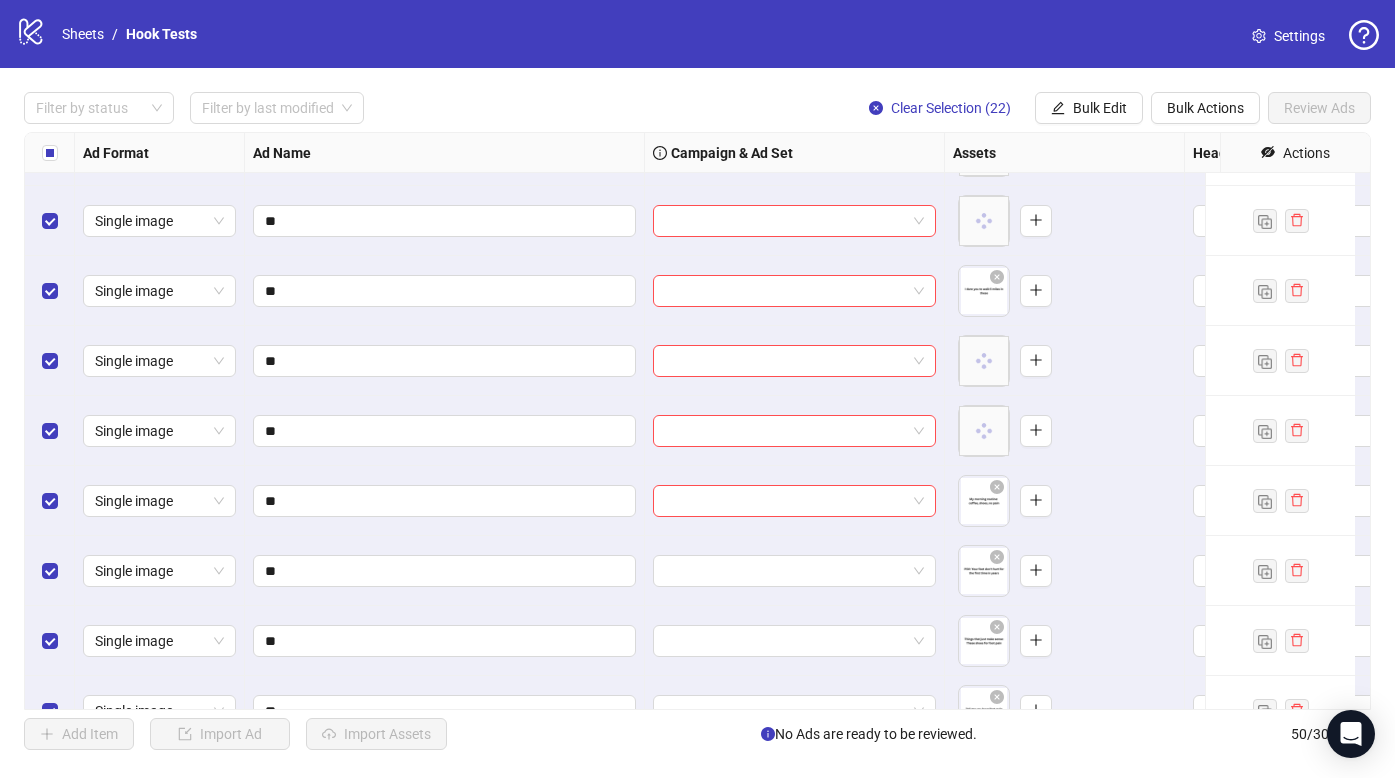 scroll, scrollTop: 2979, scrollLeft: 0, axis: vertical 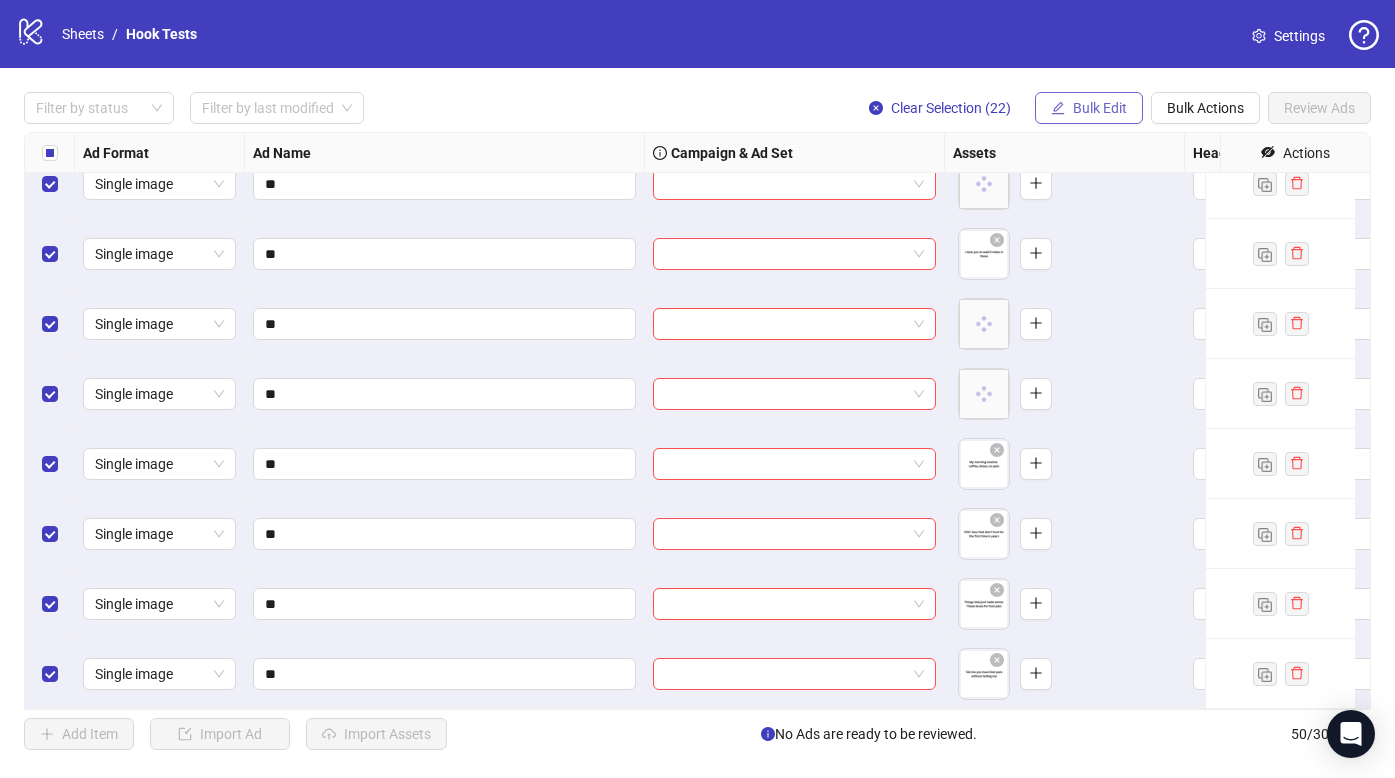 click on "Bulk Edit" at bounding box center [1100, 108] 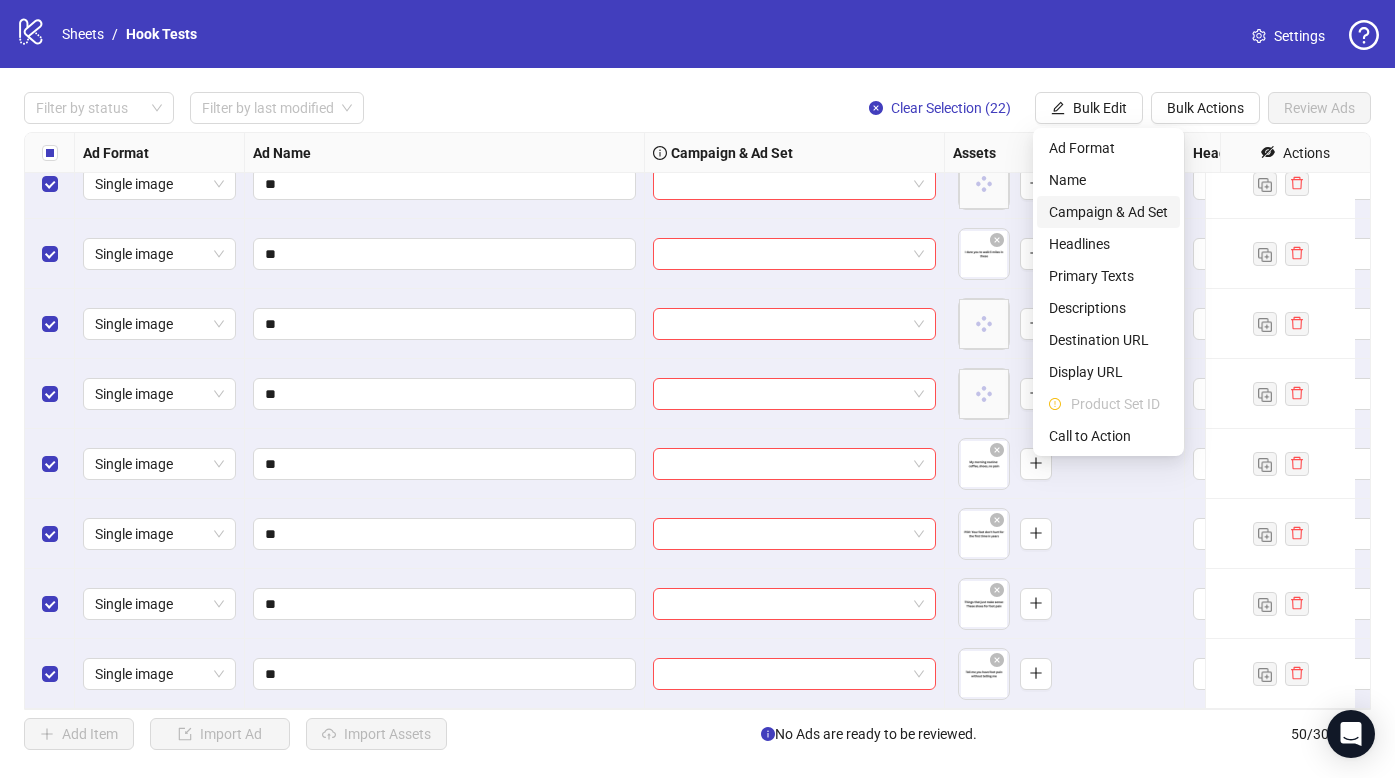 click on "Campaign & Ad Set" at bounding box center (1108, 212) 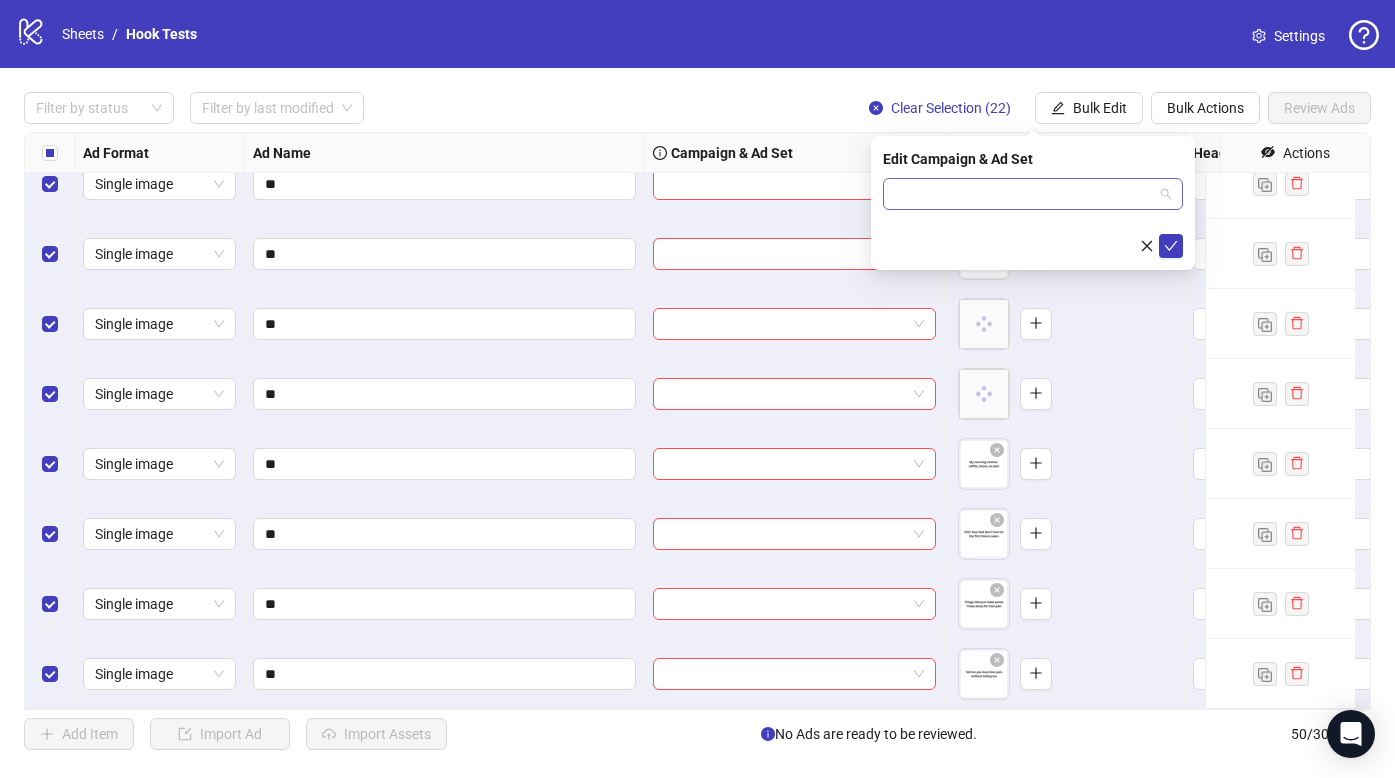 click at bounding box center [1024, 194] 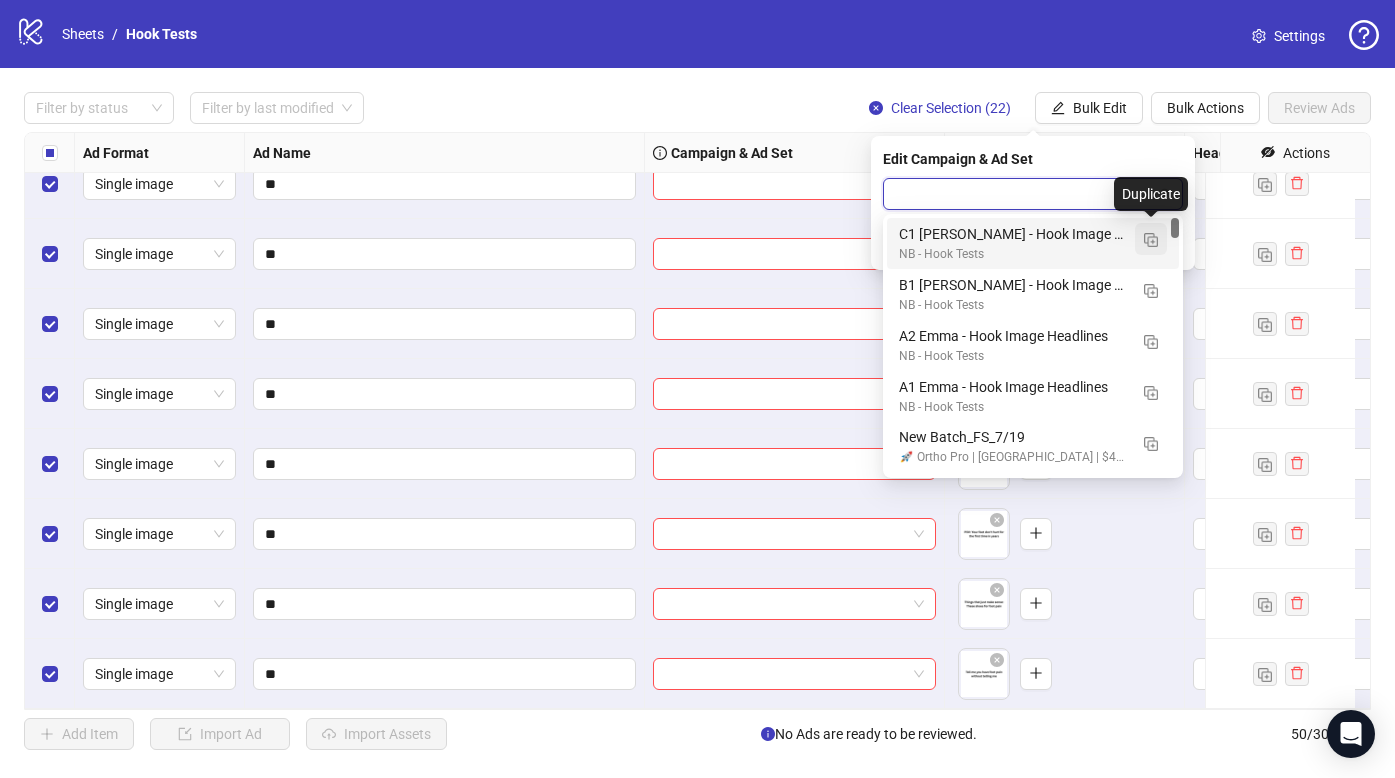 click at bounding box center [1151, 240] 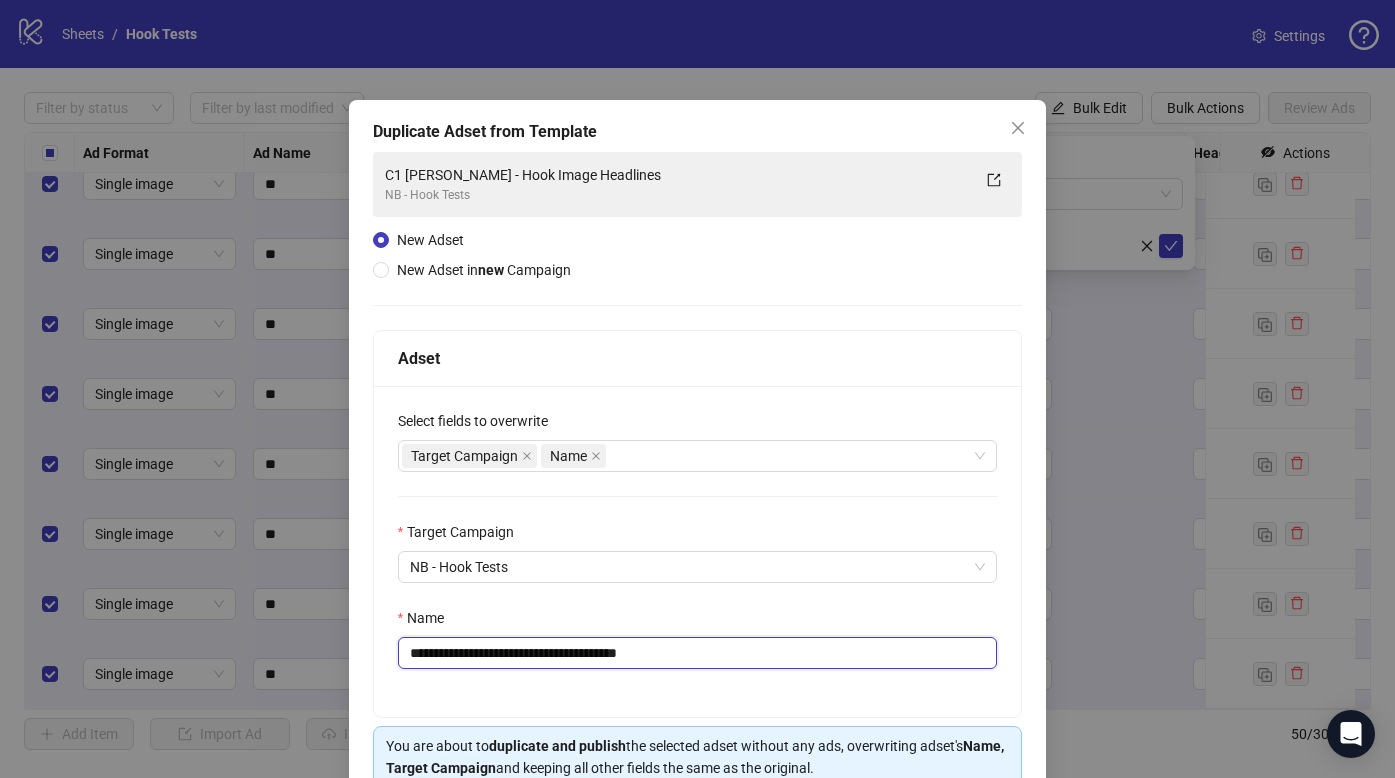 click on "**********" at bounding box center (698, 653) 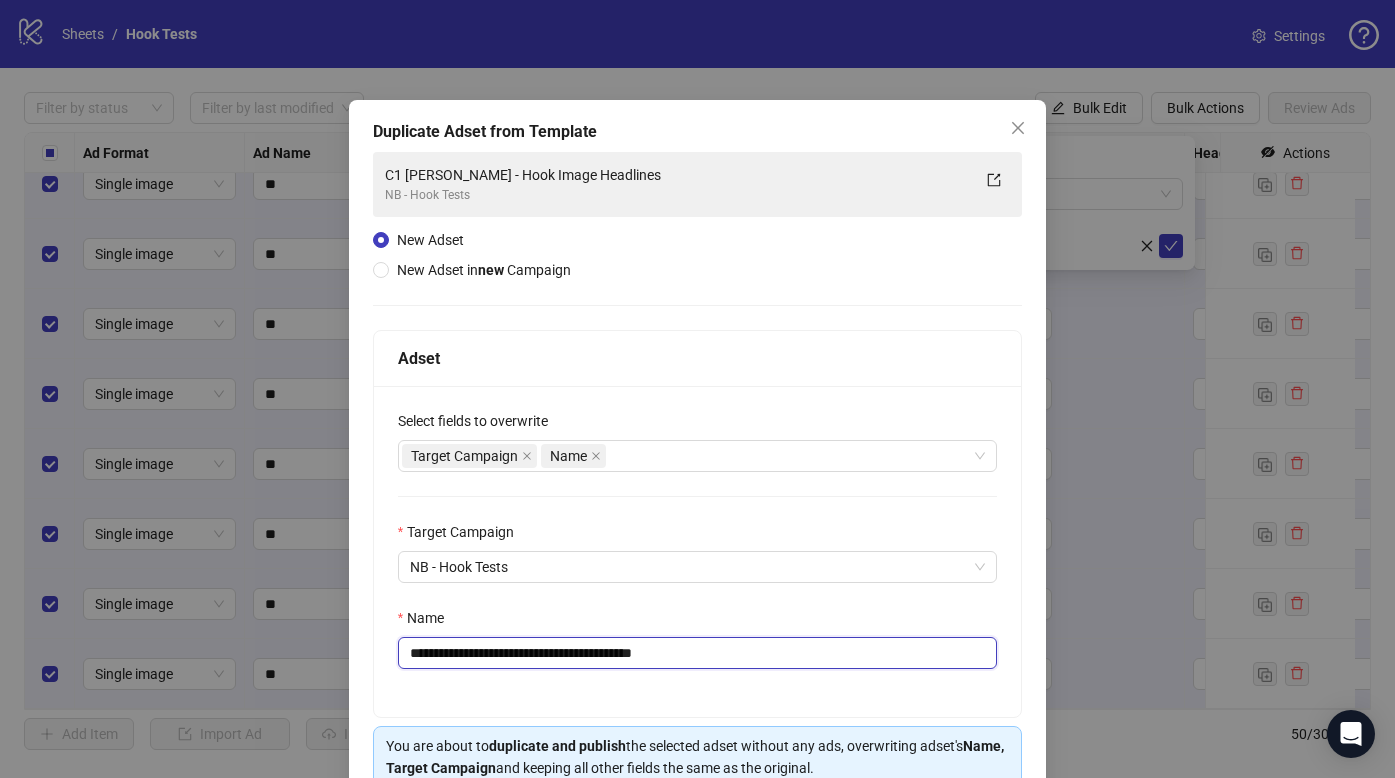 drag, startPoint x: 648, startPoint y: 659, endPoint x: 766, endPoint y: 659, distance: 118 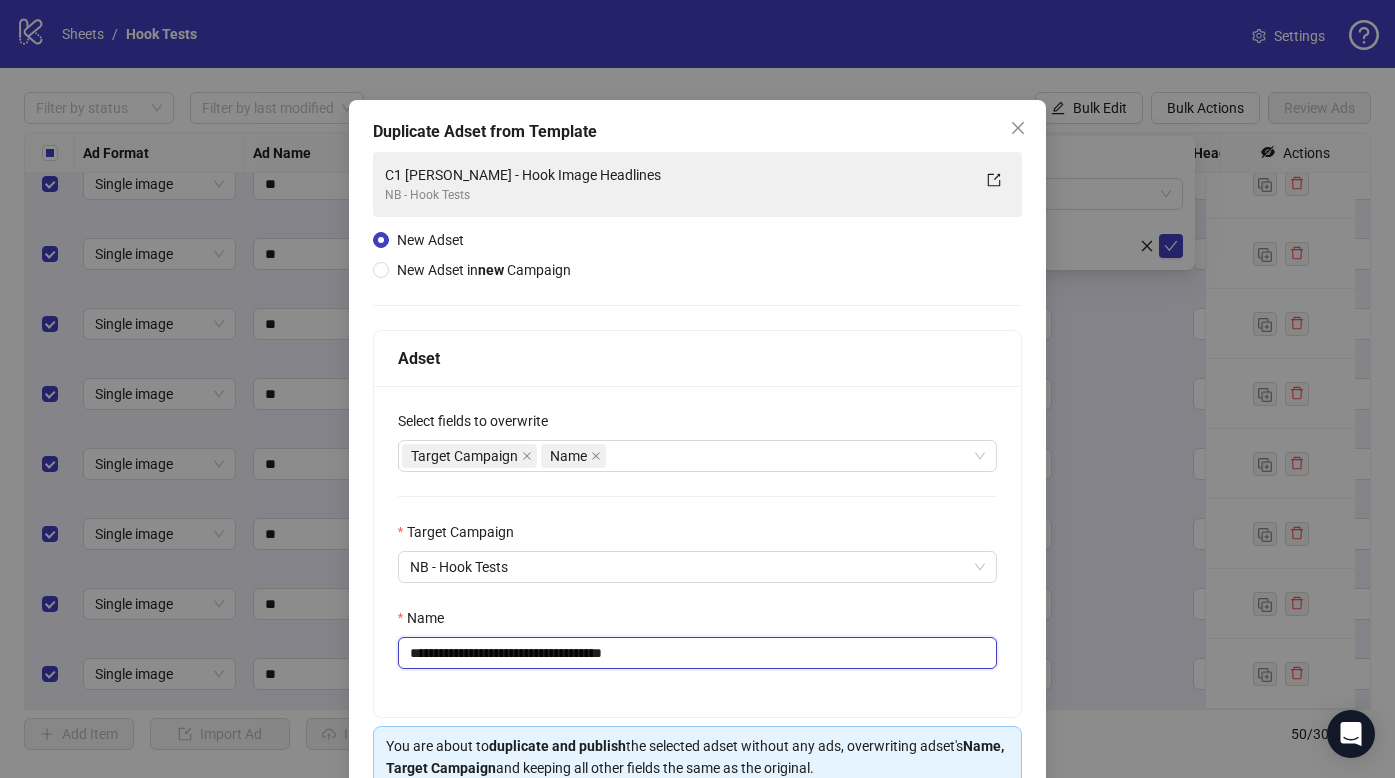 type on "**********" 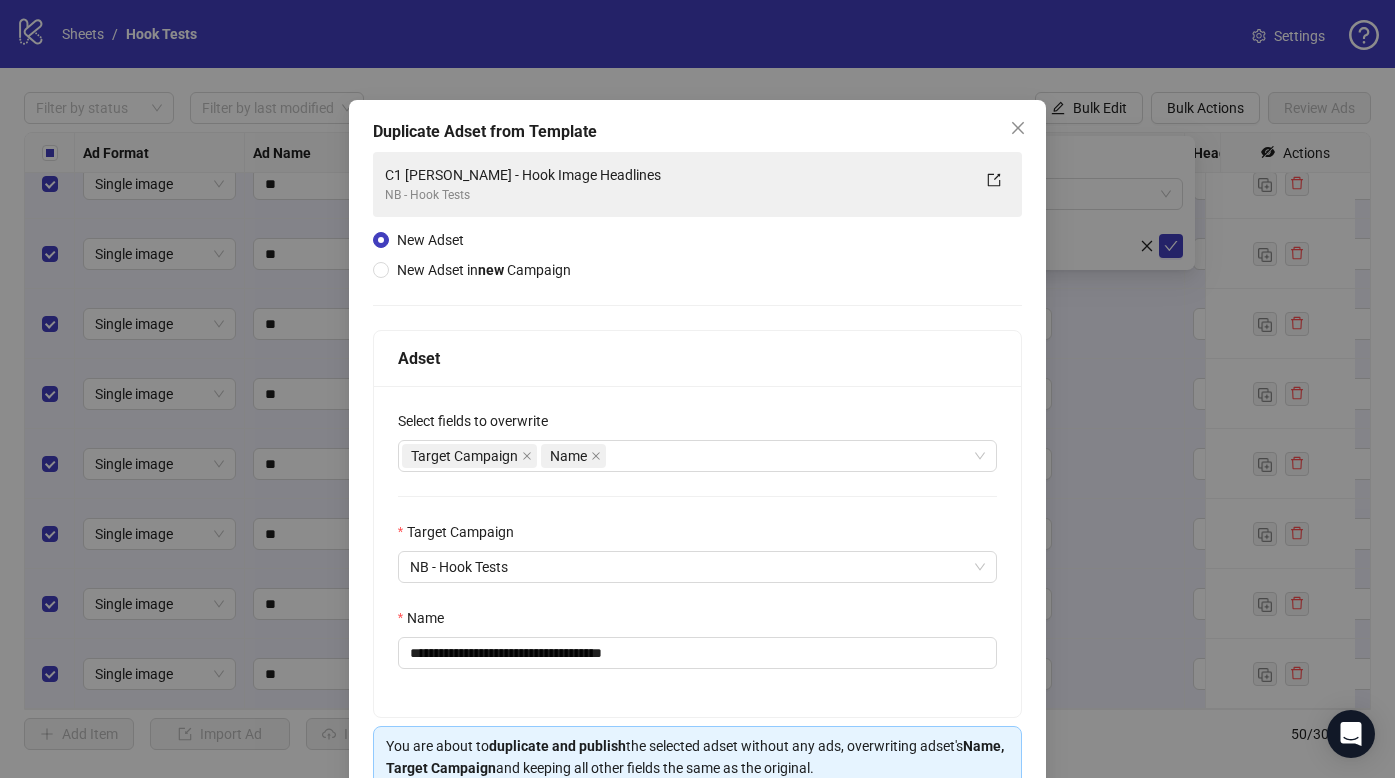 click on "**********" at bounding box center [698, 551] 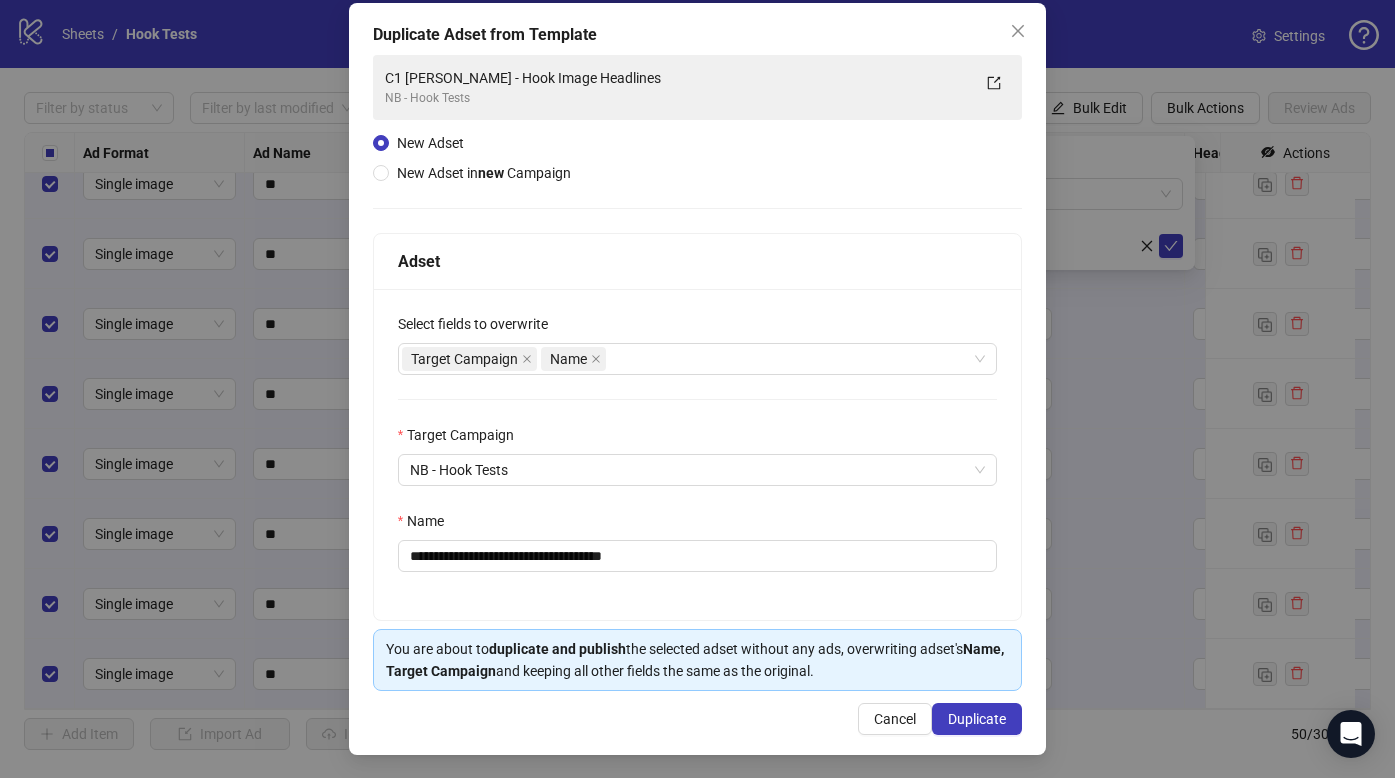 scroll, scrollTop: 98, scrollLeft: 0, axis: vertical 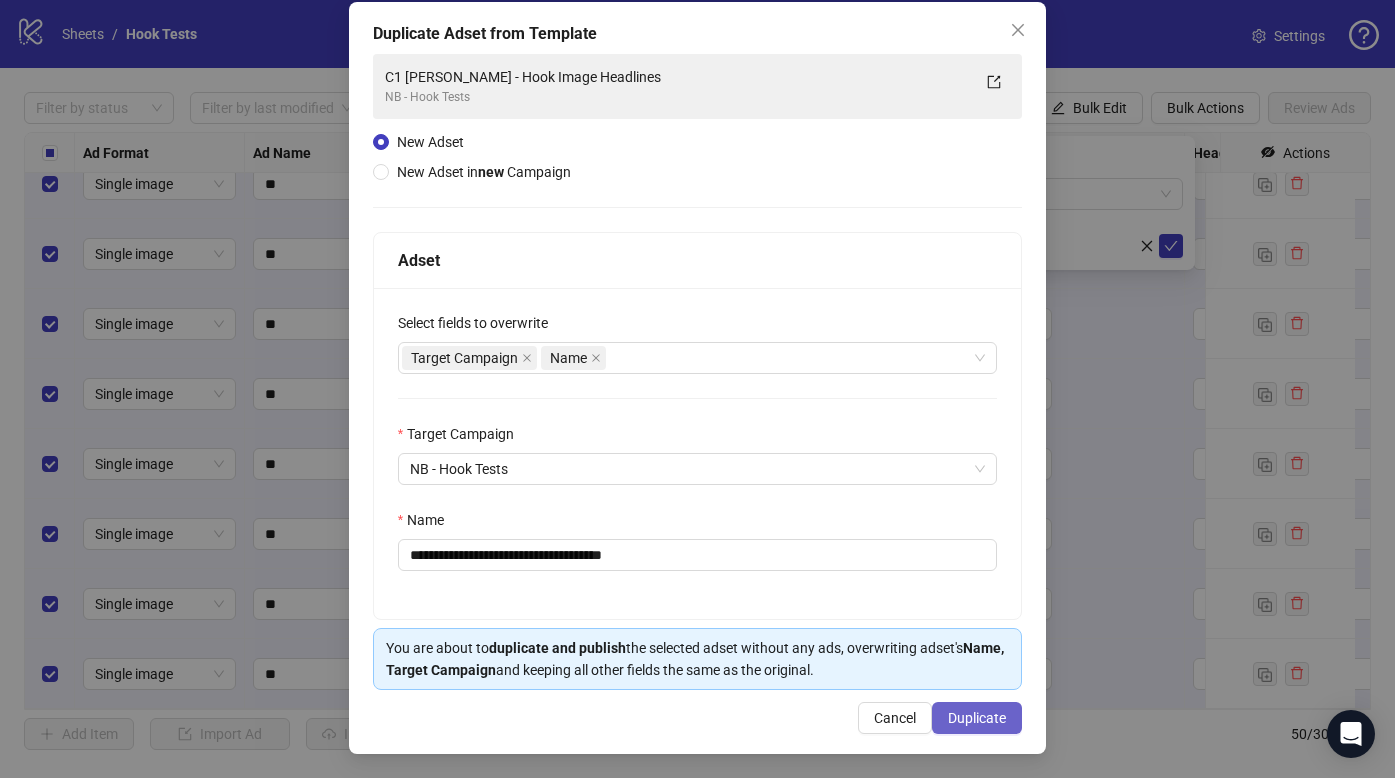 click on "Duplicate" at bounding box center [977, 718] 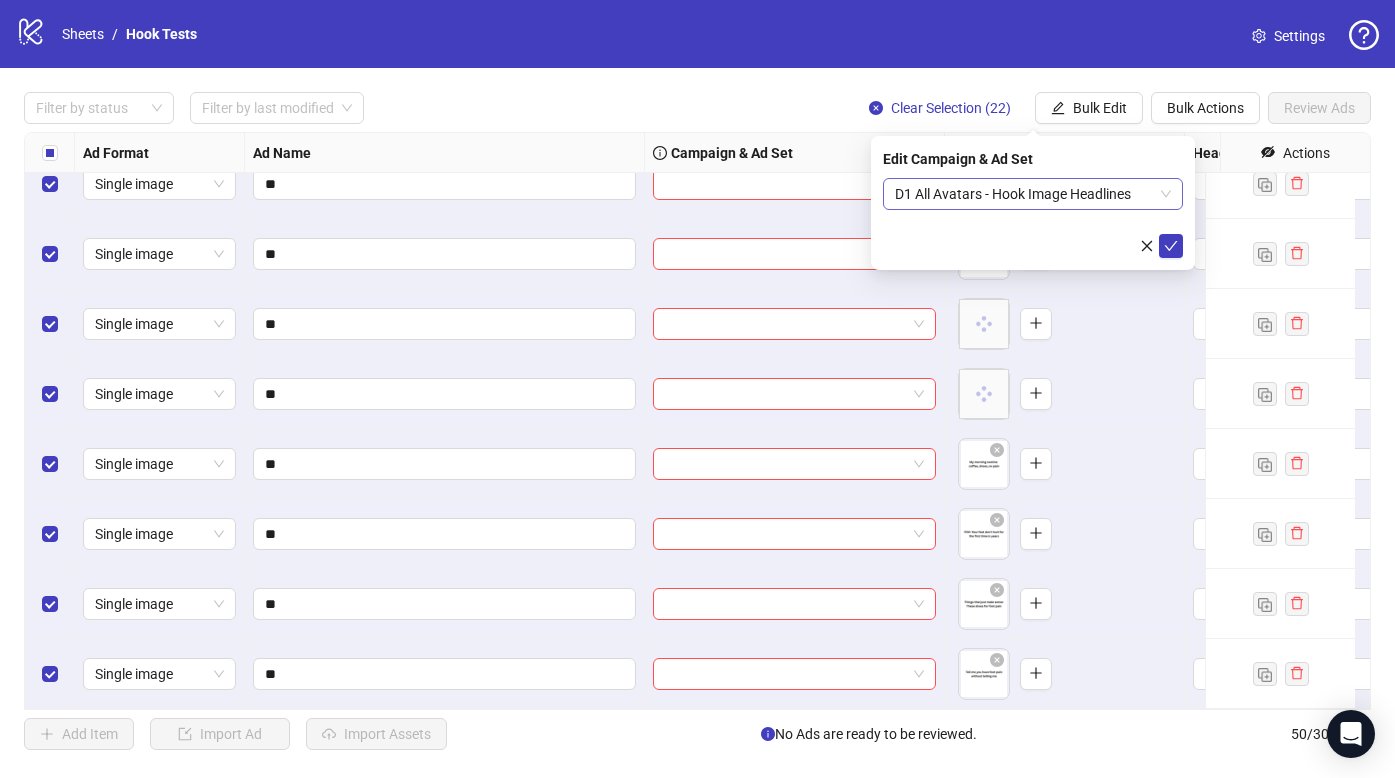 click on "D1 All Avatars - Hook Image Headlines" at bounding box center (1033, 194) 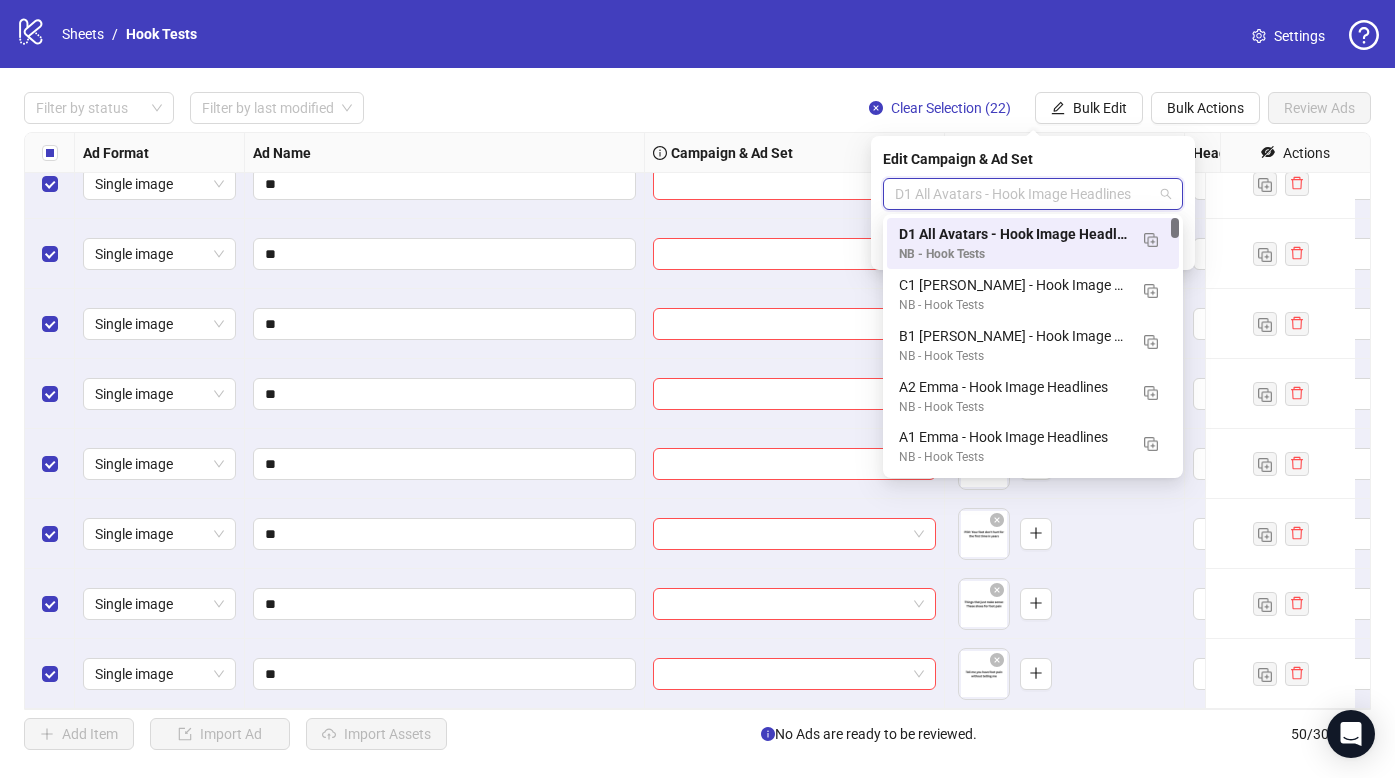 click on "D1 All Avatars - Hook Image Headlines" at bounding box center (1033, 194) 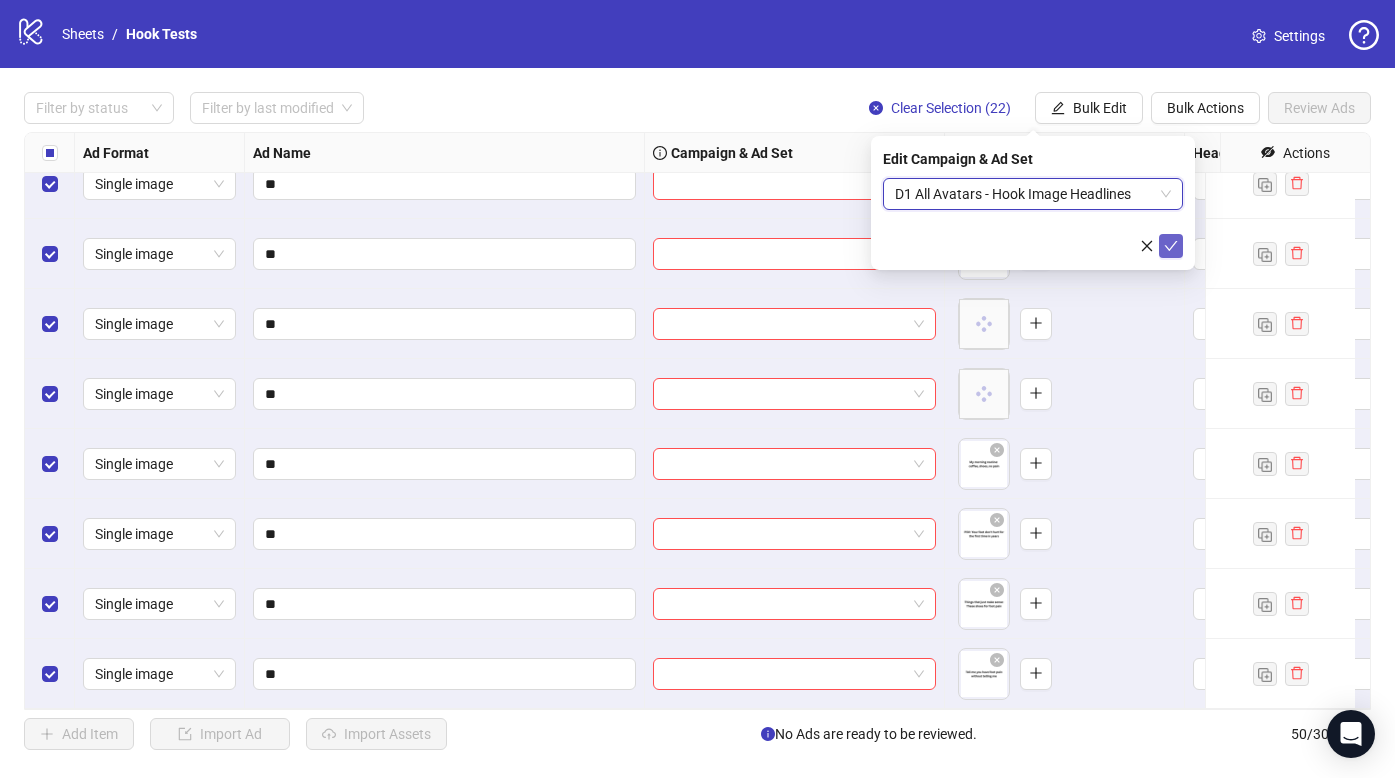 click 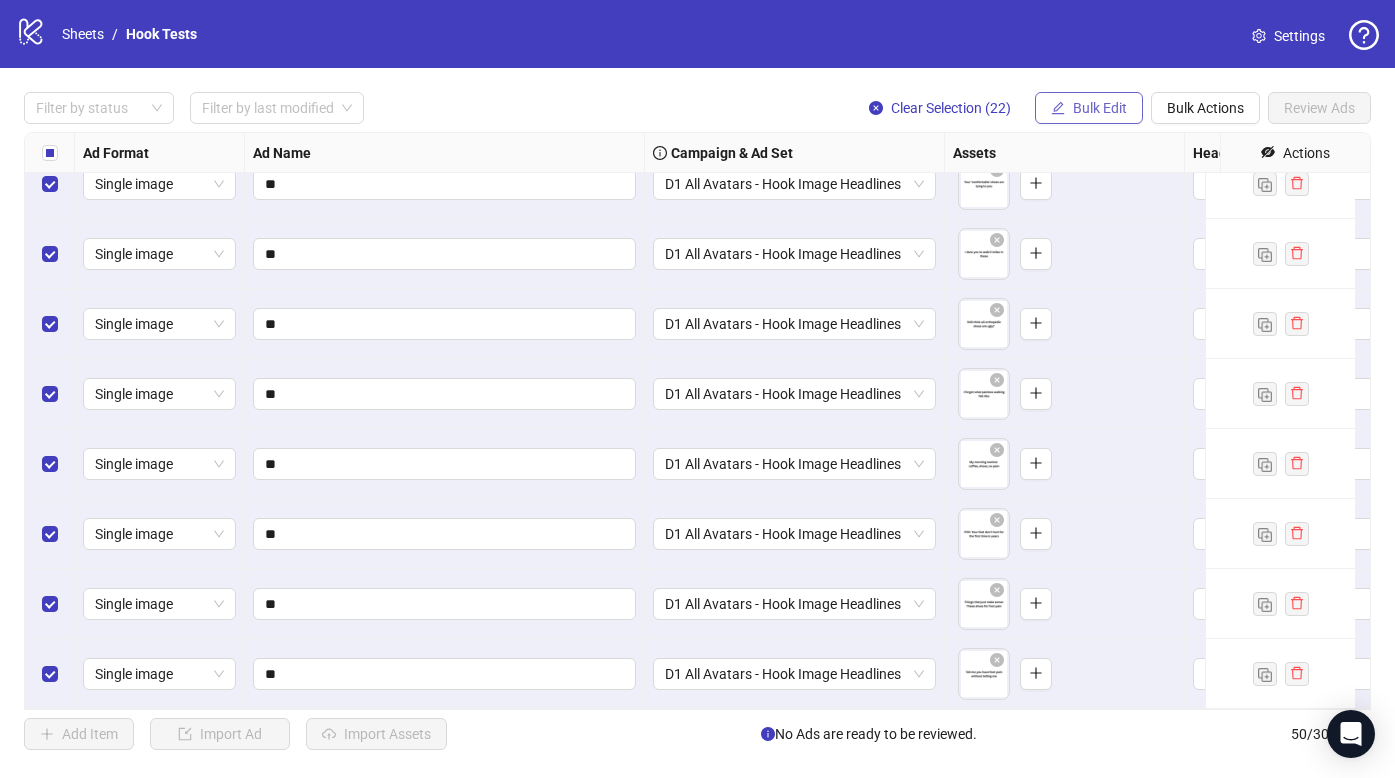 click on "Bulk Edit" at bounding box center [1100, 108] 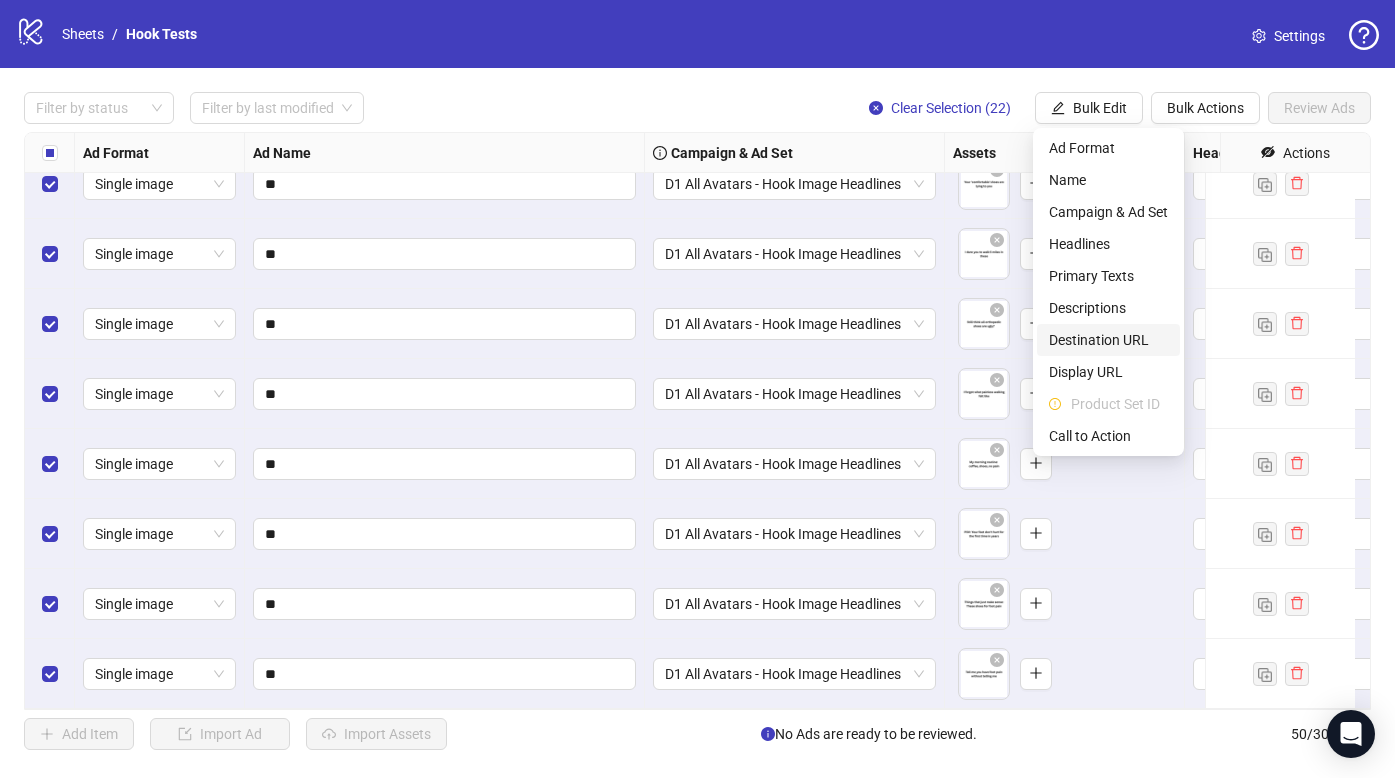 click on "Destination URL" at bounding box center [1108, 340] 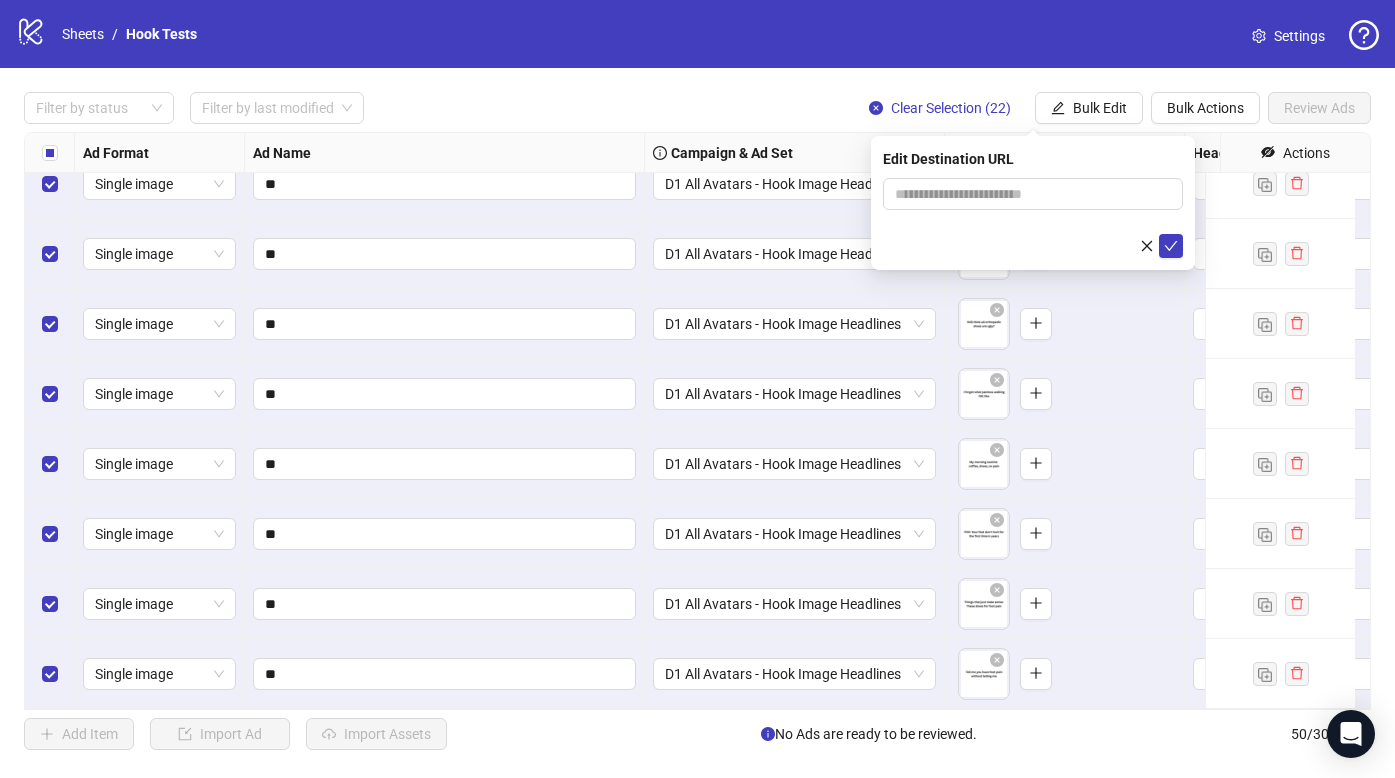 click on "Edit Destination URL" at bounding box center [1033, 203] 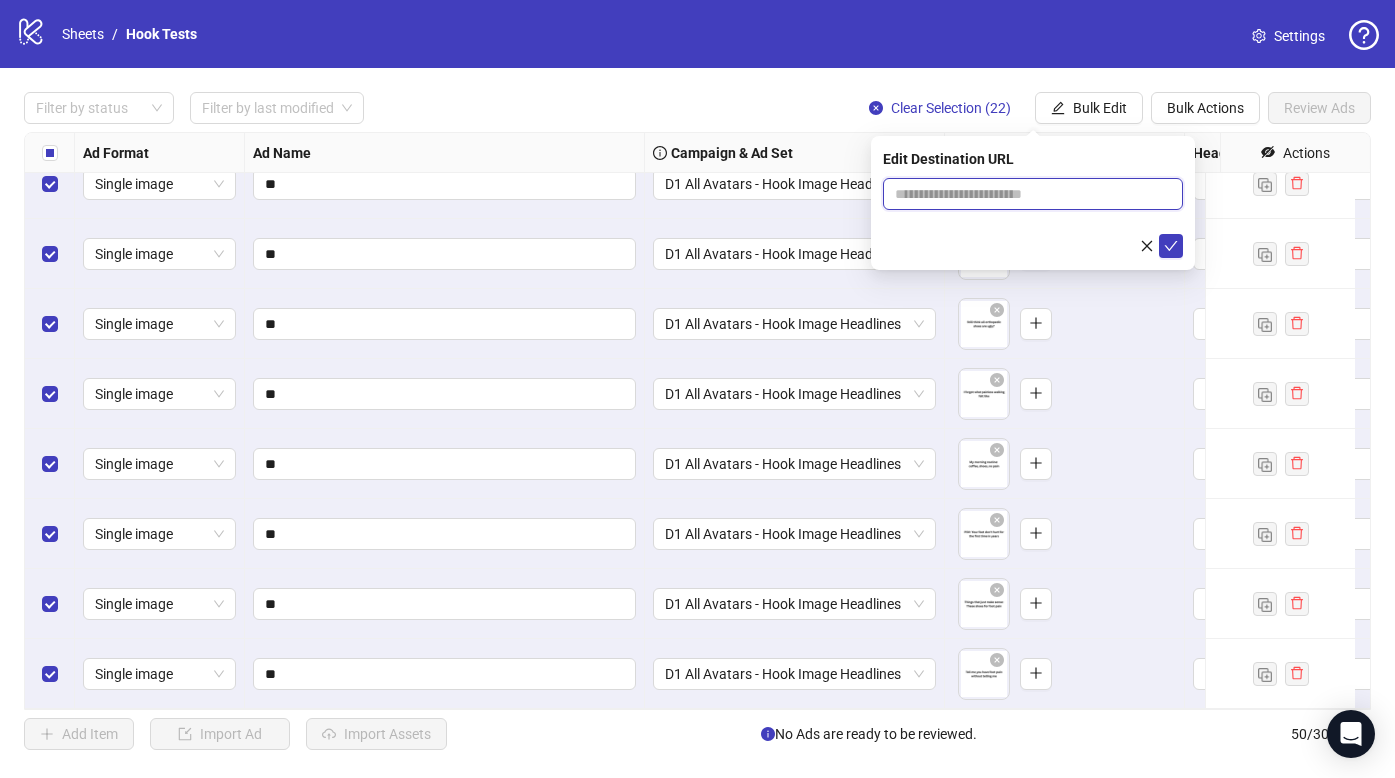 click at bounding box center (1025, 194) 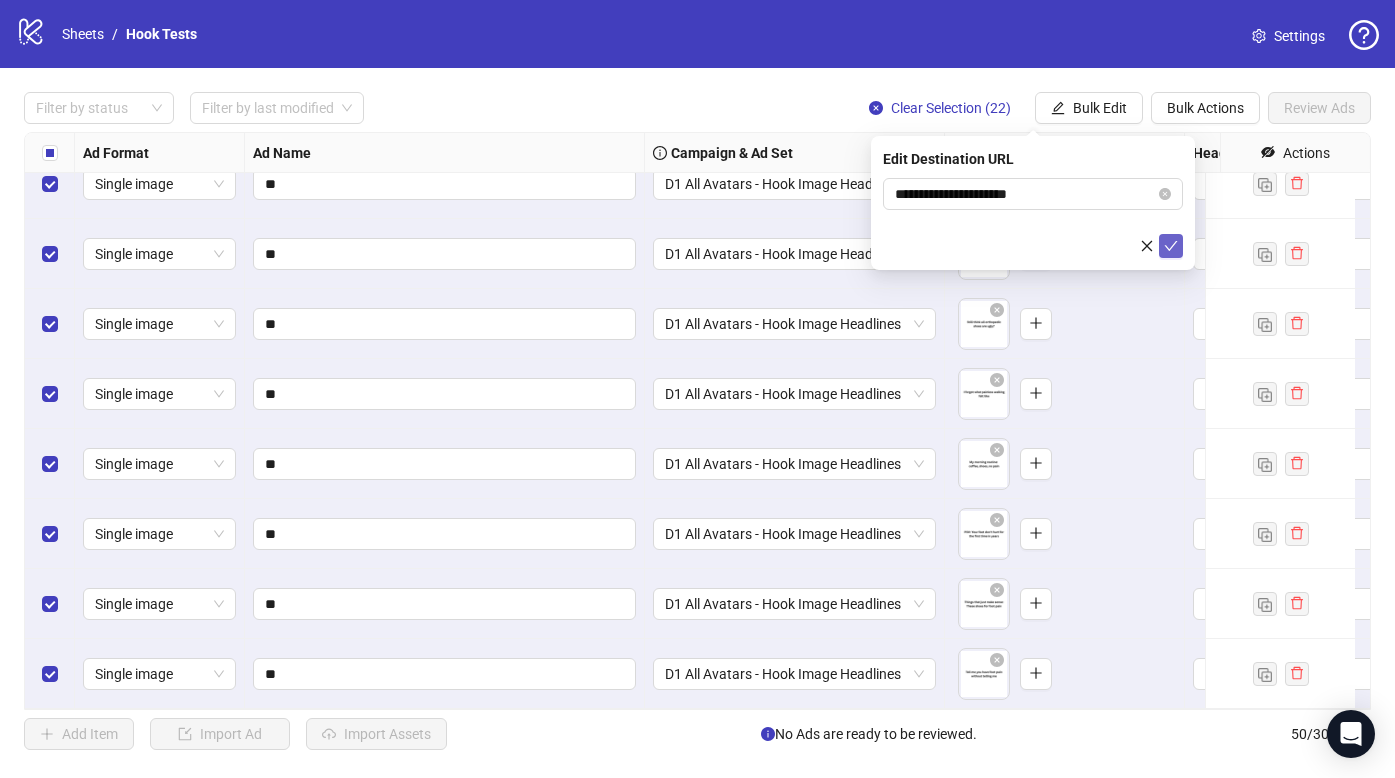 click at bounding box center [1171, 246] 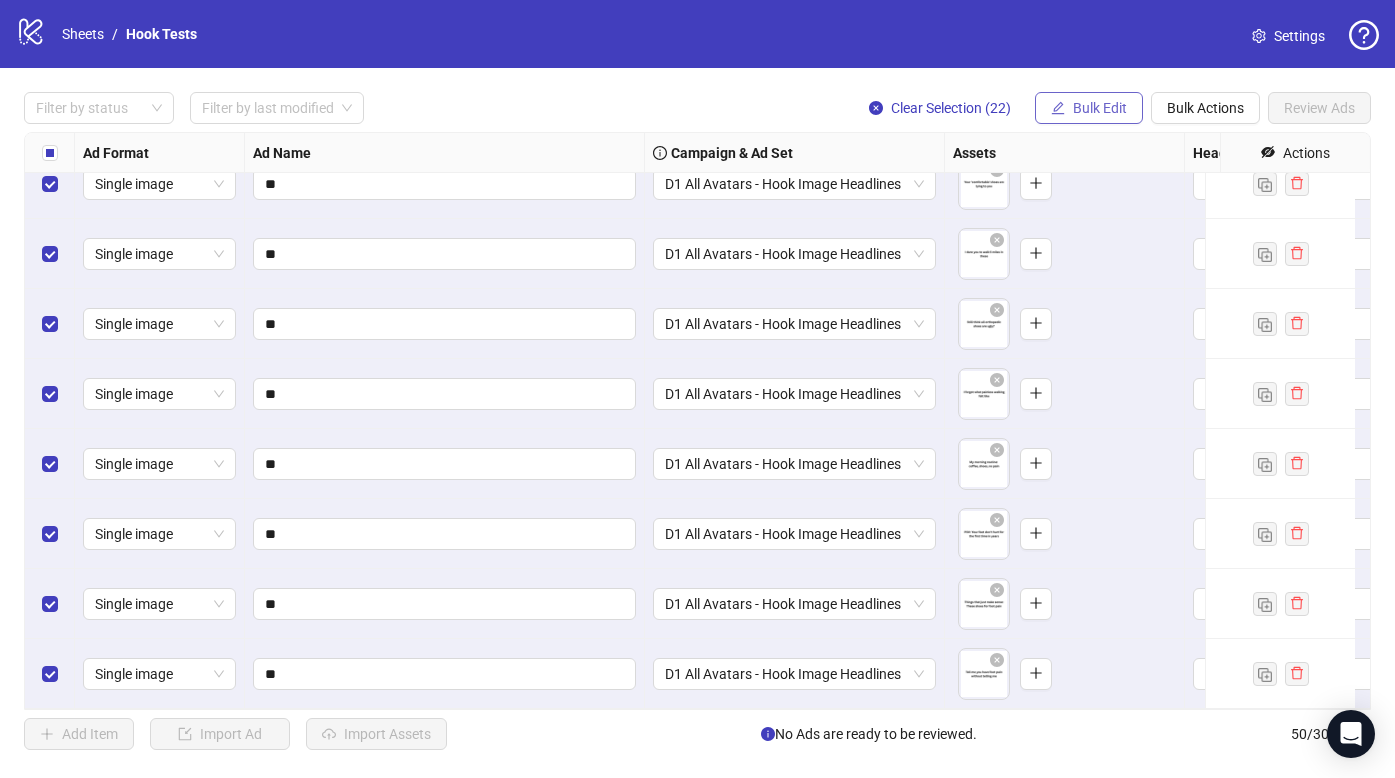 click on "Bulk Edit" at bounding box center [1089, 108] 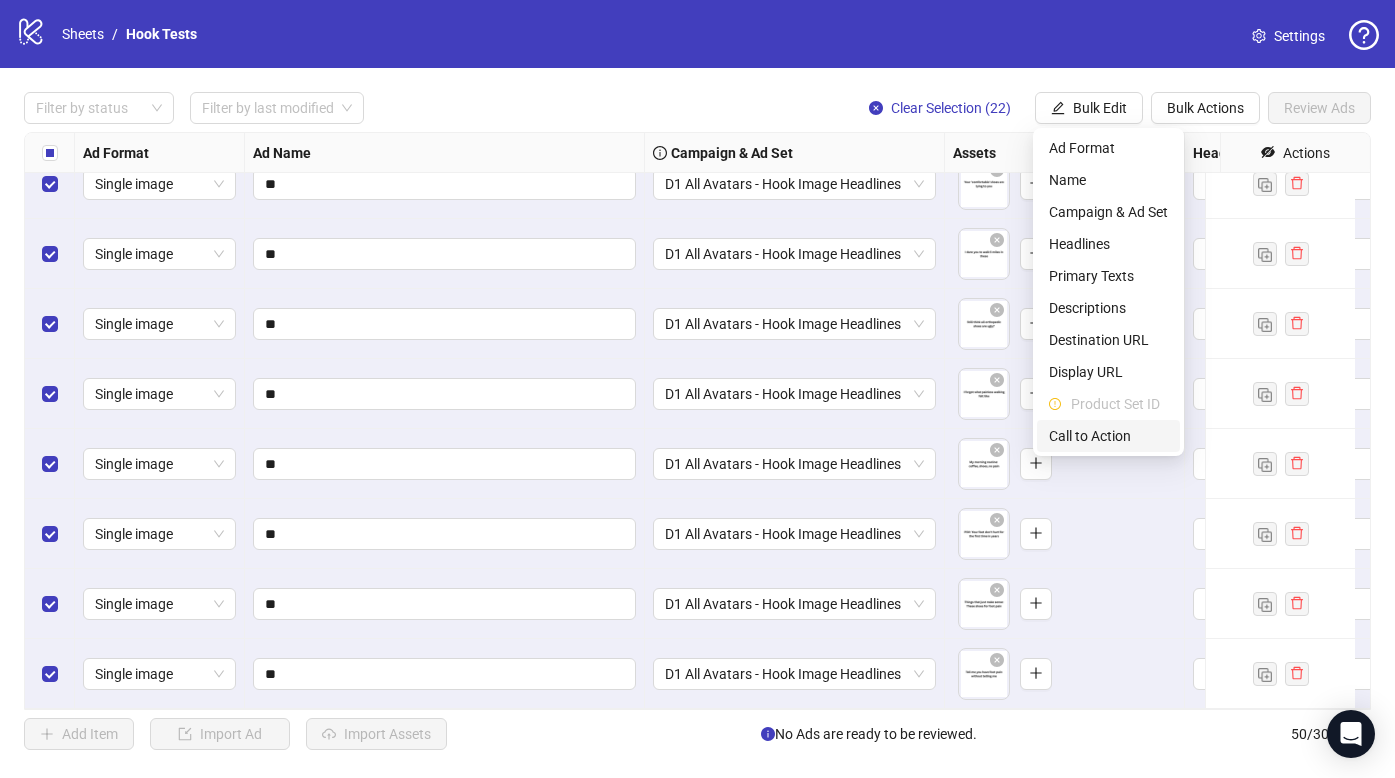 click on "Call to Action" at bounding box center [1108, 436] 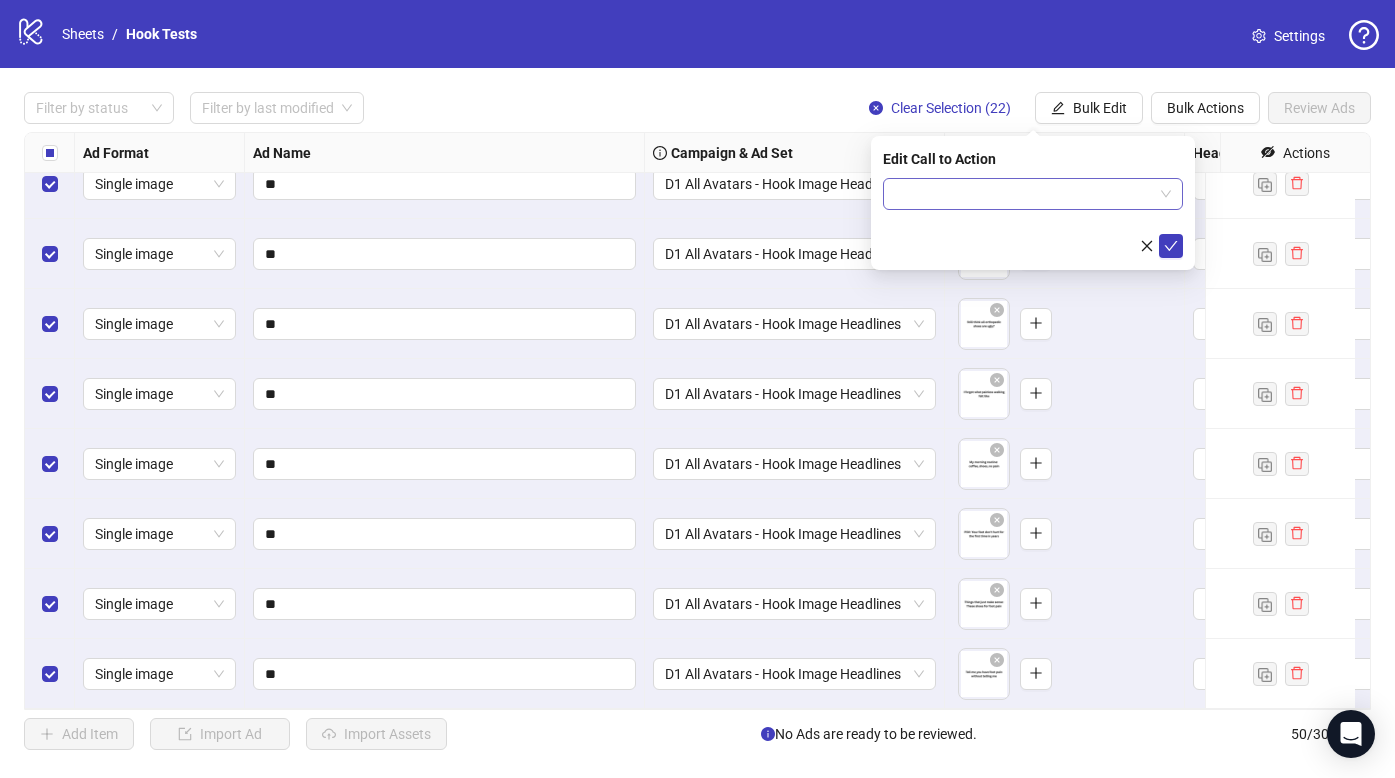 click at bounding box center (1024, 194) 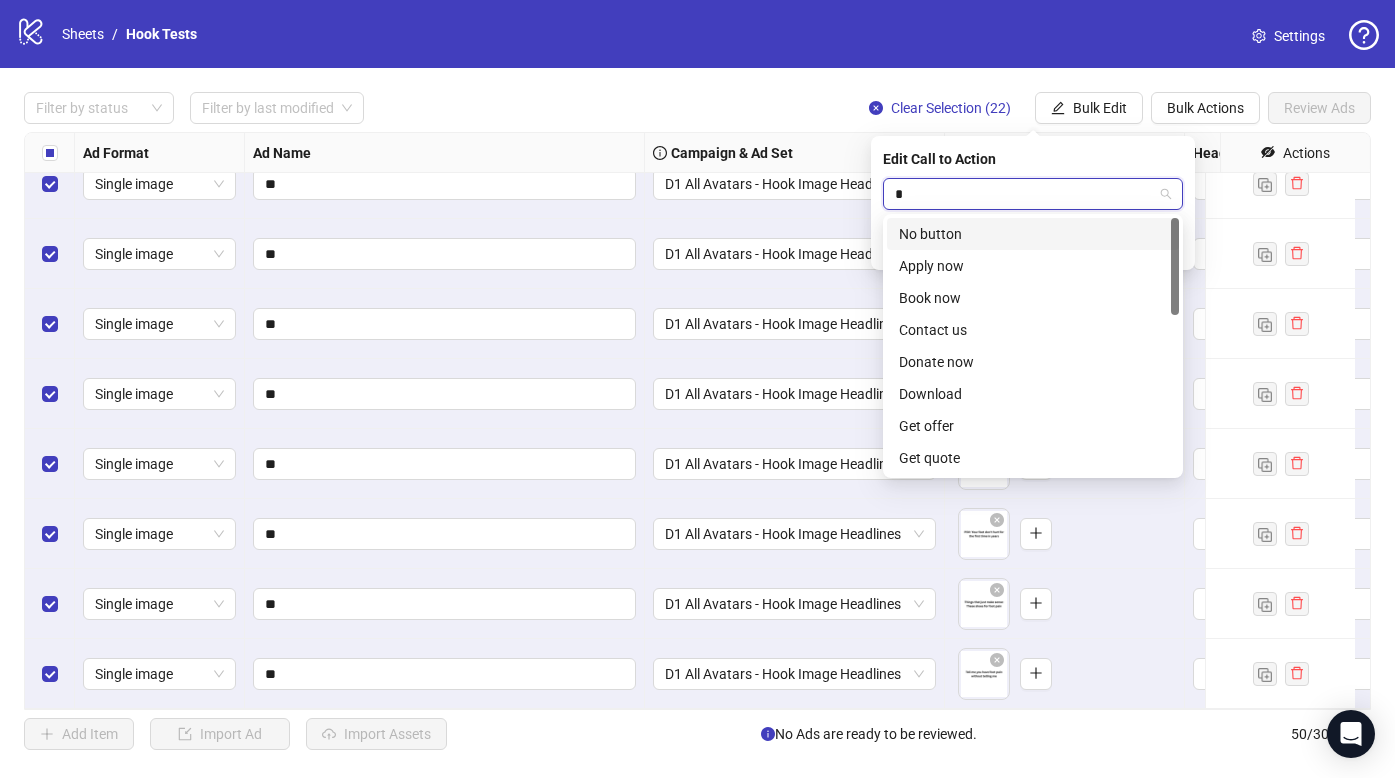 type on "**" 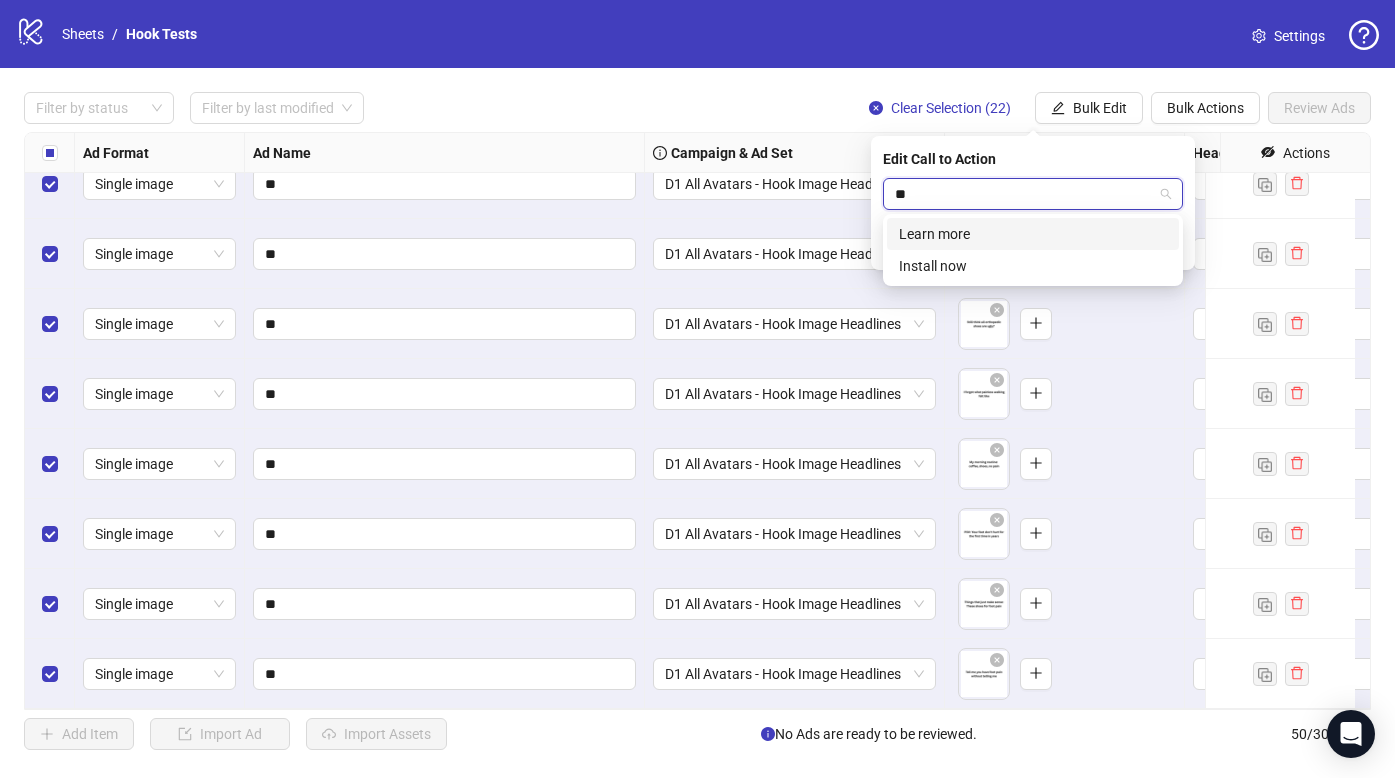 click on "Learn more" at bounding box center (1033, 234) 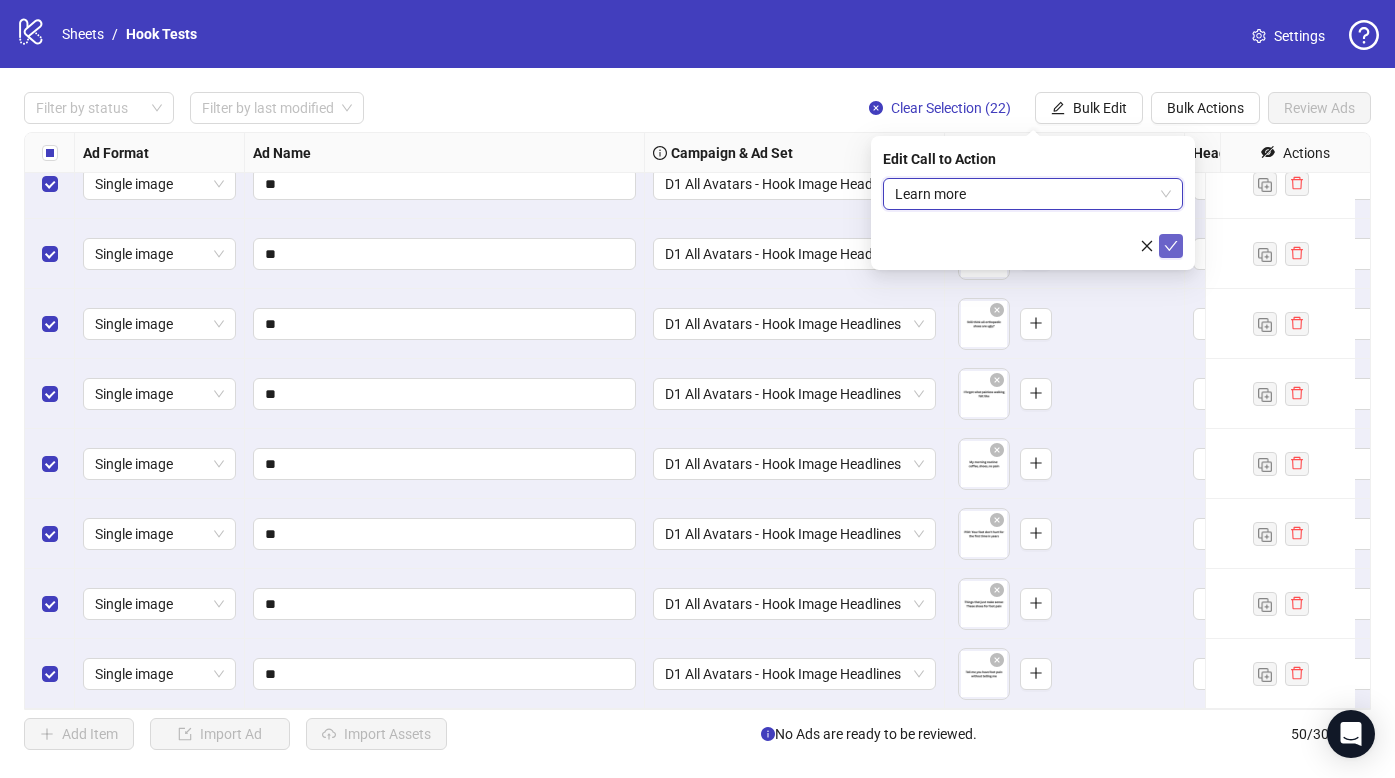 click 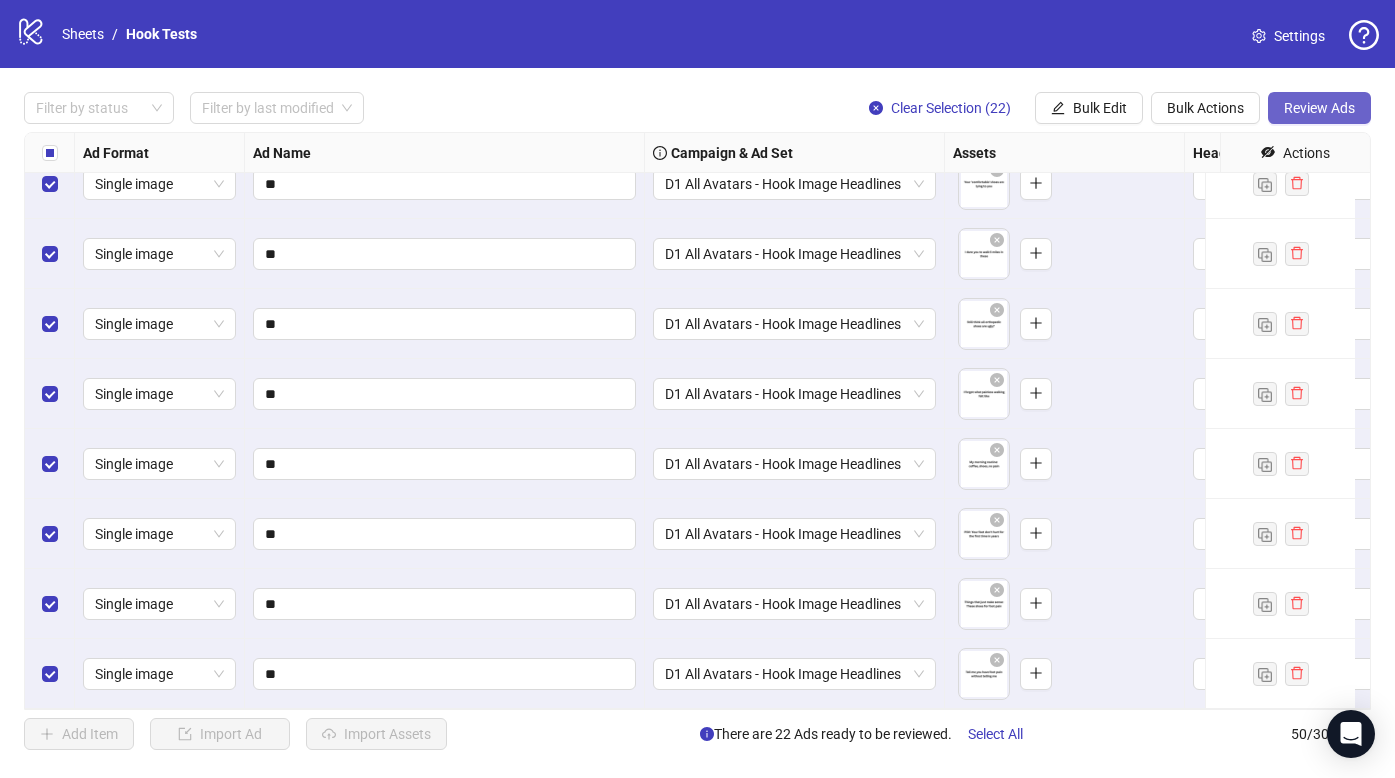 click on "Review Ads" at bounding box center [1319, 108] 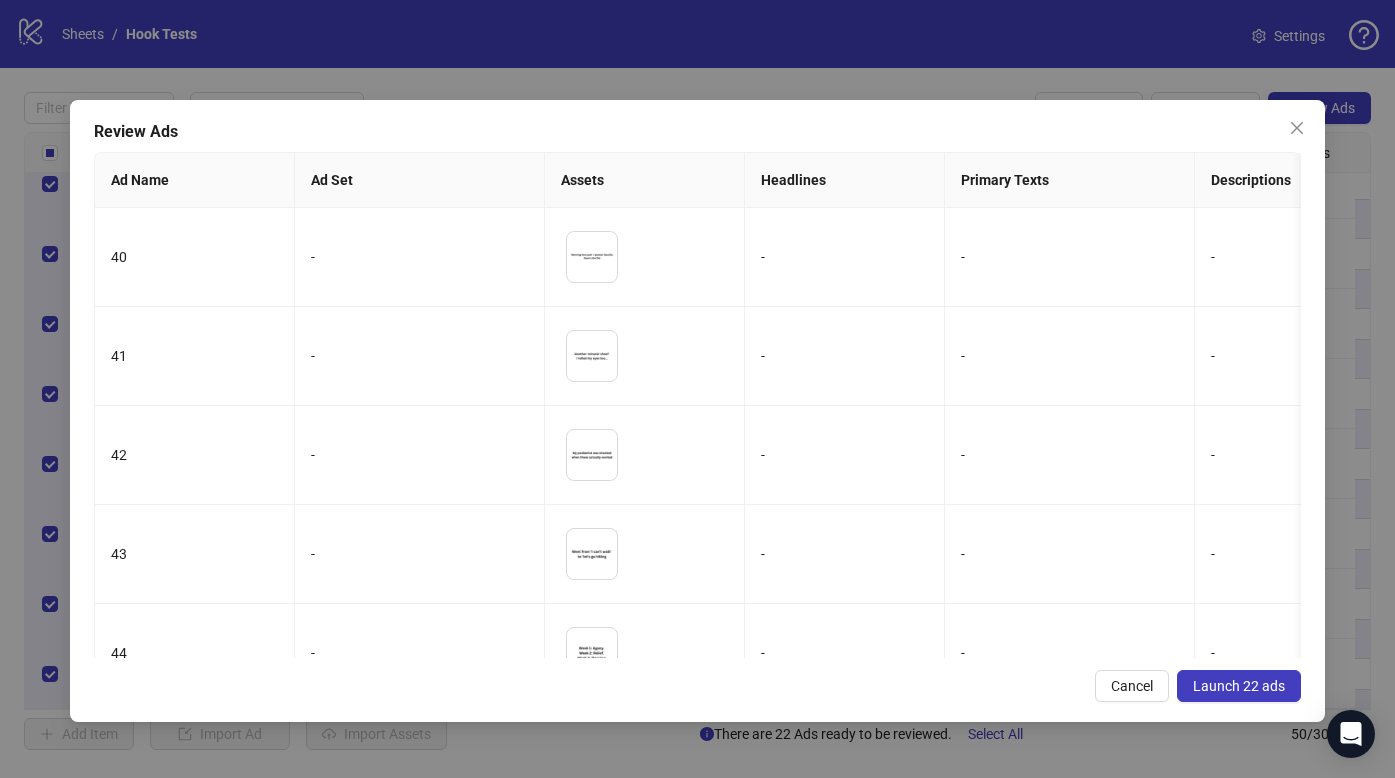 click on "Launch 22 ads" at bounding box center [1239, 686] 